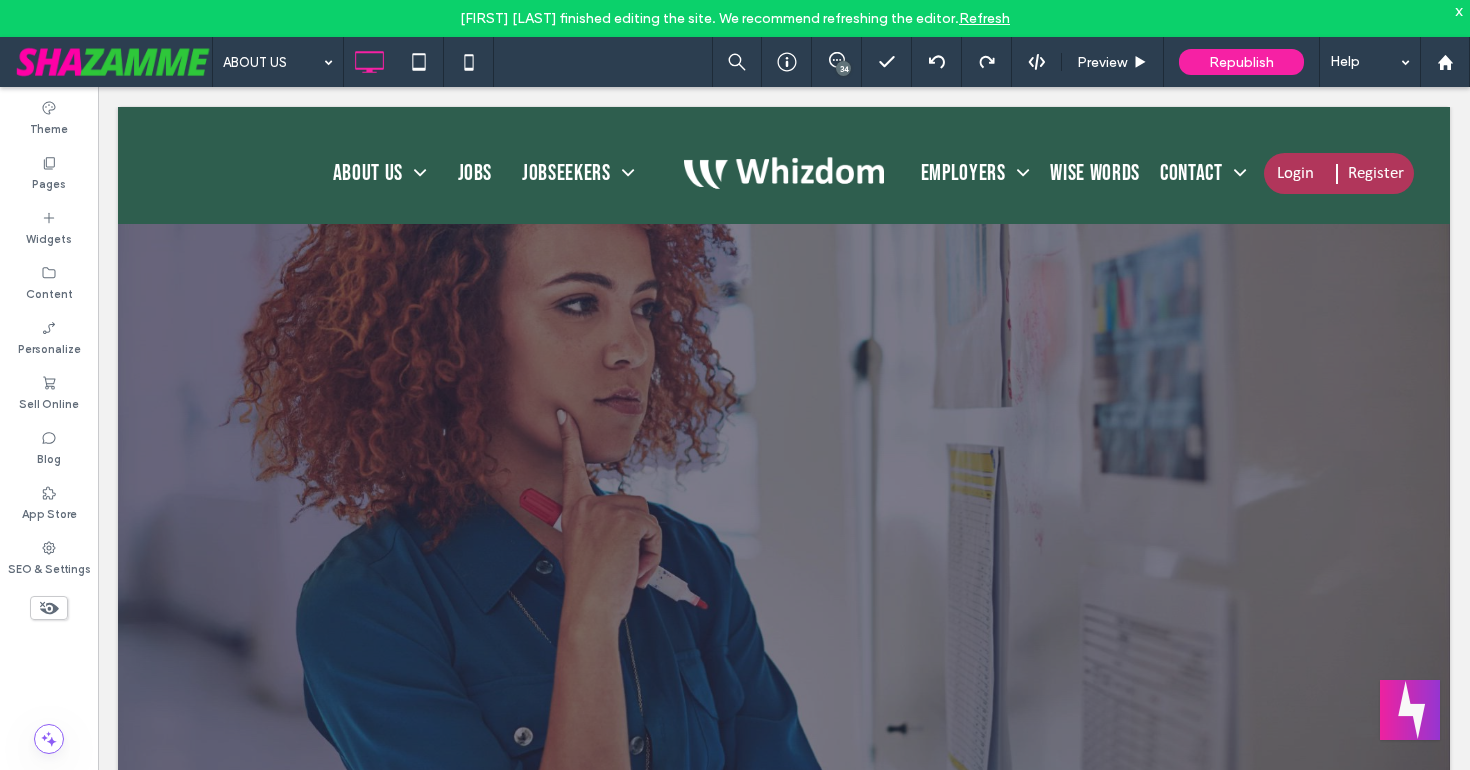 scroll, scrollTop: 1672, scrollLeft: 0, axis: vertical 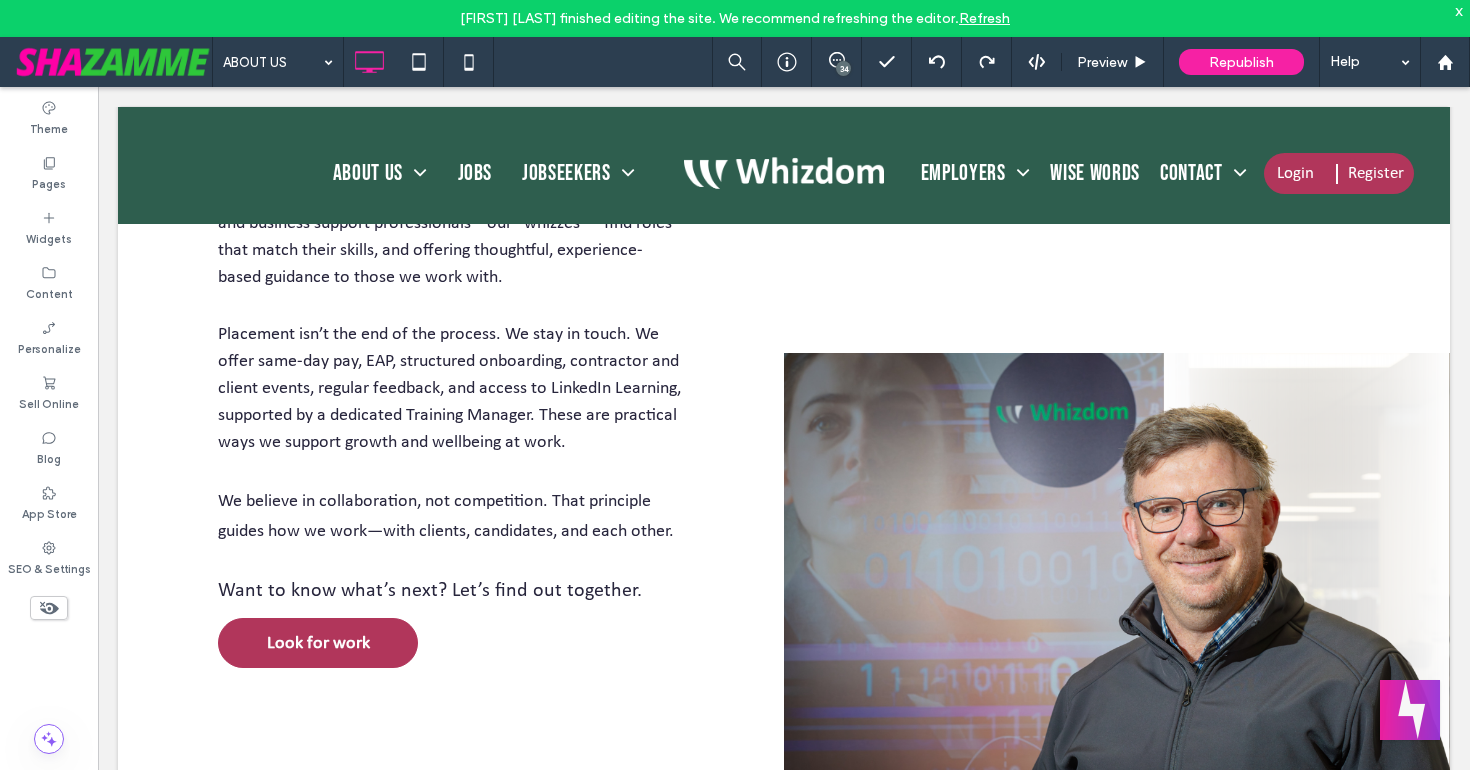 click on "Click To Paste" at bounding box center [1117, 30] 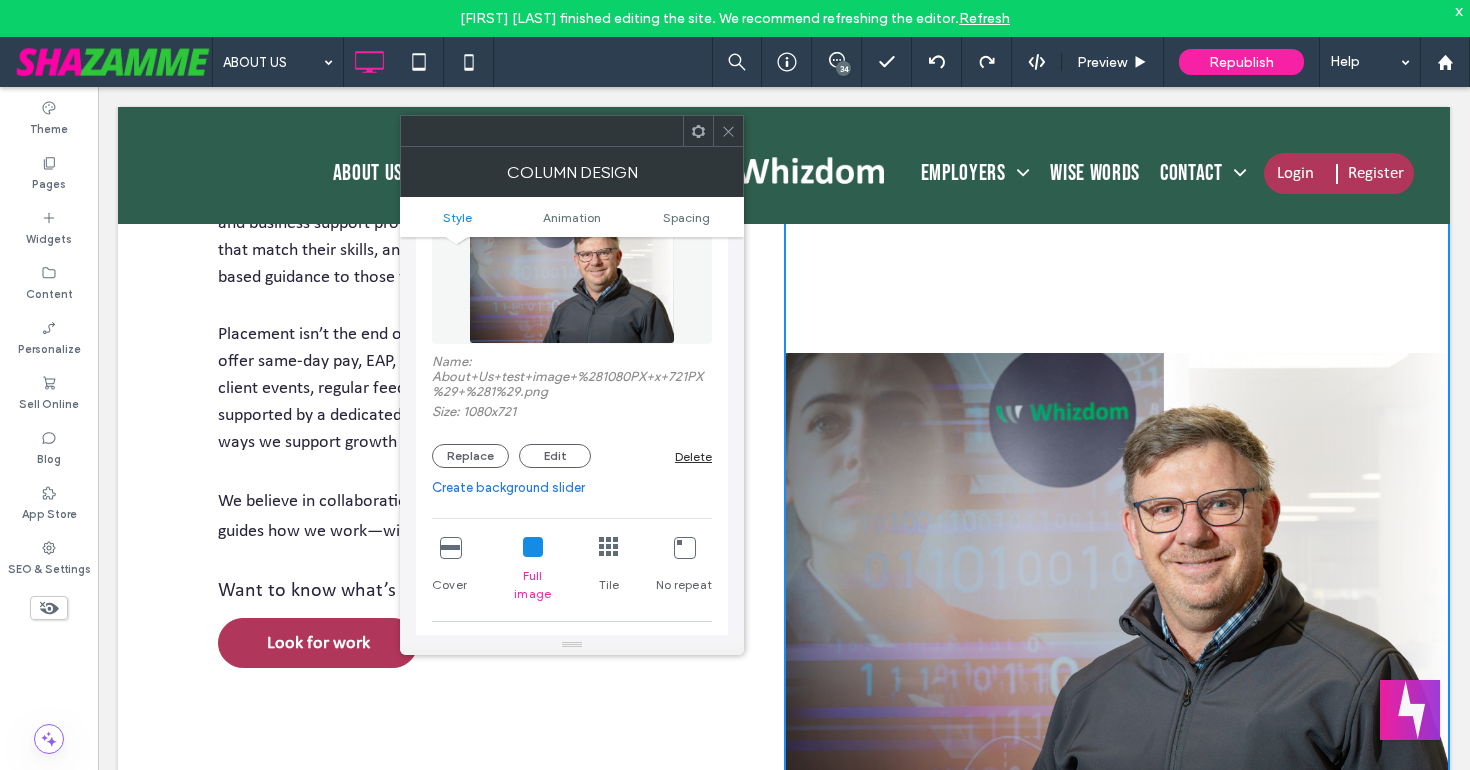 scroll, scrollTop: 192, scrollLeft: 0, axis: vertical 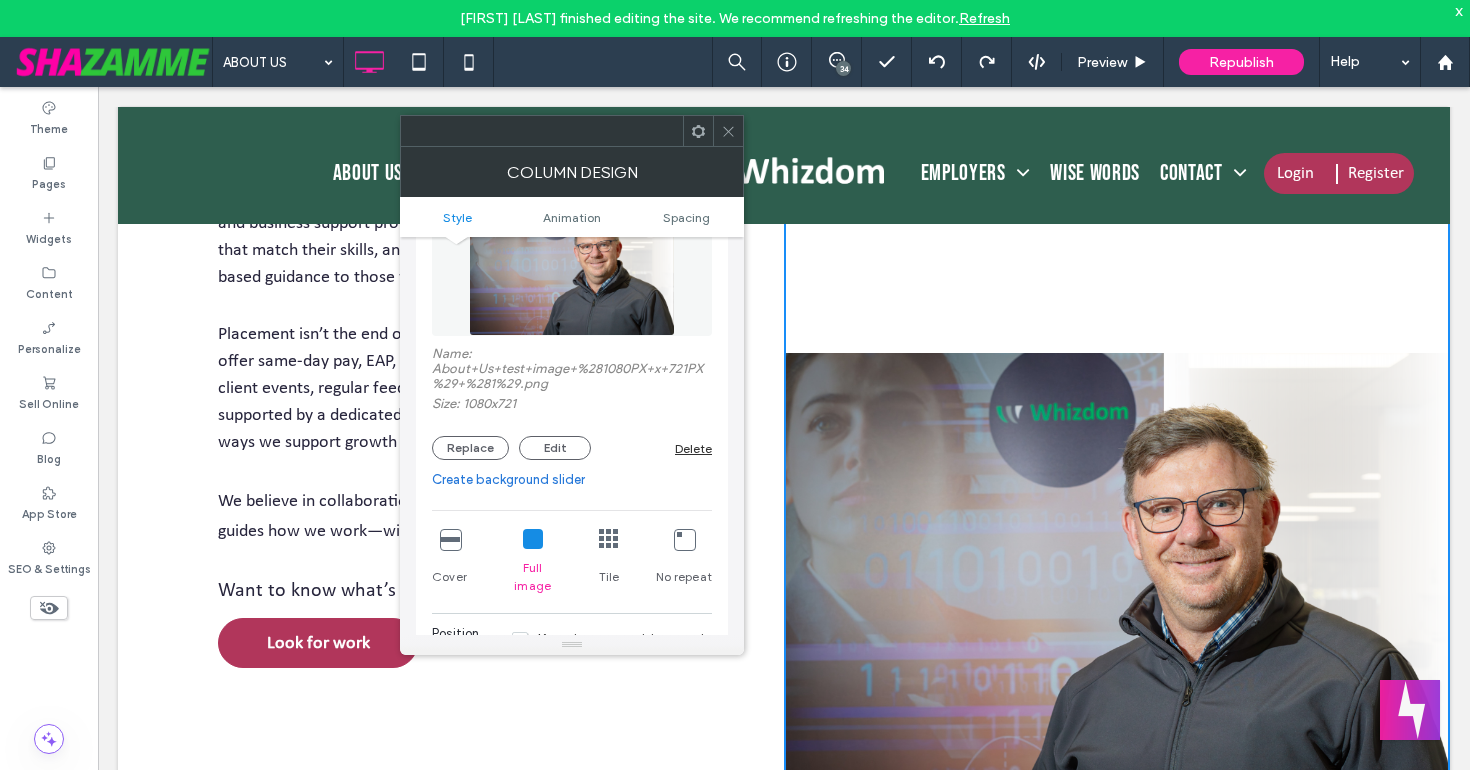 click on "Delete" at bounding box center [693, 448] 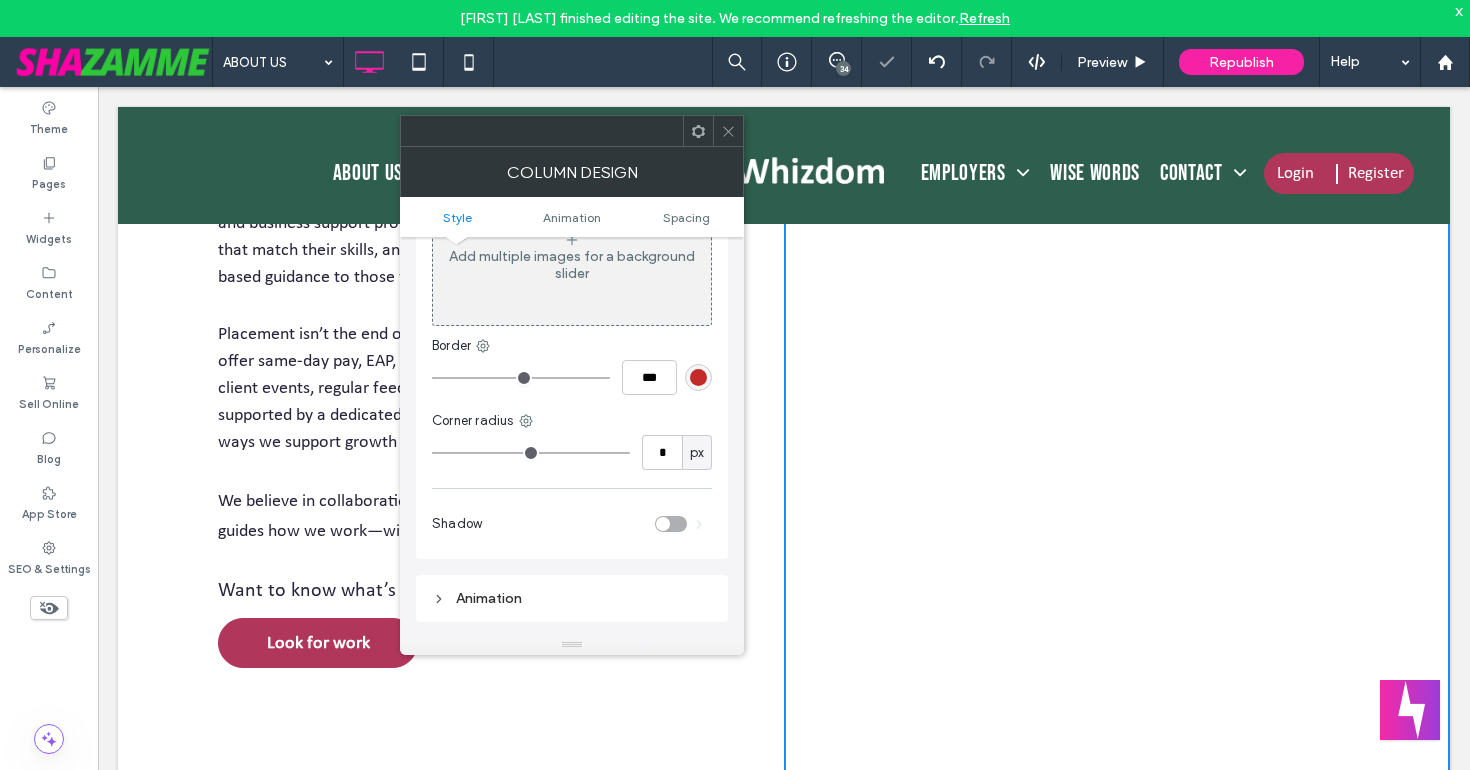 click at bounding box center (728, 131) 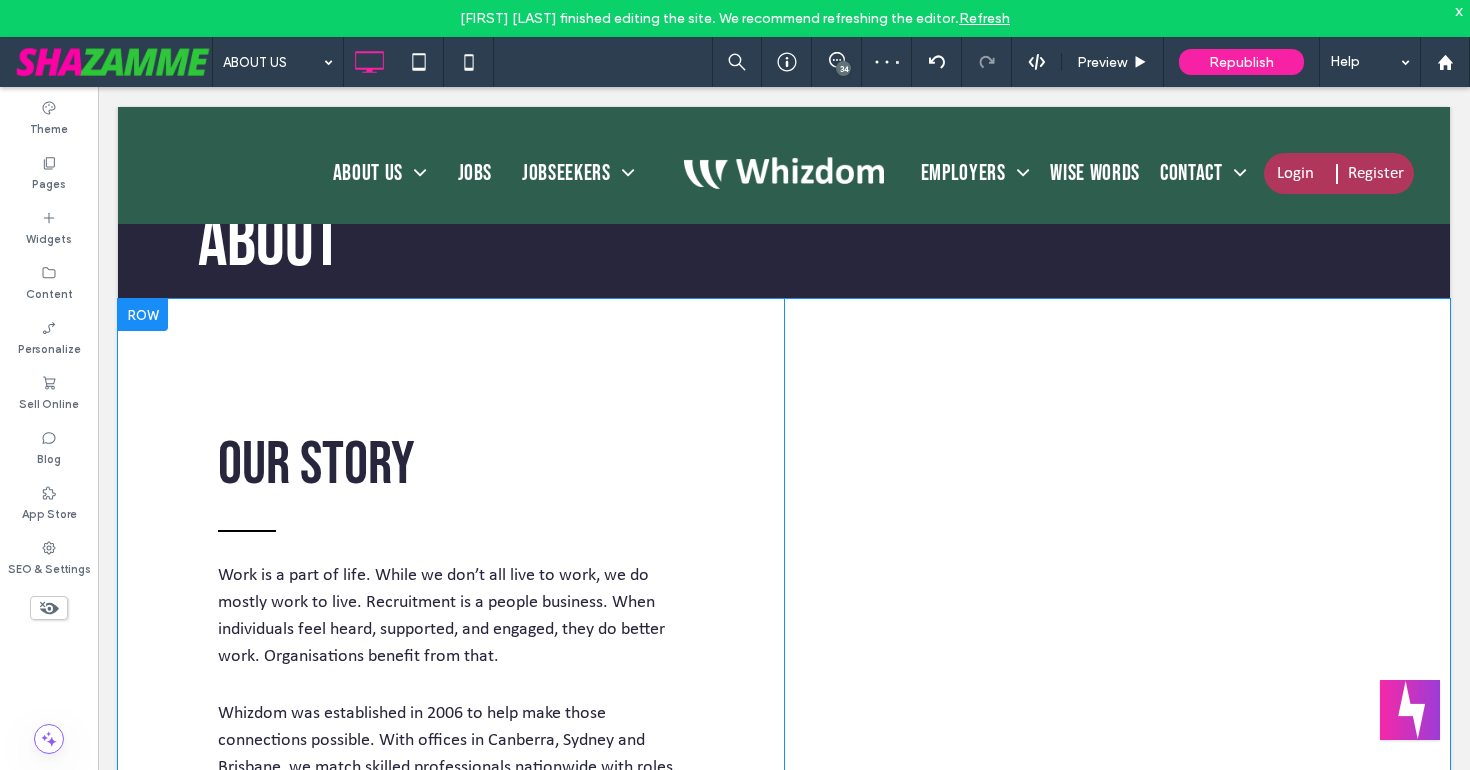 scroll, scrollTop: 614, scrollLeft: 0, axis: vertical 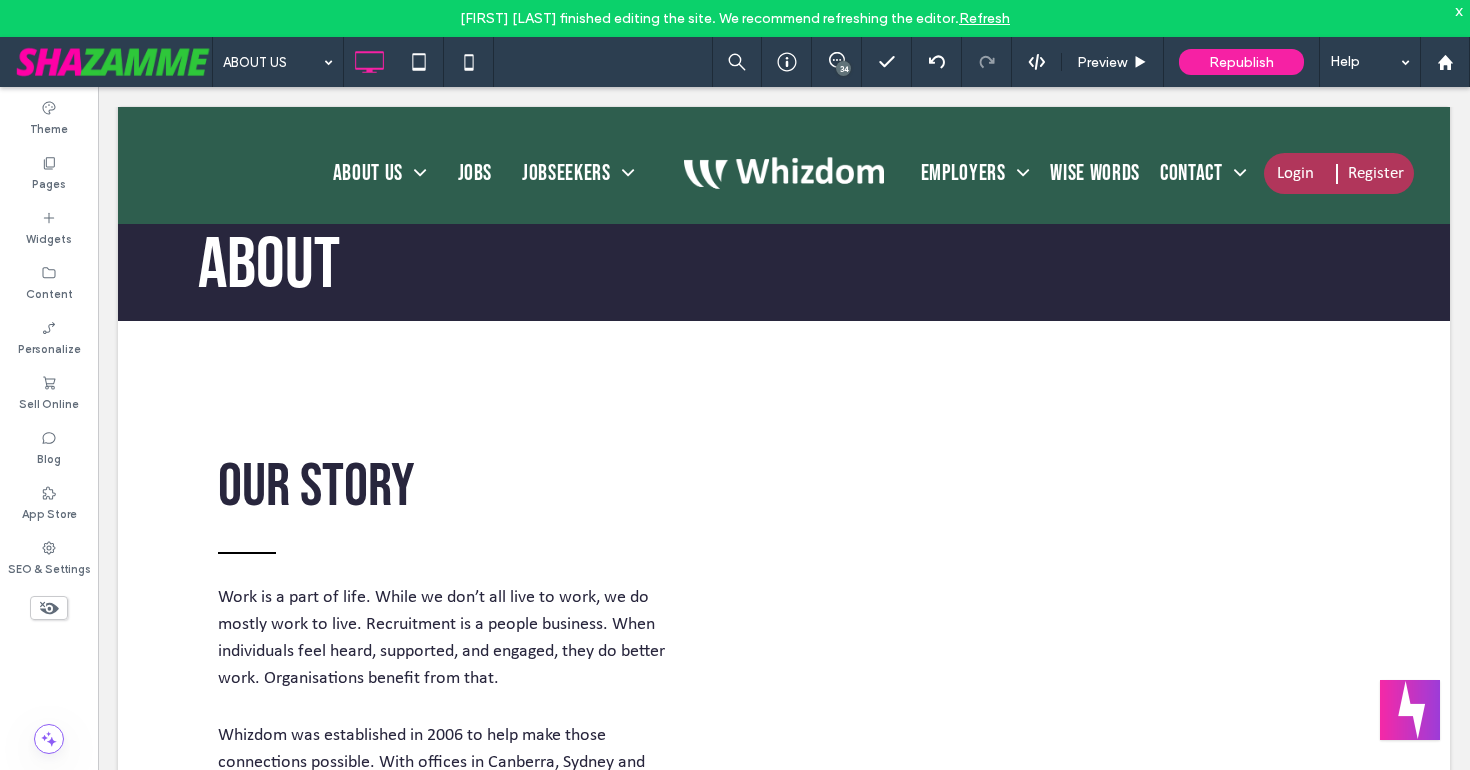 click on "34" at bounding box center [843, 68] 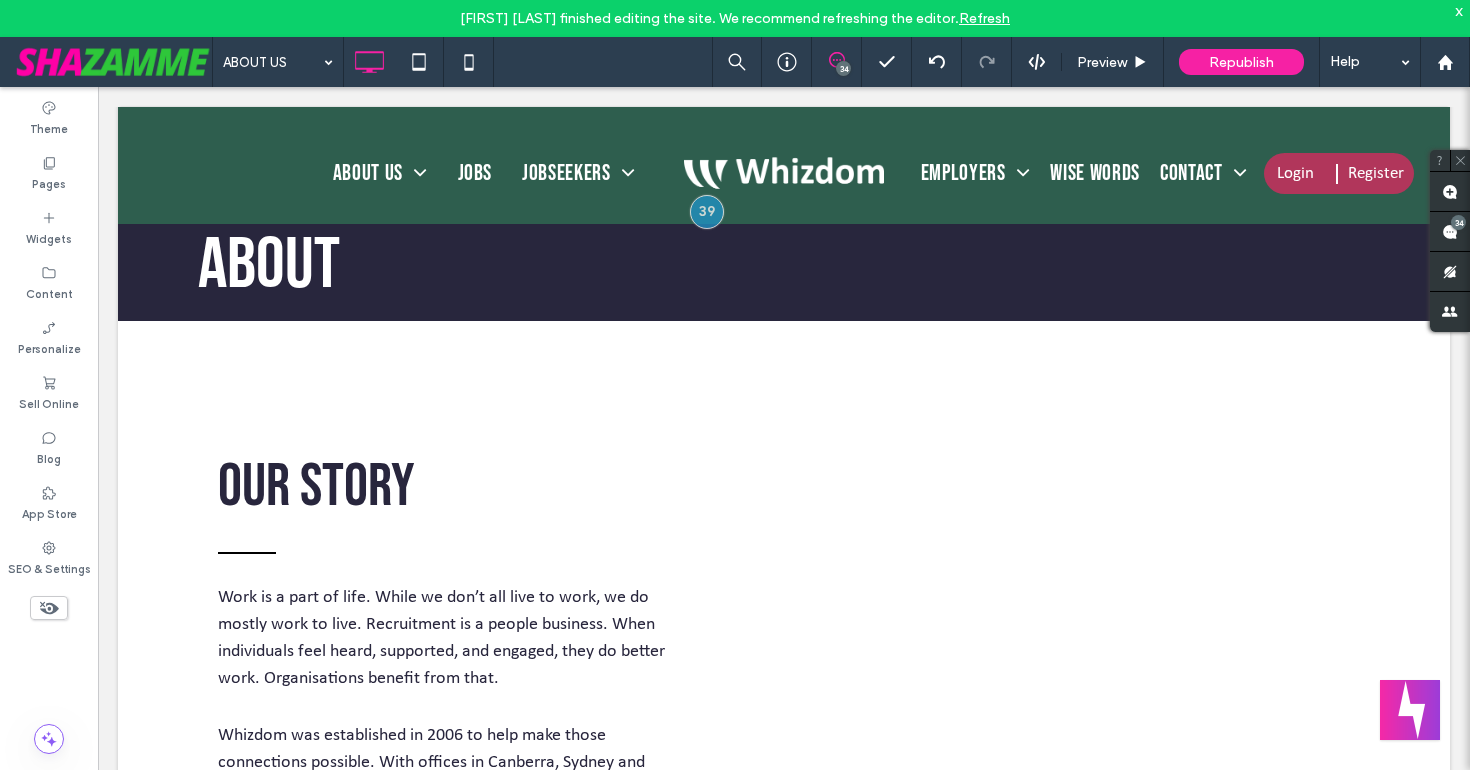 click 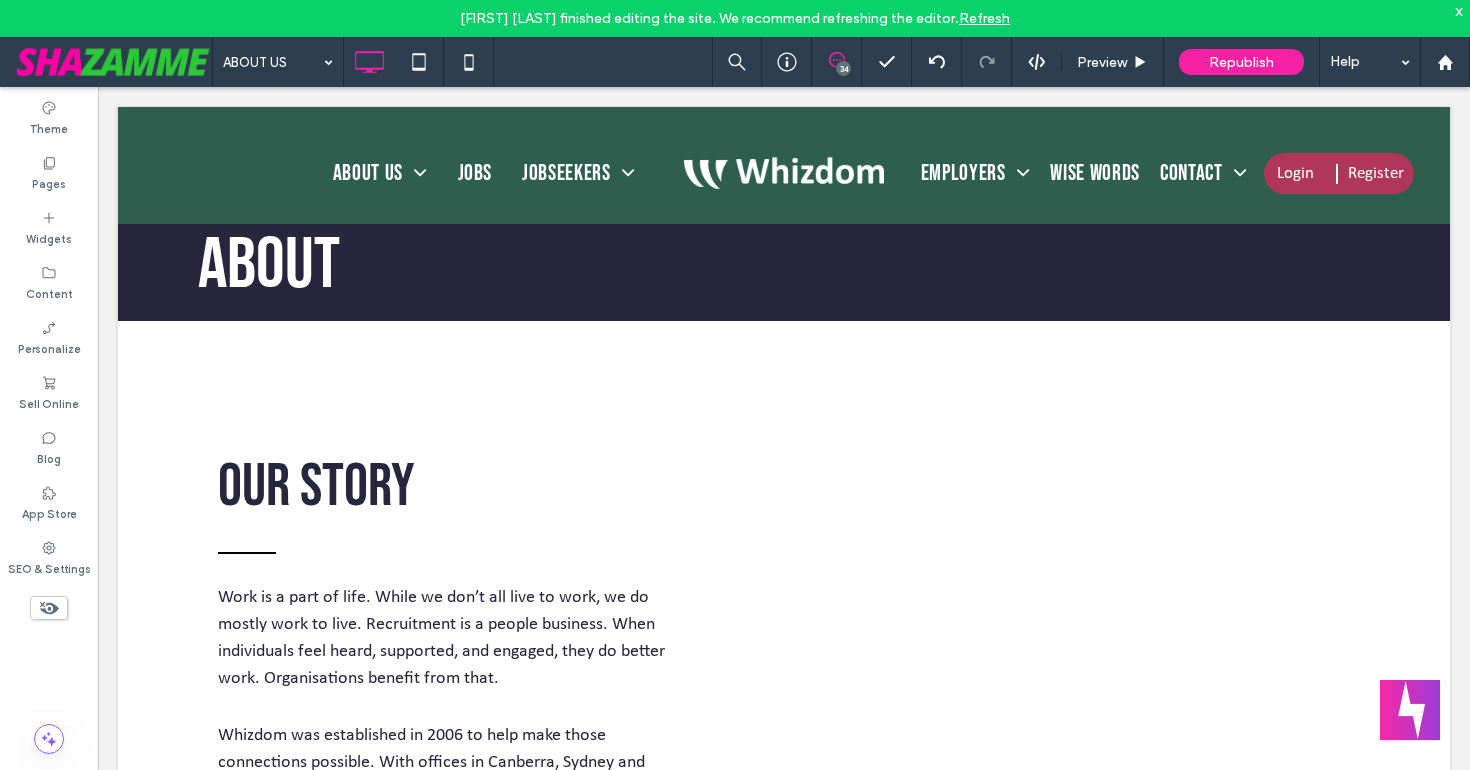 click 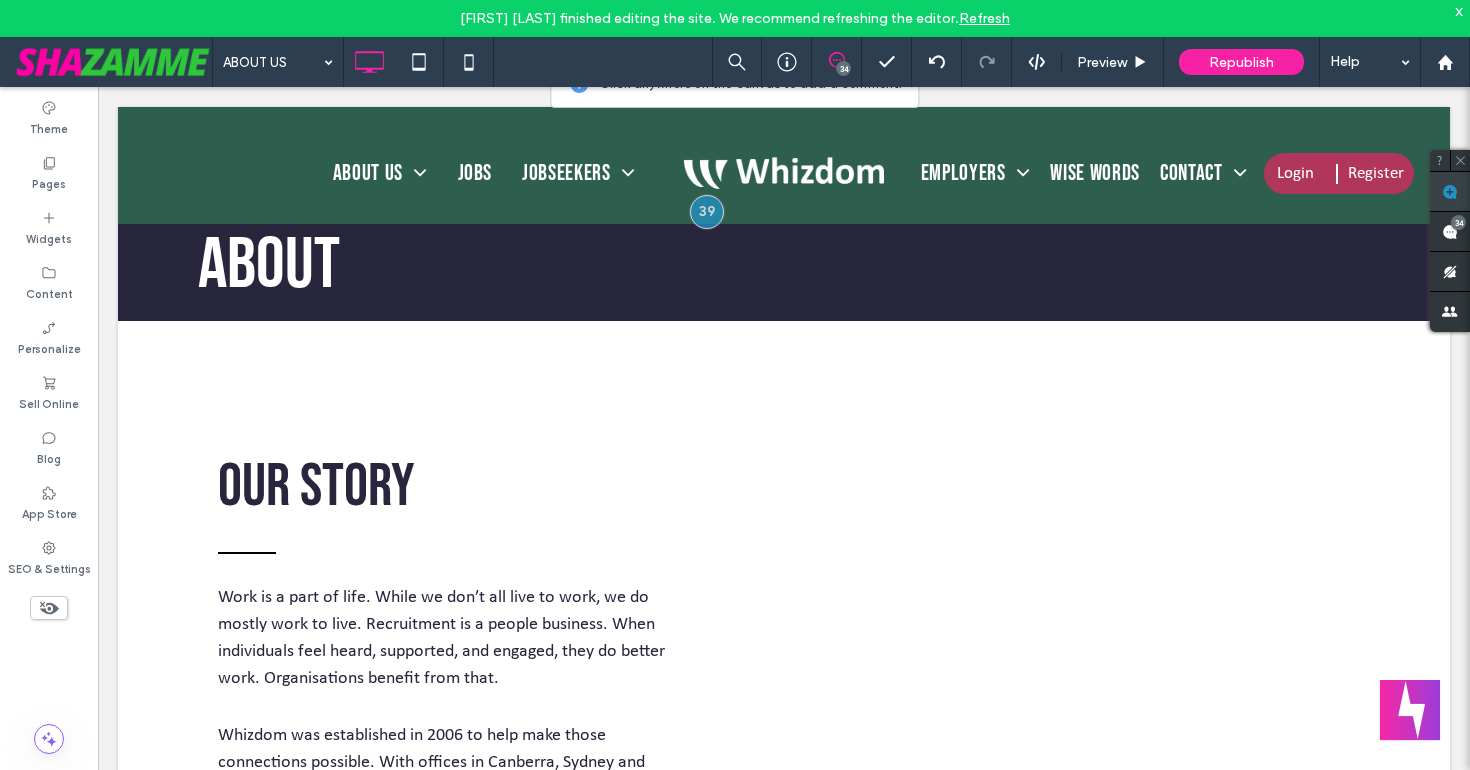 click 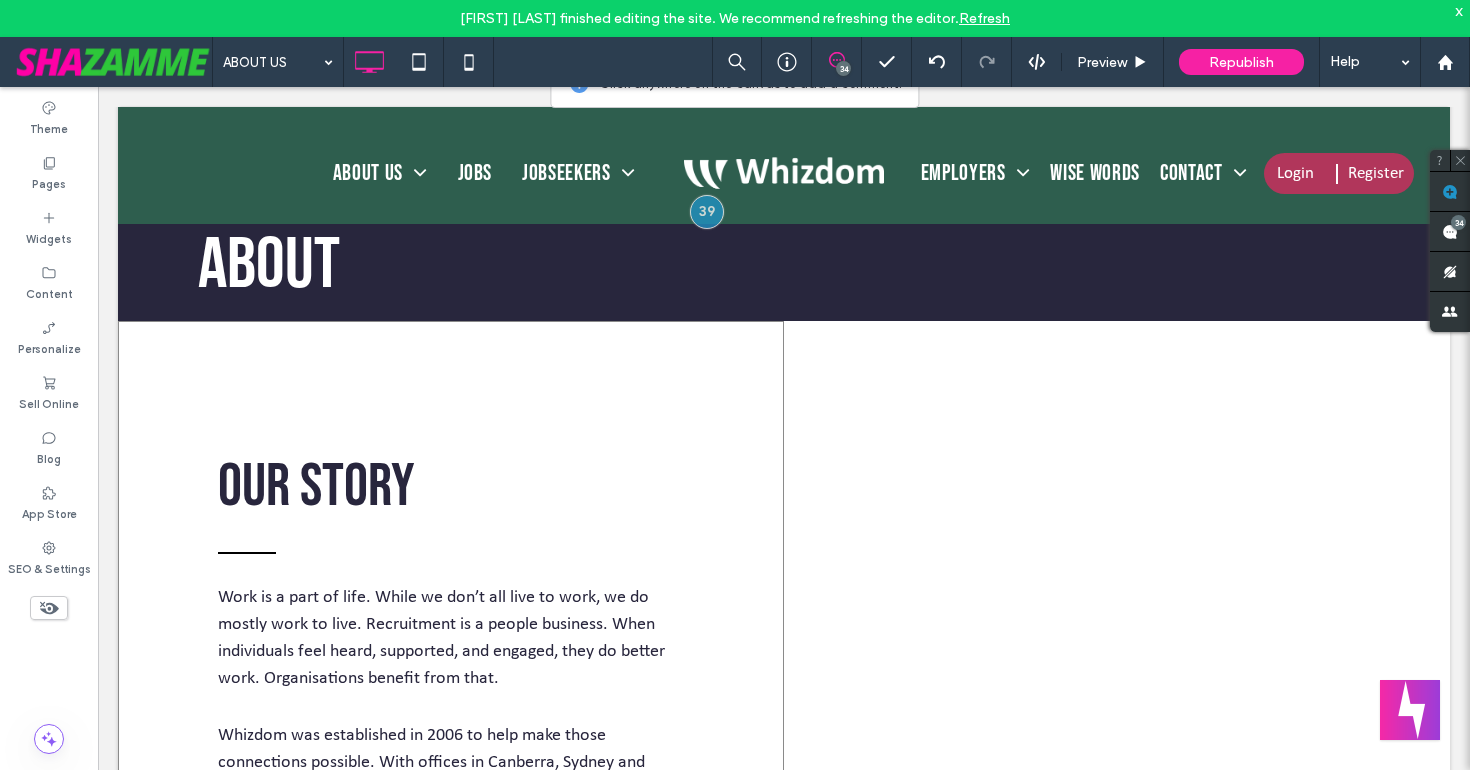 click on "Our story
Work is a part of life. While we don’t all live to work, we do mostly work to live. Recruitment is a people business. When individuals feel heard, supported, and engaged, they do better work. Organisations benefit from that. Whizdom was established in 2006 to help make those connections possible. With offices in [CITY], [CITY] and [CITY], we match skilled professionals nationwide with roles that align with their expertise and offer meaningful work, while helping organisations build capable, cohesive teams that are ready for what’s next. The name Whizdom reflects our dual focus: helping technology and business support professionals—our “whizzes”—find roles that match their skills, and offering thoughtful, experience-based guidance to those we work with. We believe in collaboration, not competition. That principle guides how we work—with clients, candidates, and each other. Want to know what’s next? Let’s find out together.
Look for work" at bounding box center [451, 1088] 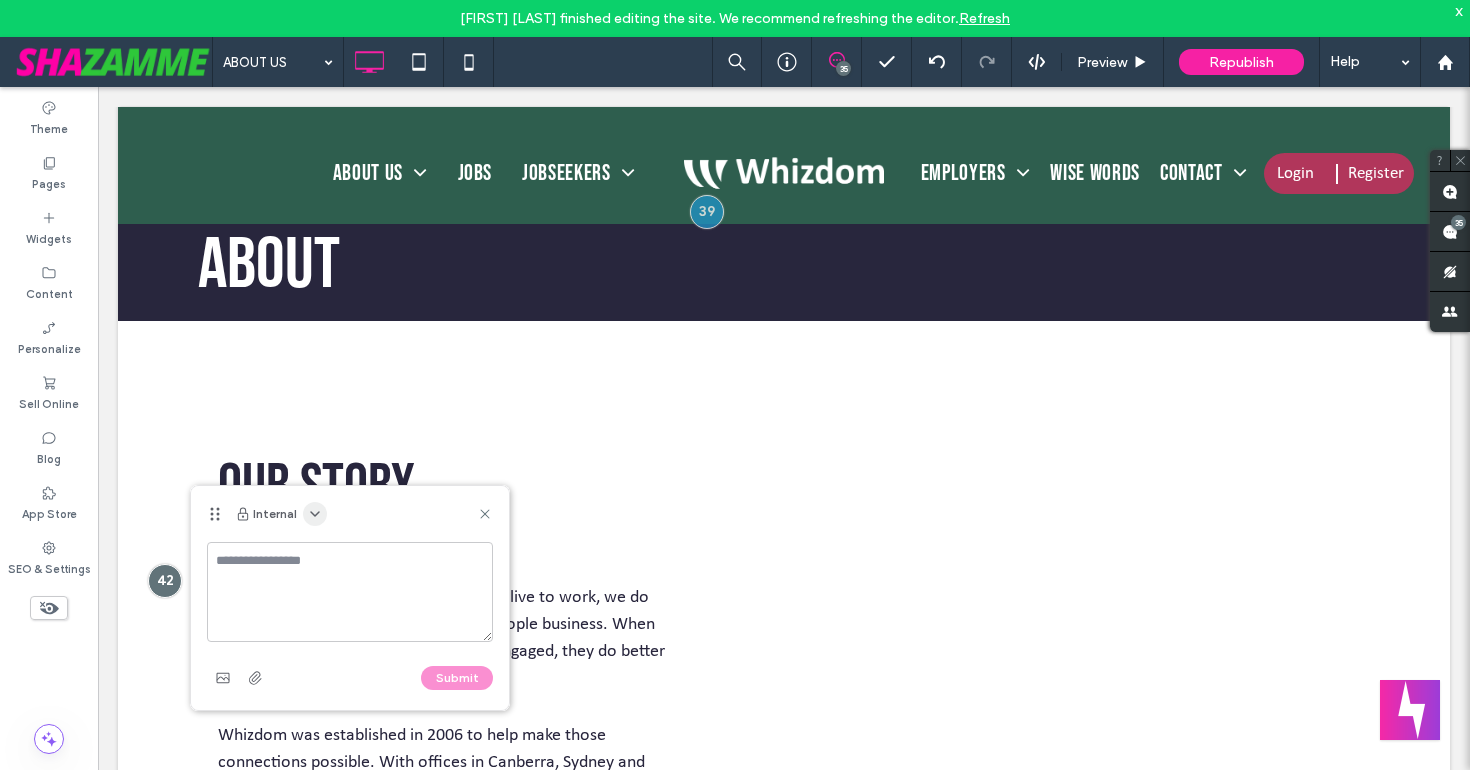 click 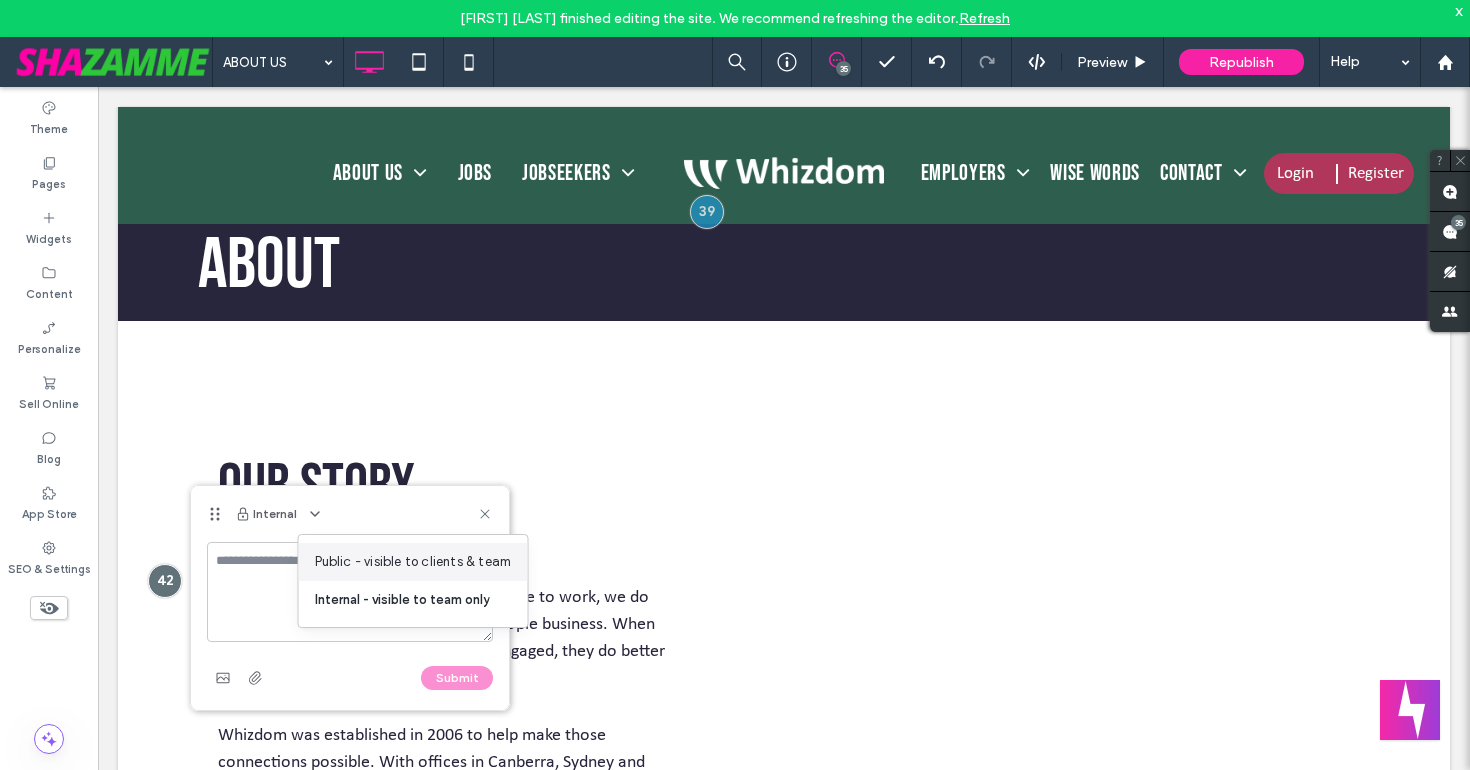 click on "Public - visible to clients & team" at bounding box center (413, 562) 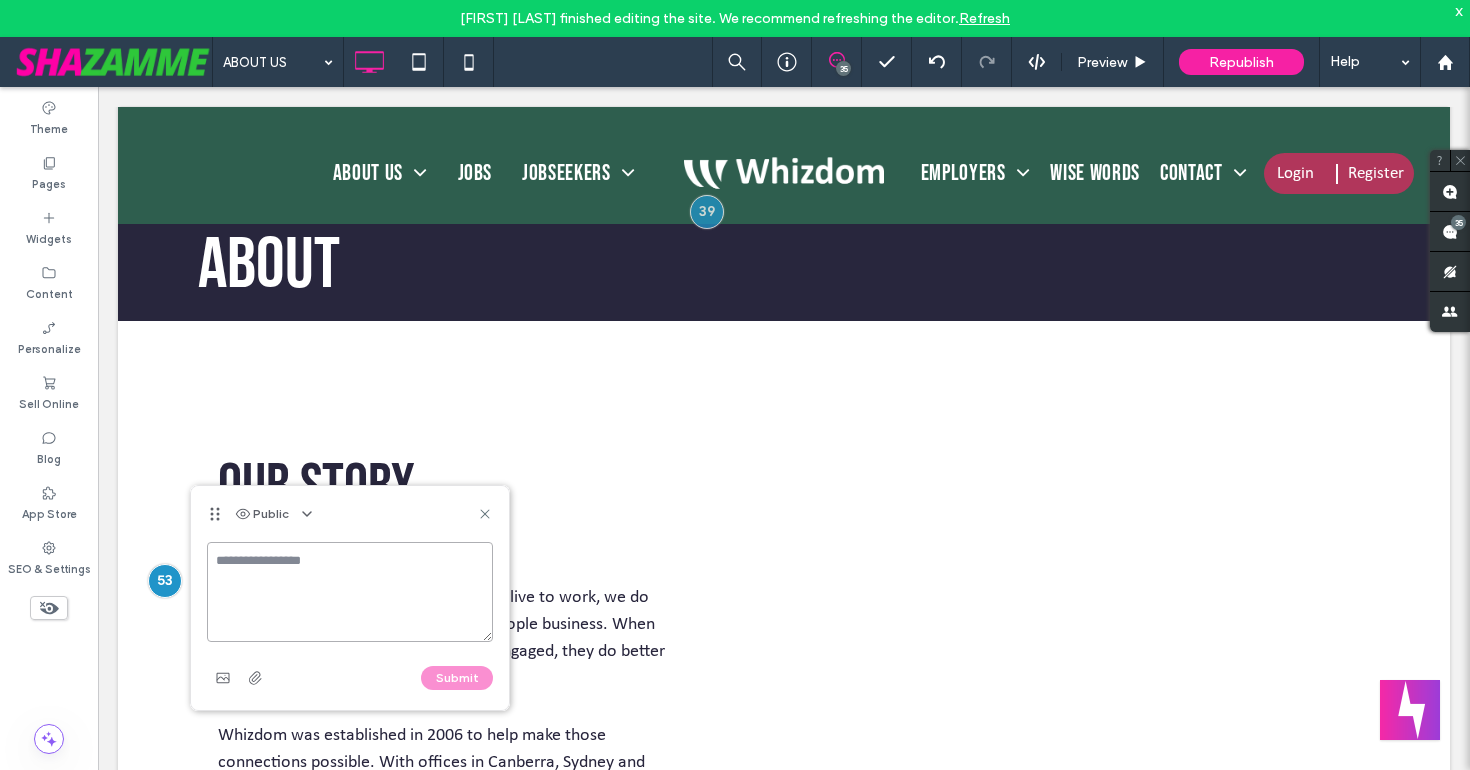 click at bounding box center [350, 592] 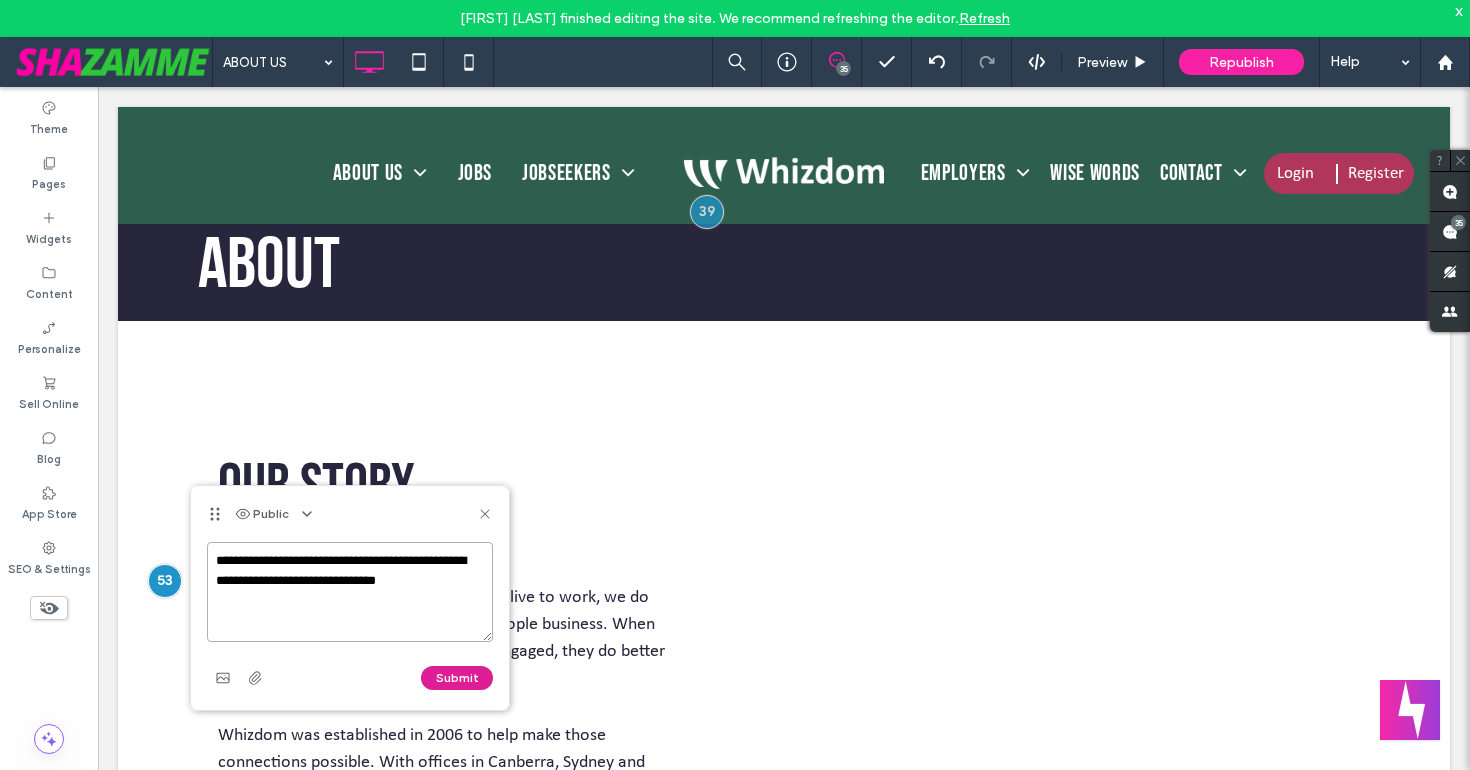 type on "**********" 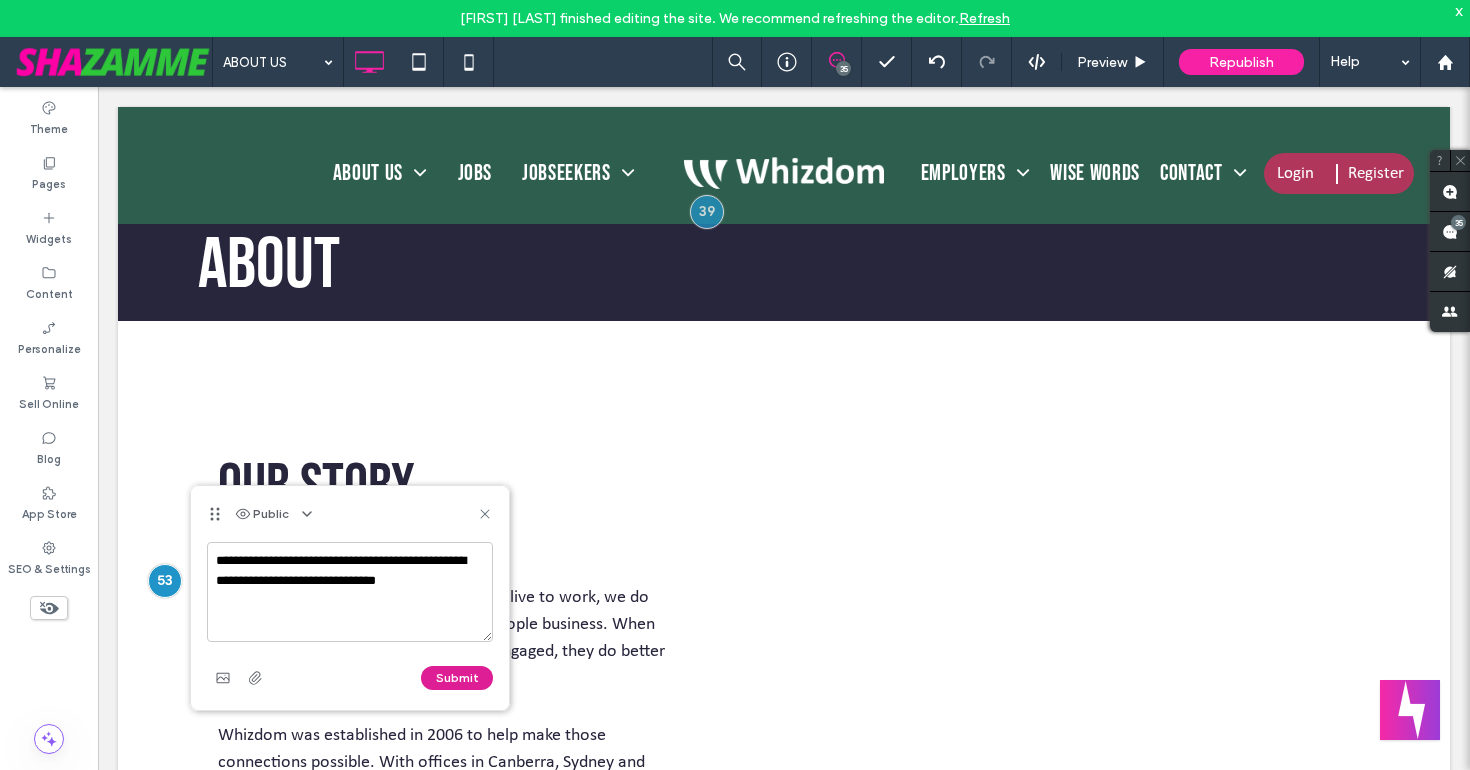 click on "Submit" at bounding box center (457, 678) 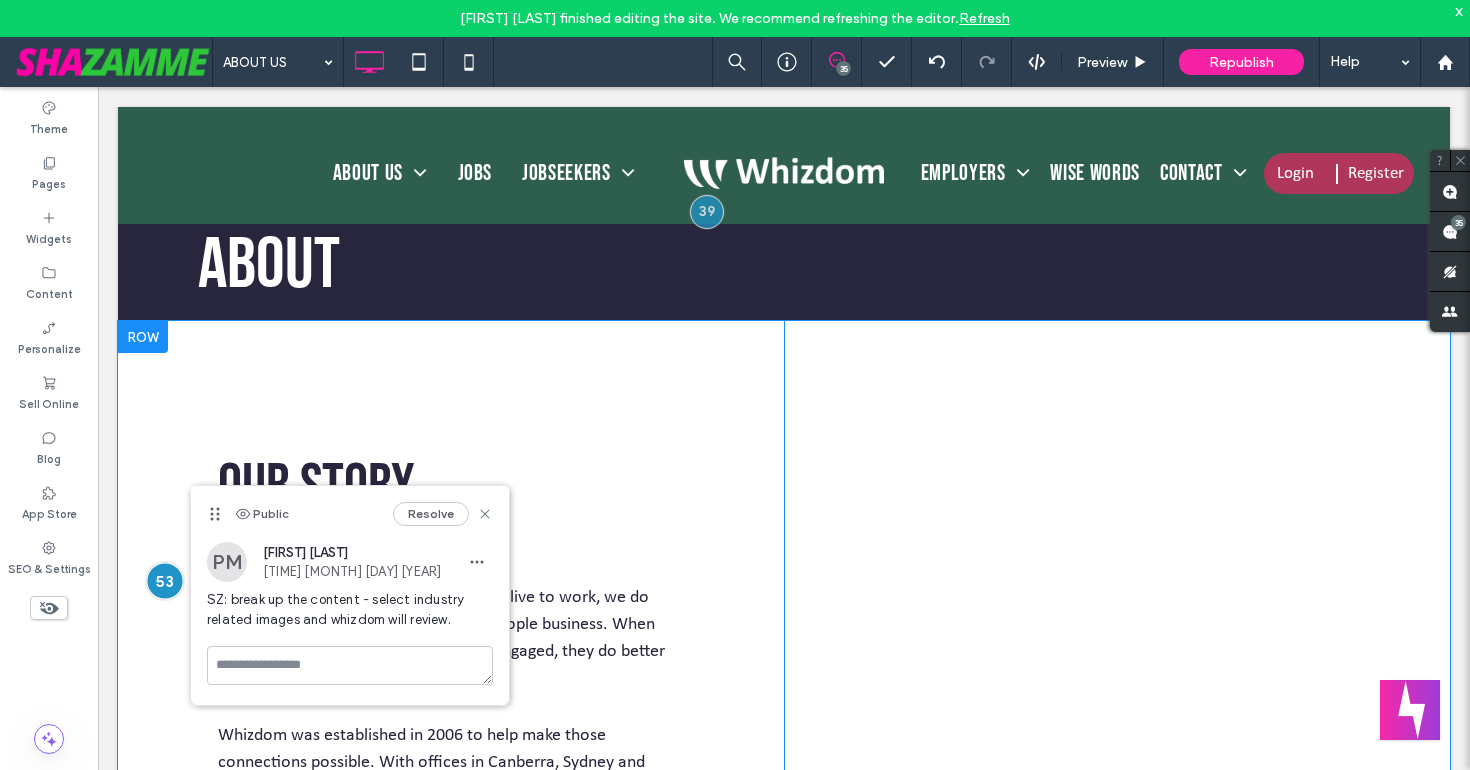 click at bounding box center (164, 580) 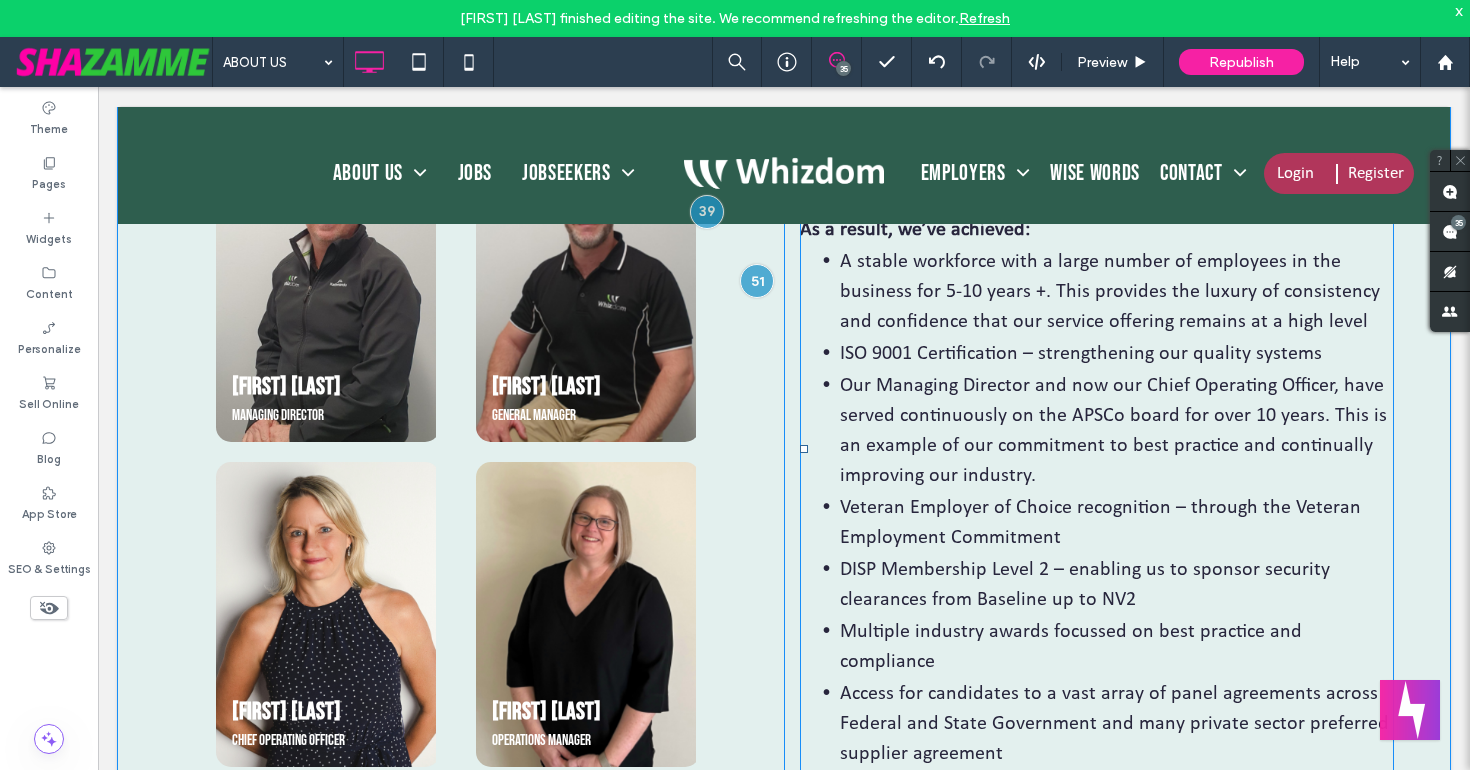 scroll, scrollTop: 2566, scrollLeft: 0, axis: vertical 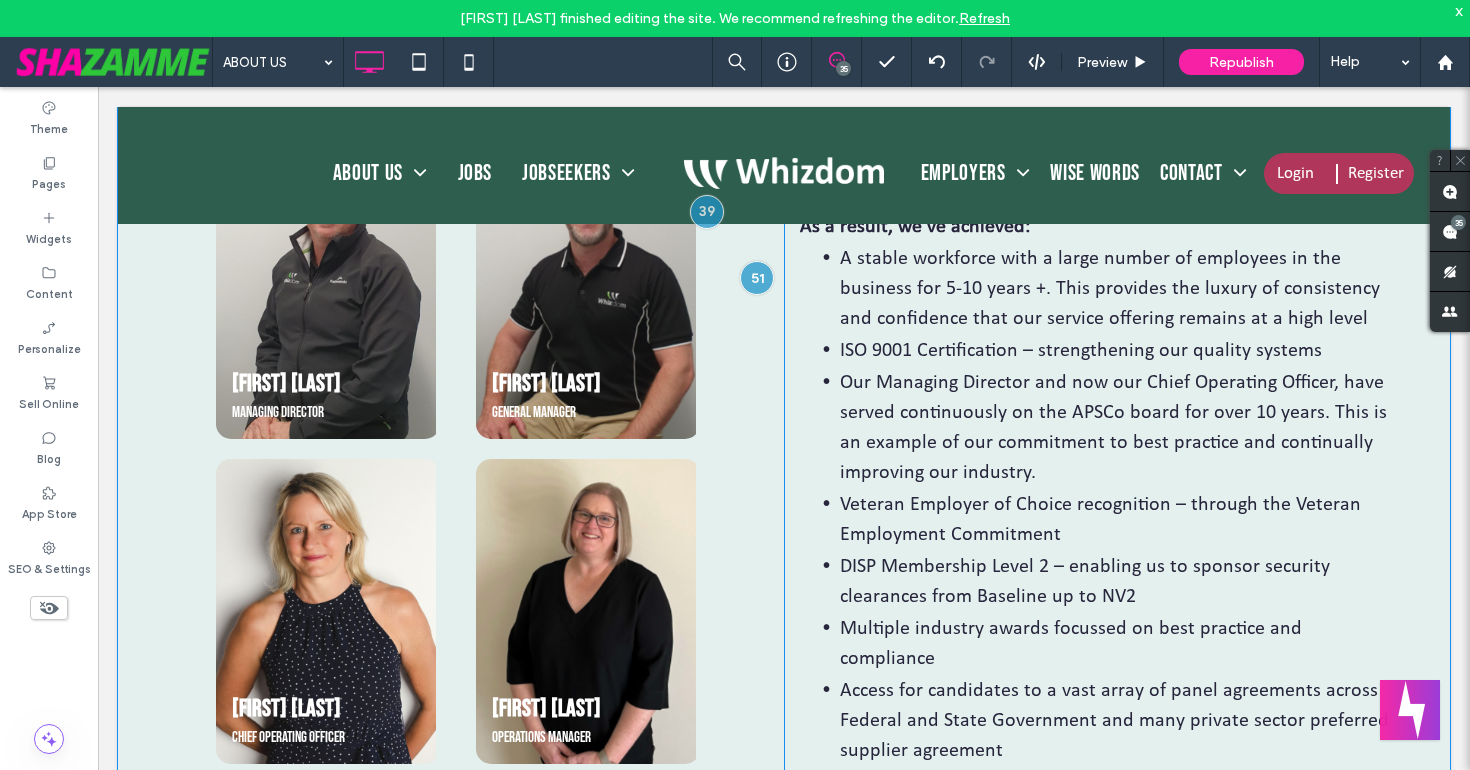 click on "meet our executive team
Box 1
Box 2
Box 3
Box 4
Box 5
[FIRST] [LAST]
Managing Director" at bounding box center [471, 446] 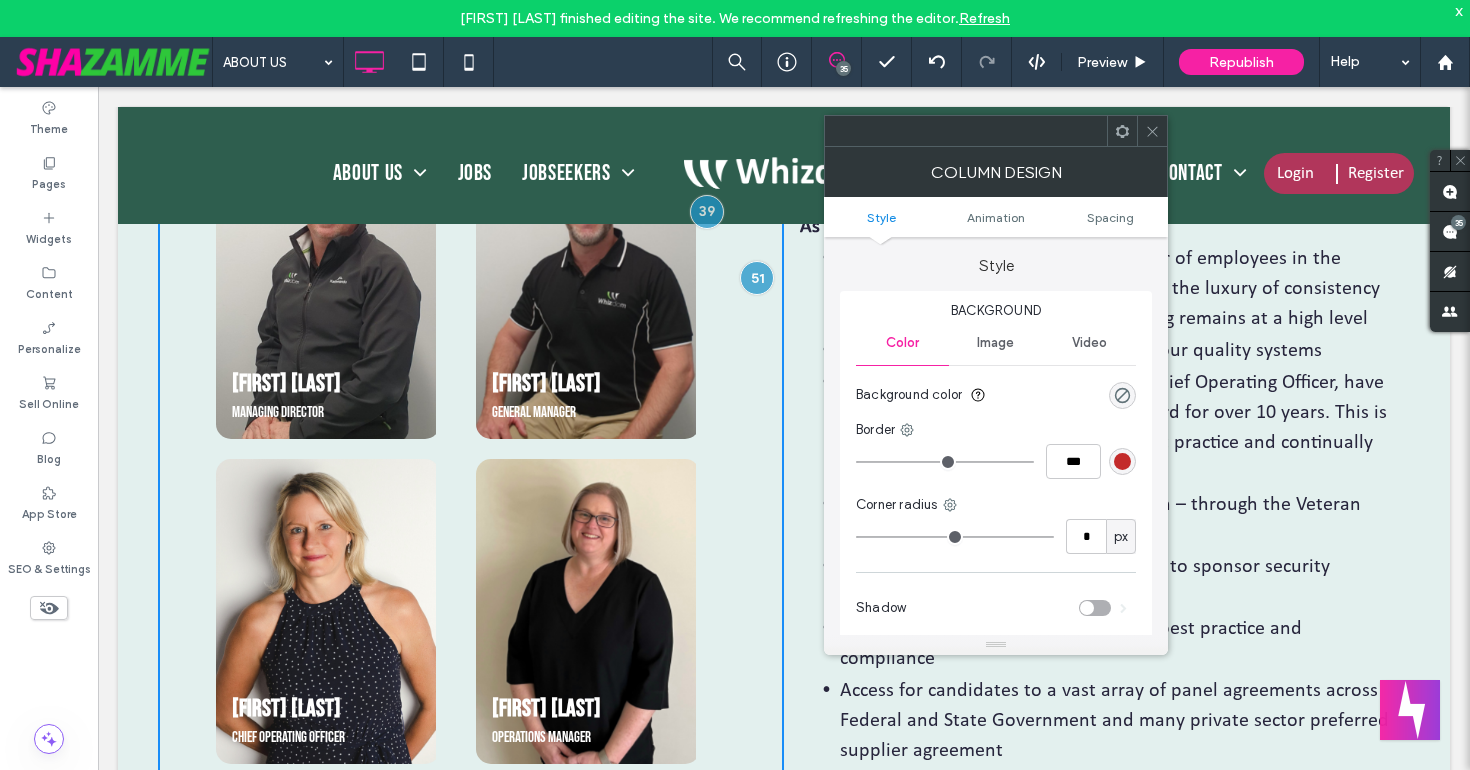 click 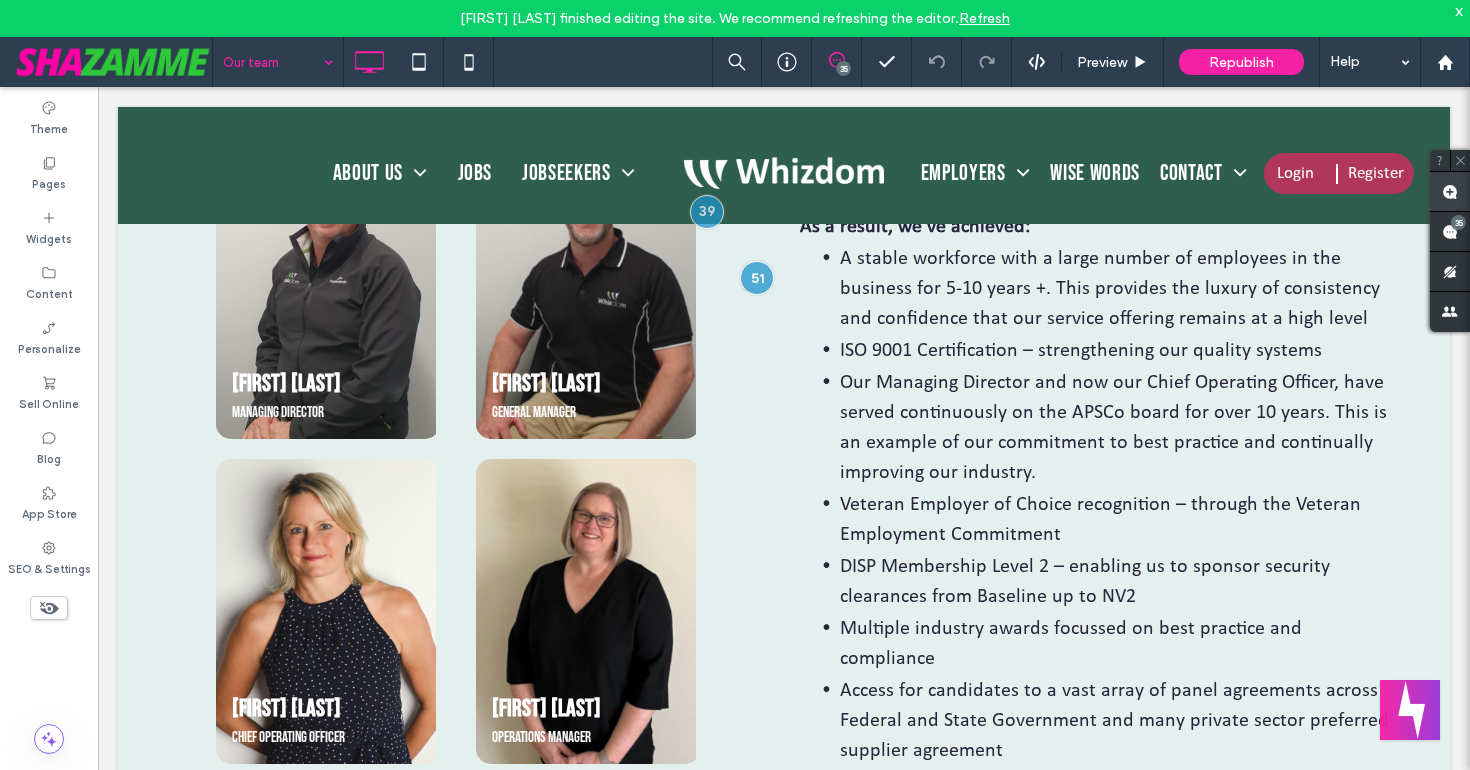 click 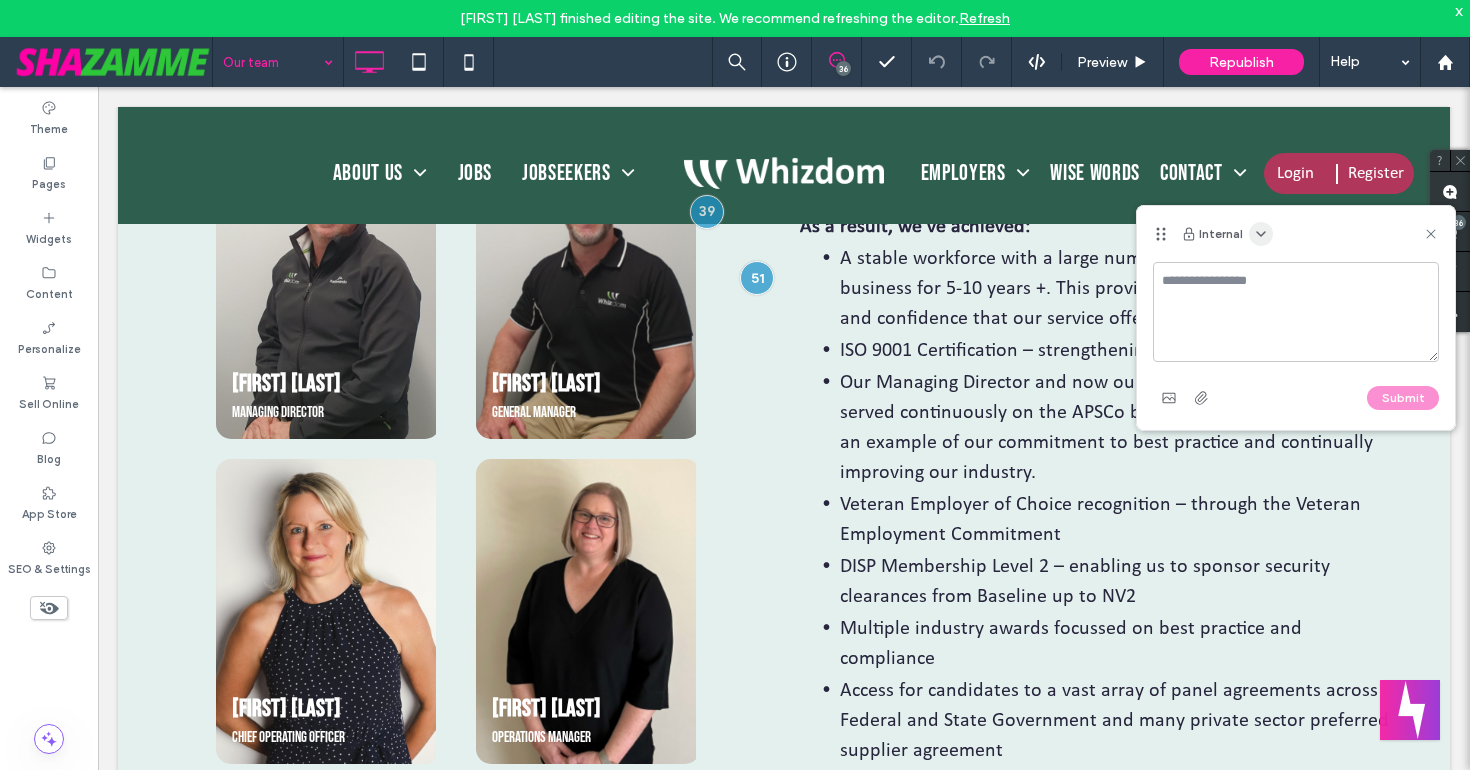 click 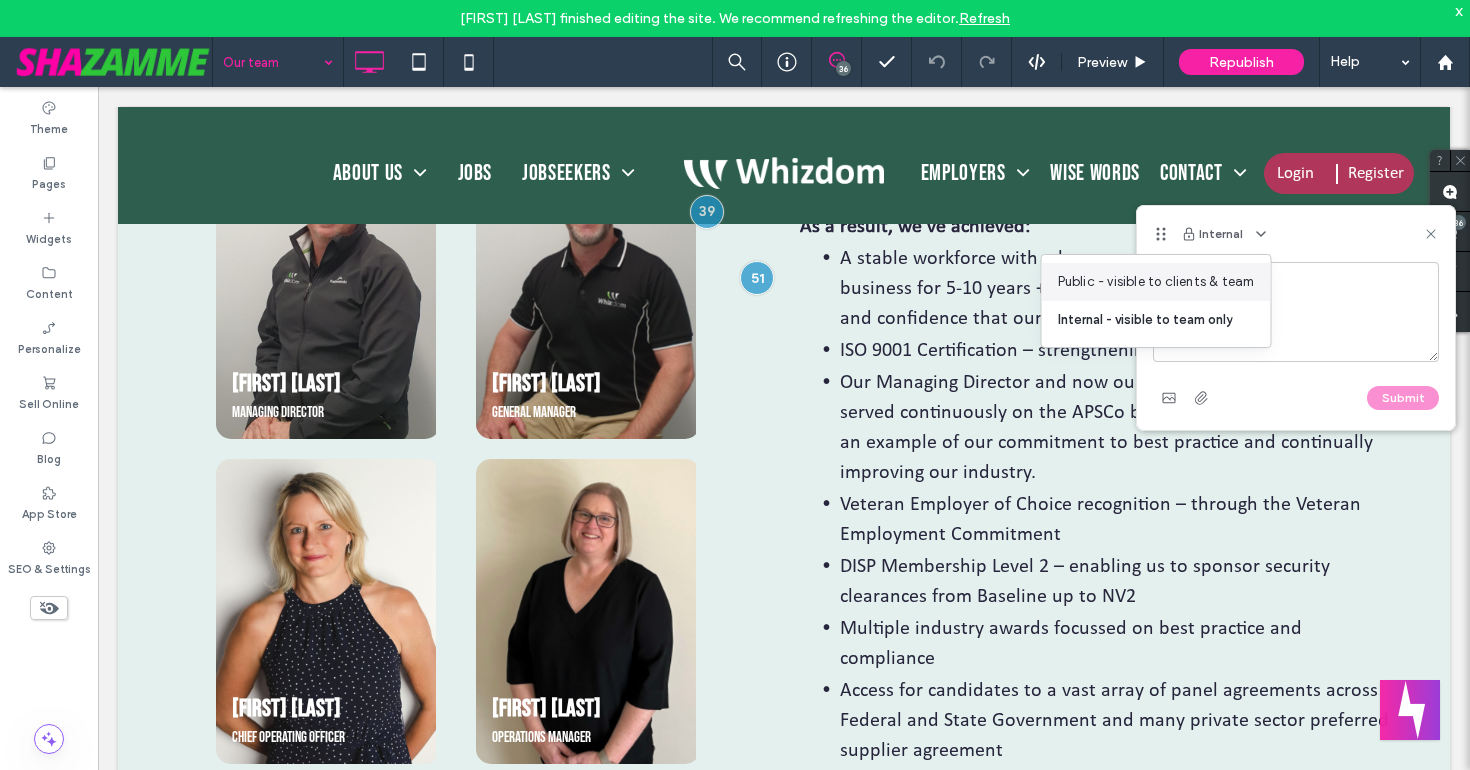 click on "Public - visible to clients & team" at bounding box center (1156, 282) 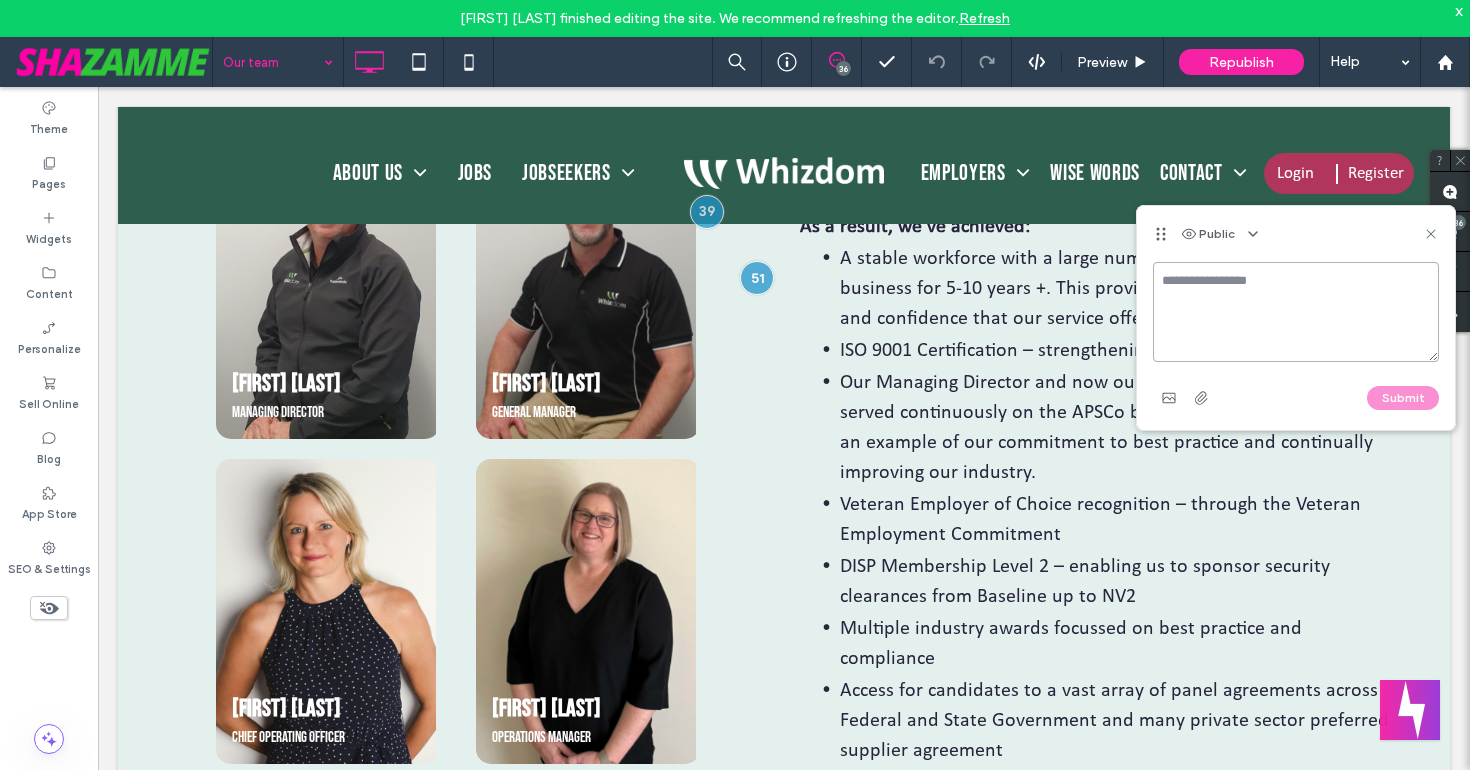 click at bounding box center (1296, 312) 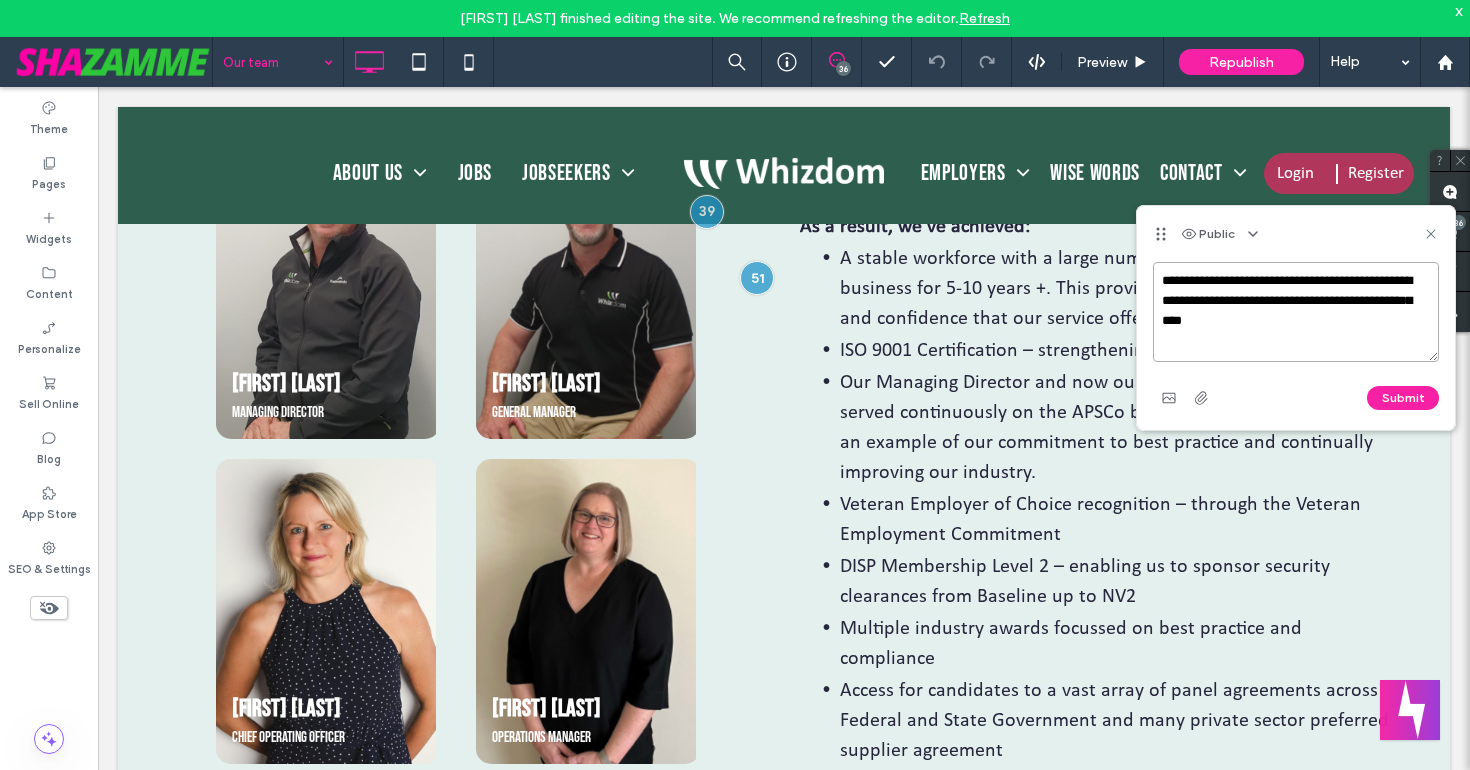 type on "**********" 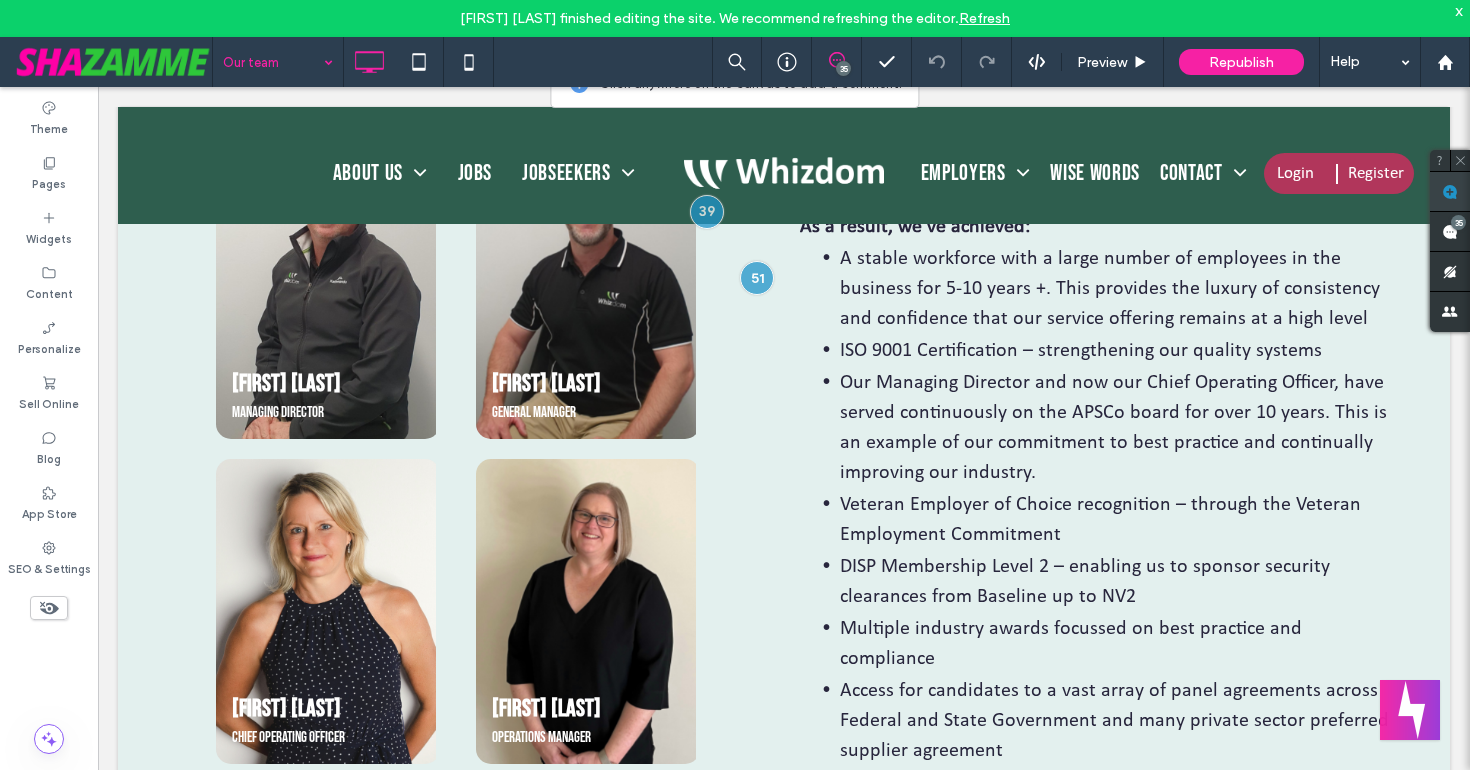 click 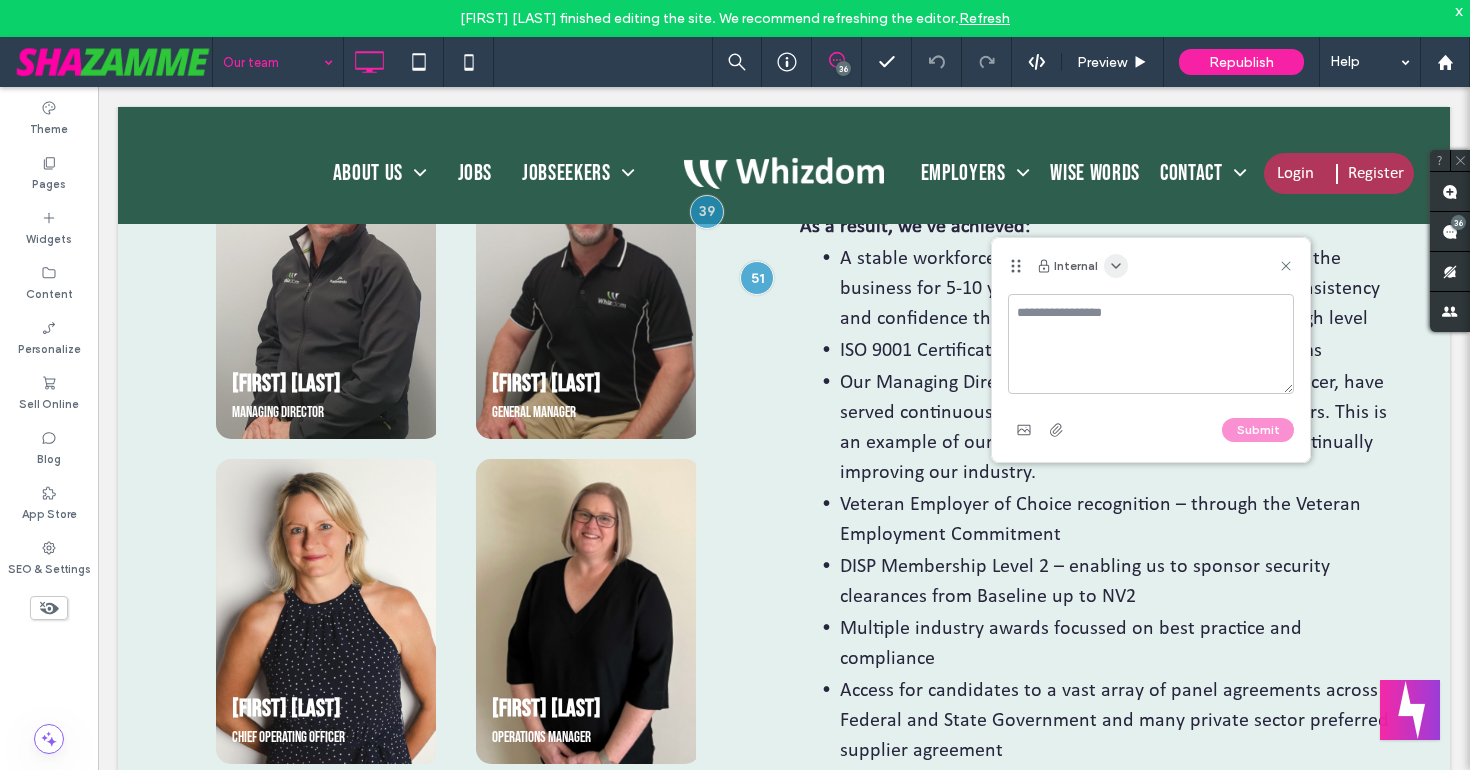 click 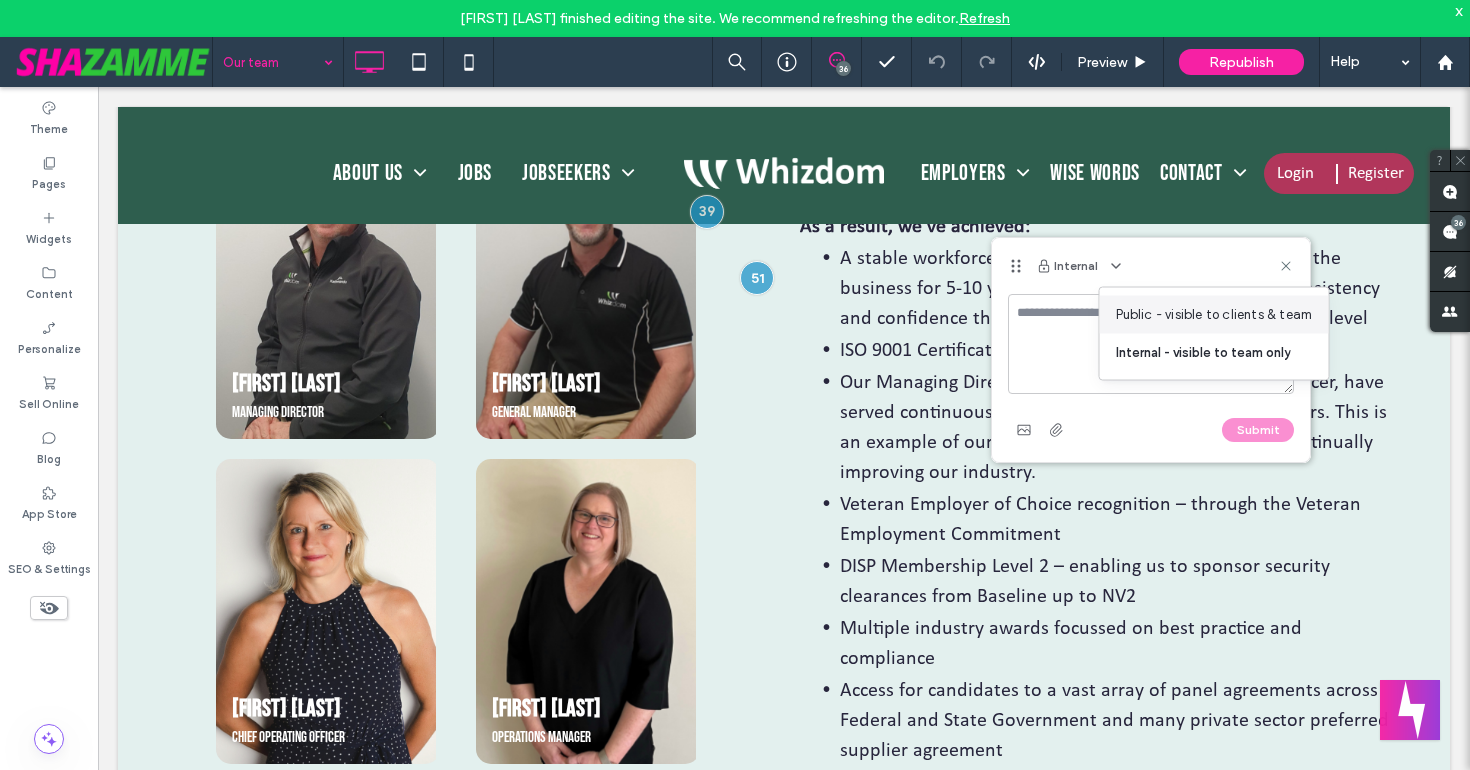 click on "Public - visible to clients & team" at bounding box center [1214, 315] 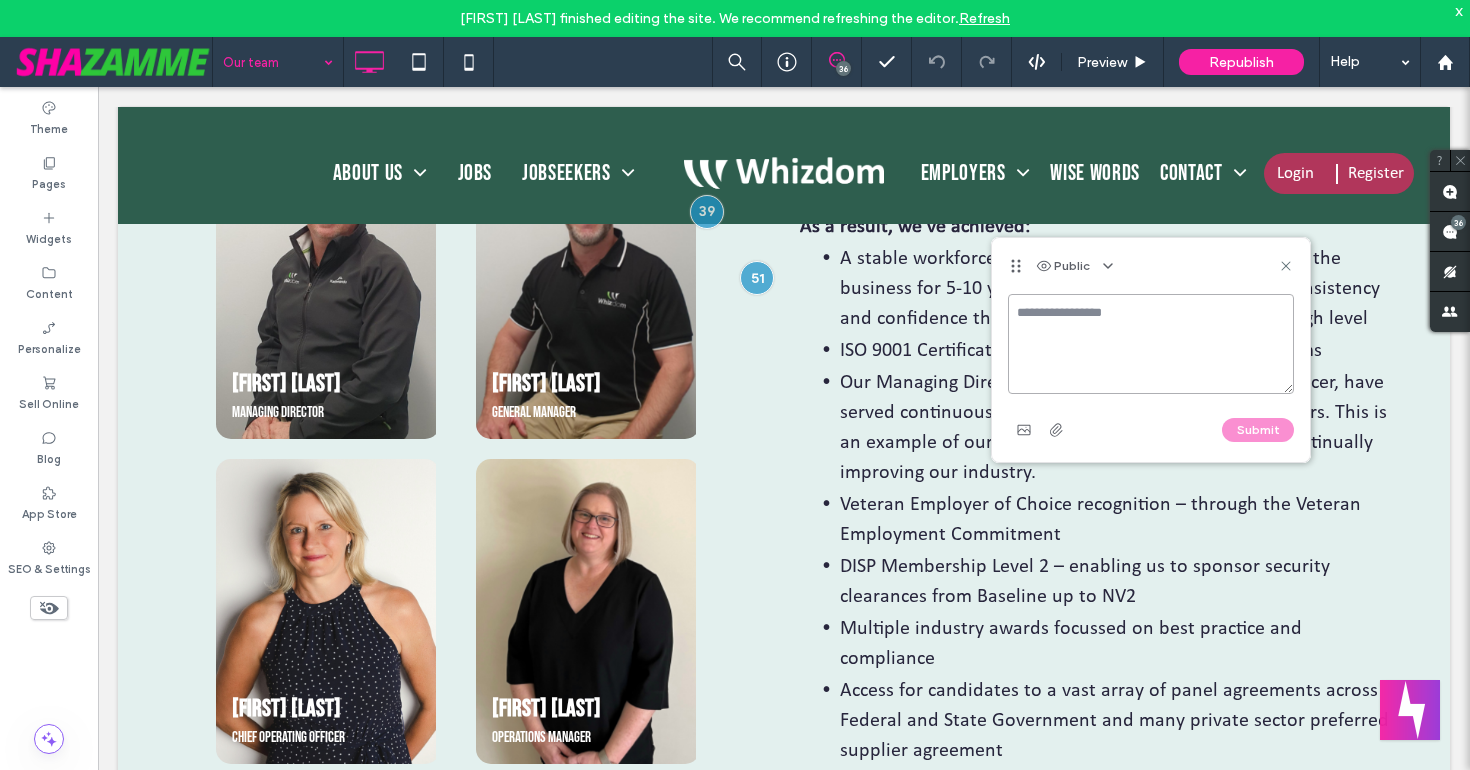 click at bounding box center (1151, 344) 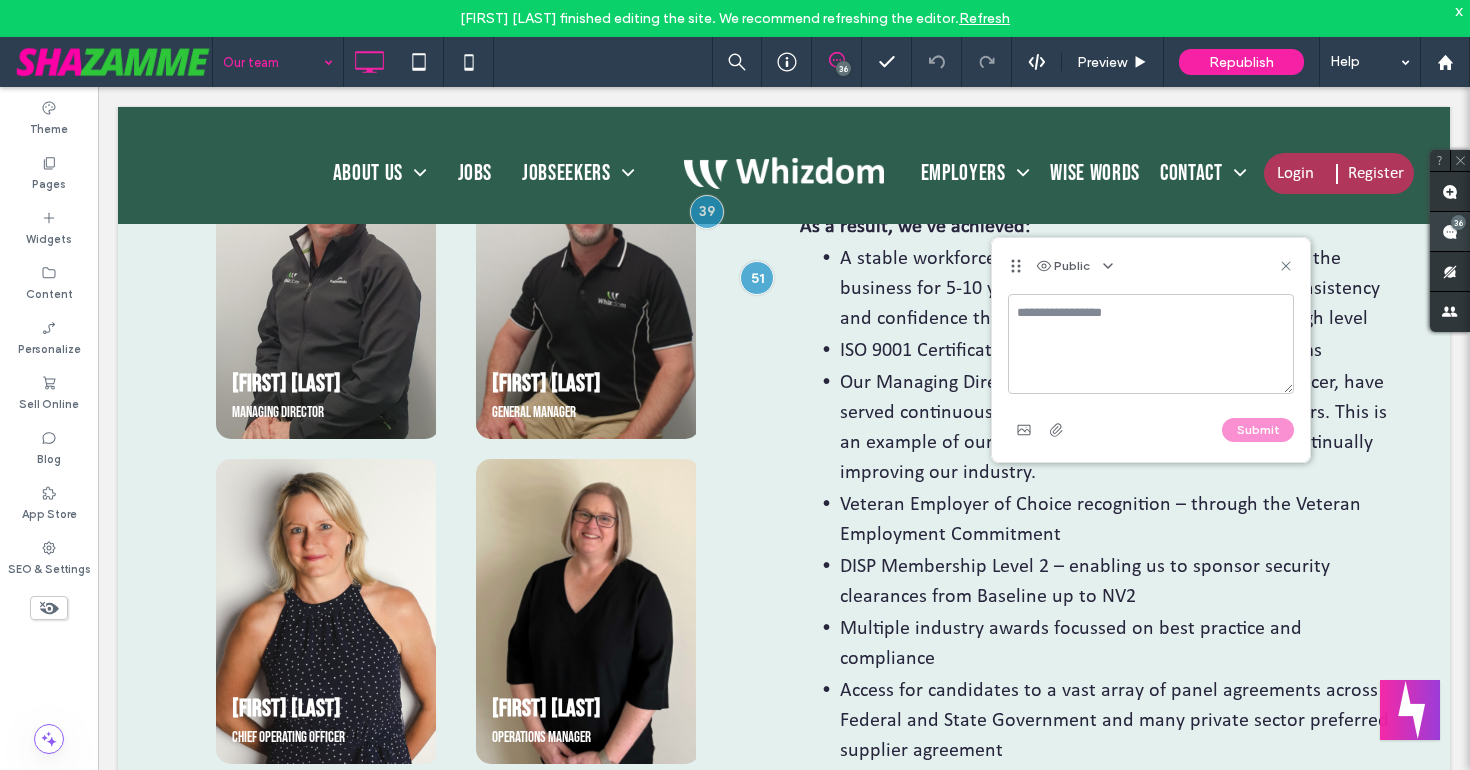 click 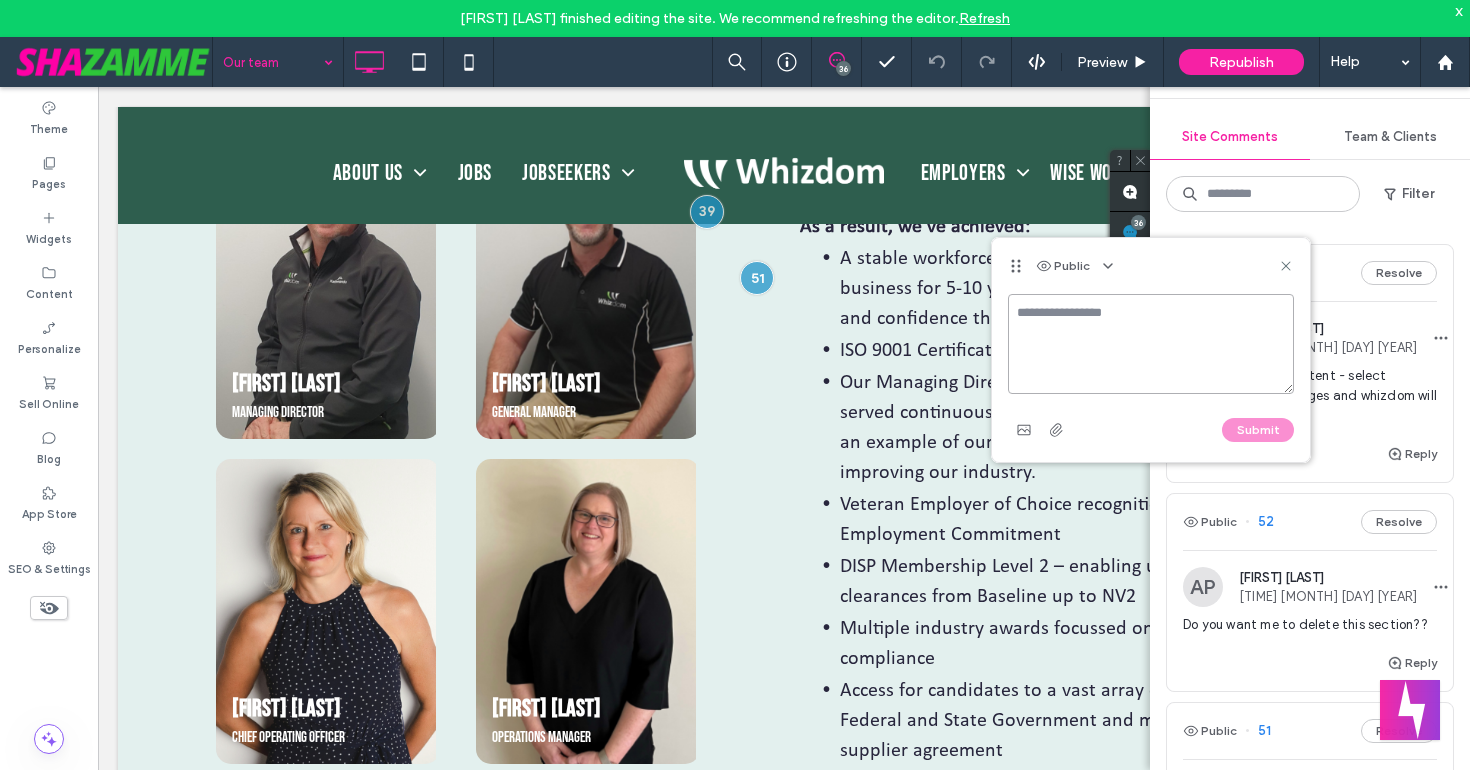 click at bounding box center (1151, 344) 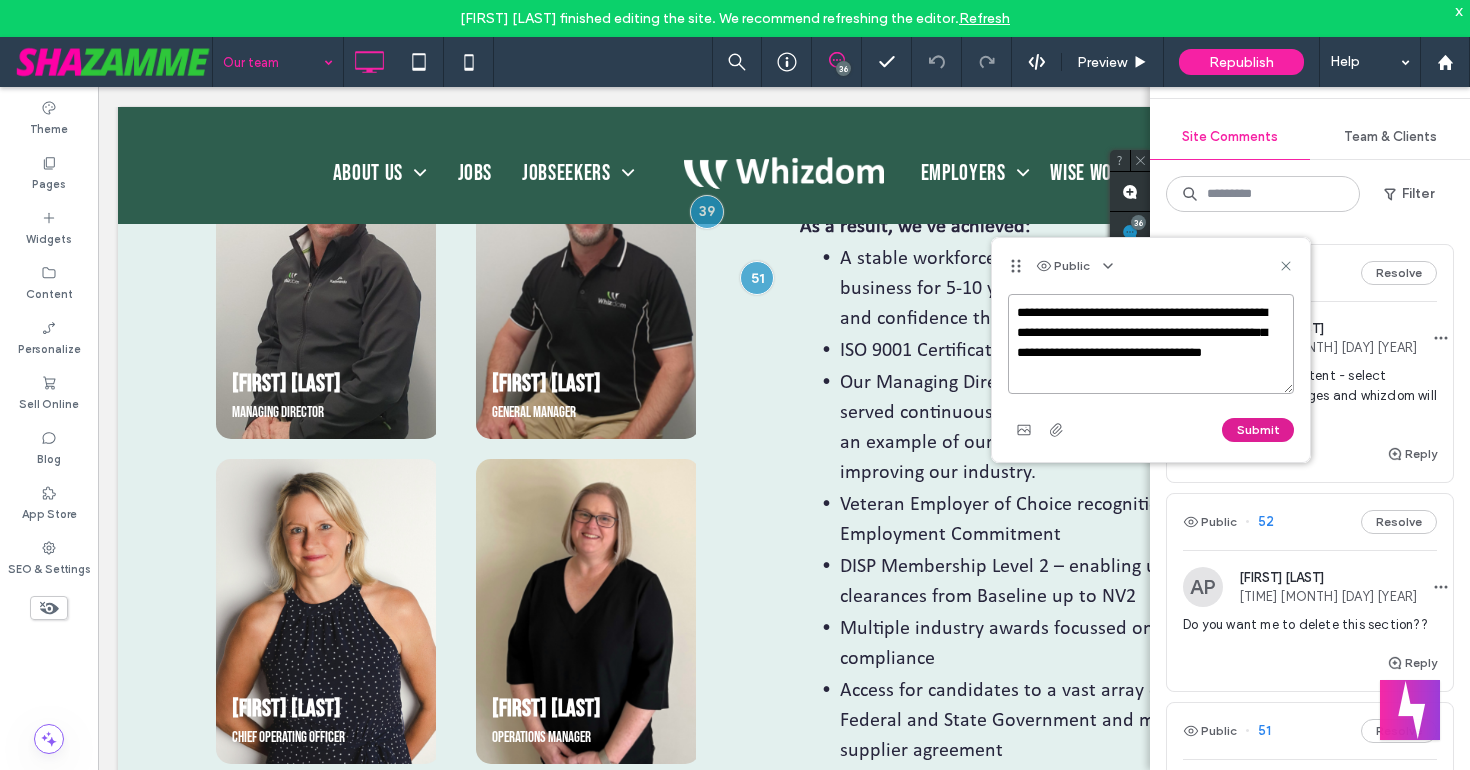 type on "**********" 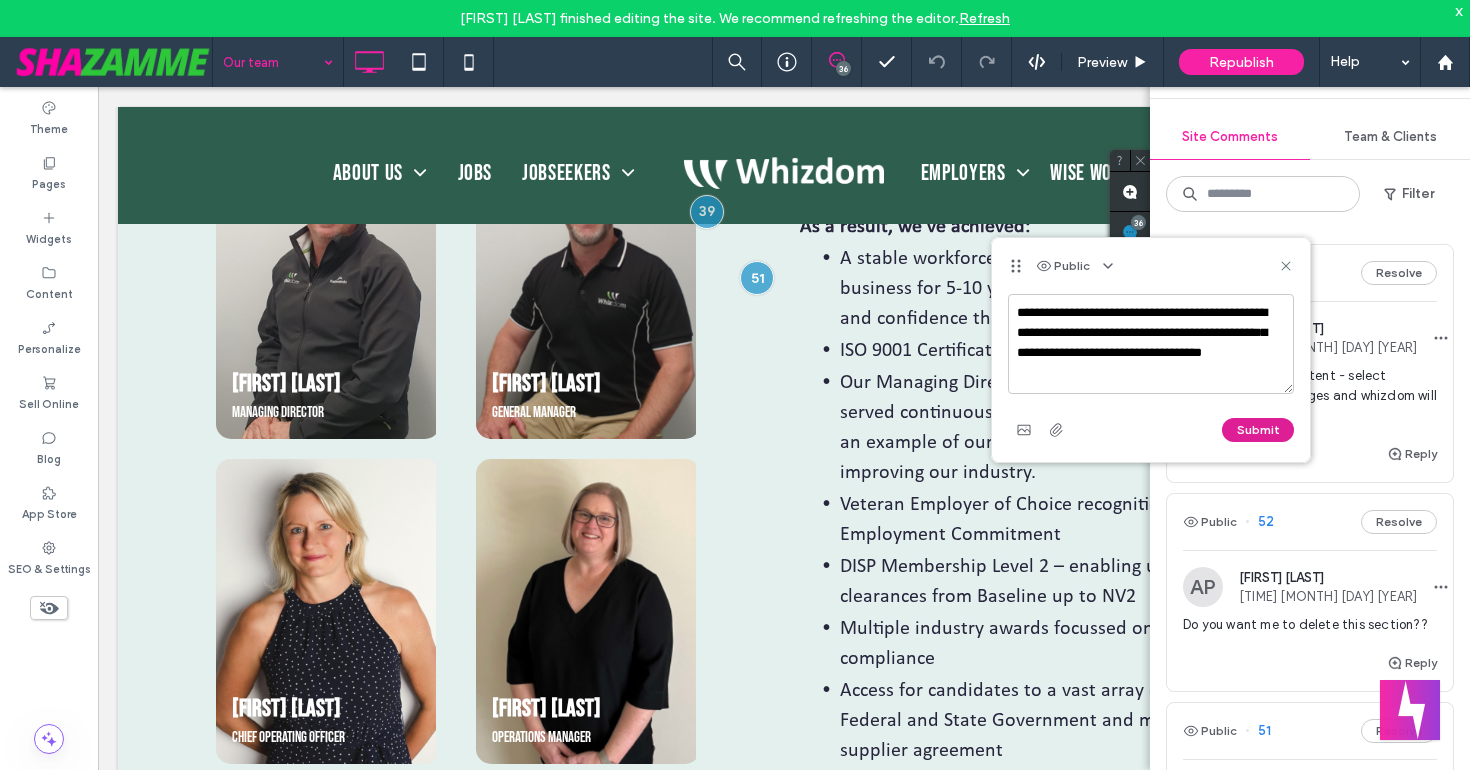 click on "Submit" at bounding box center (1258, 430) 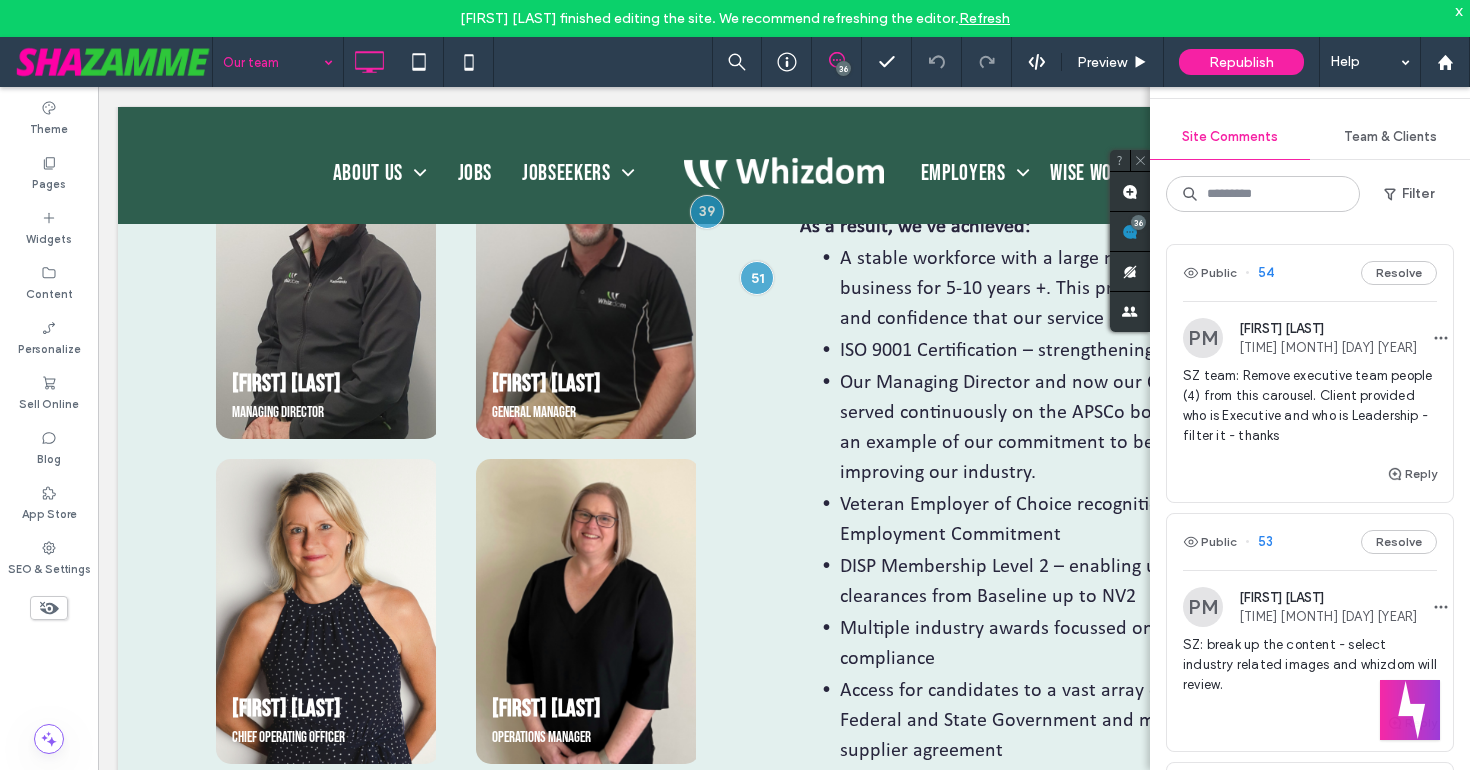 click on "x" at bounding box center [1459, 10] 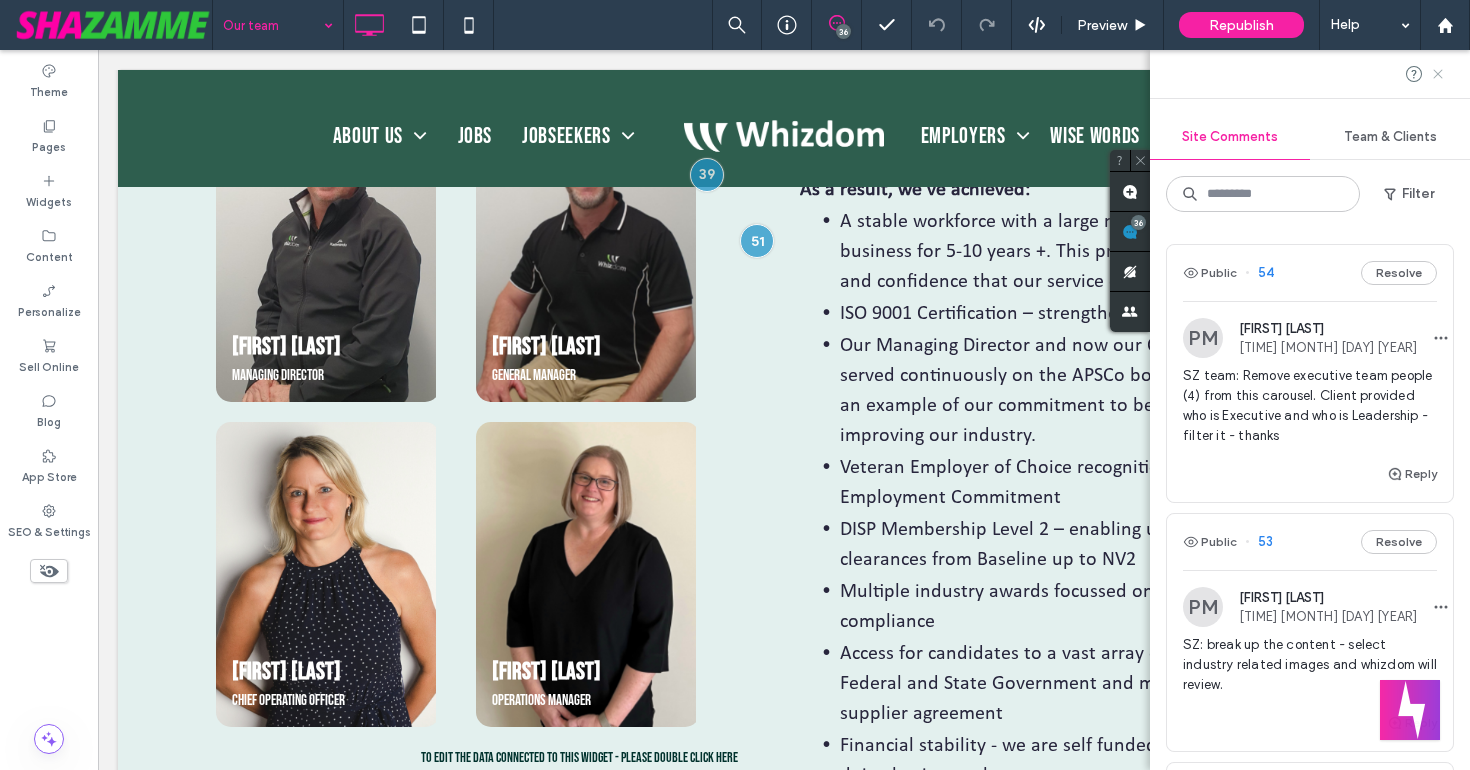 click 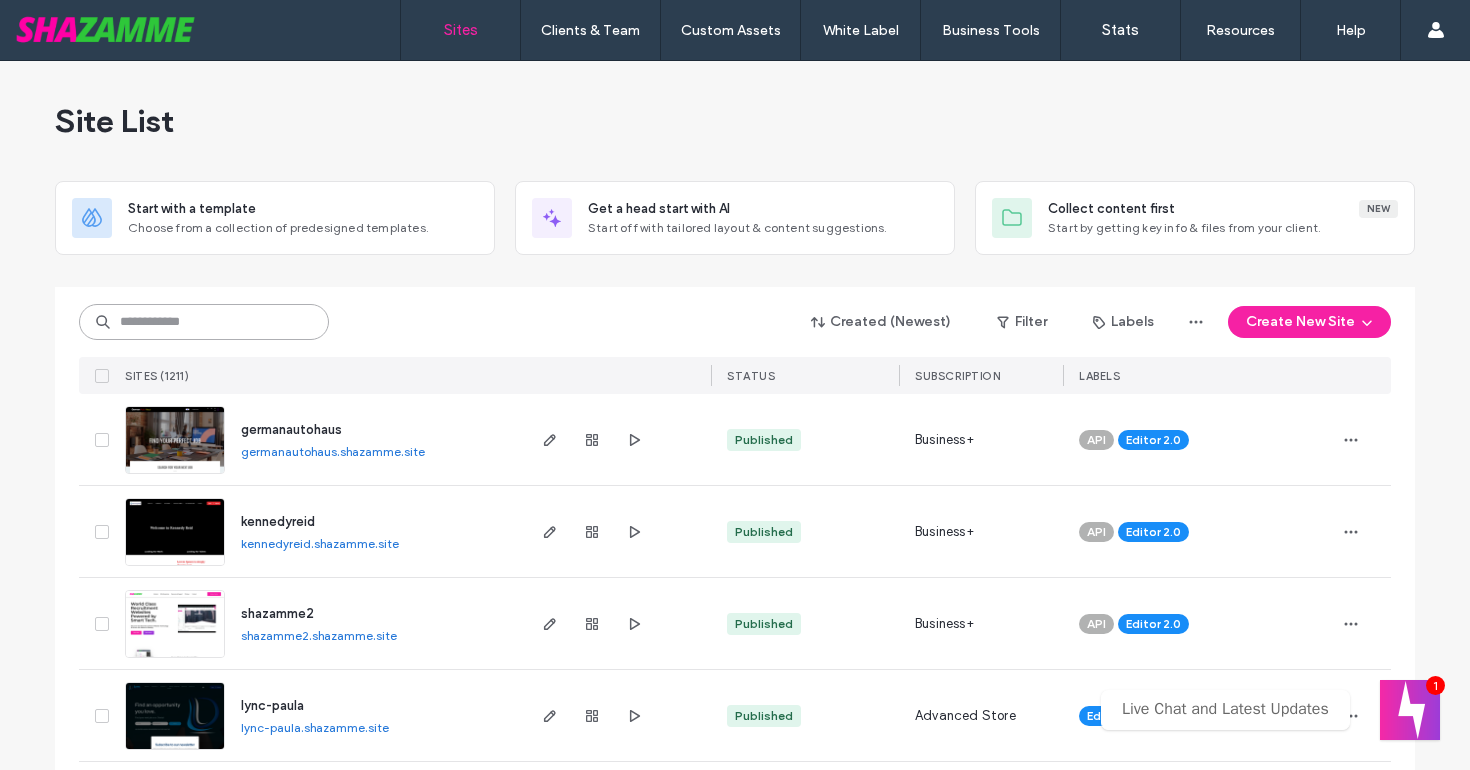 click at bounding box center [204, 322] 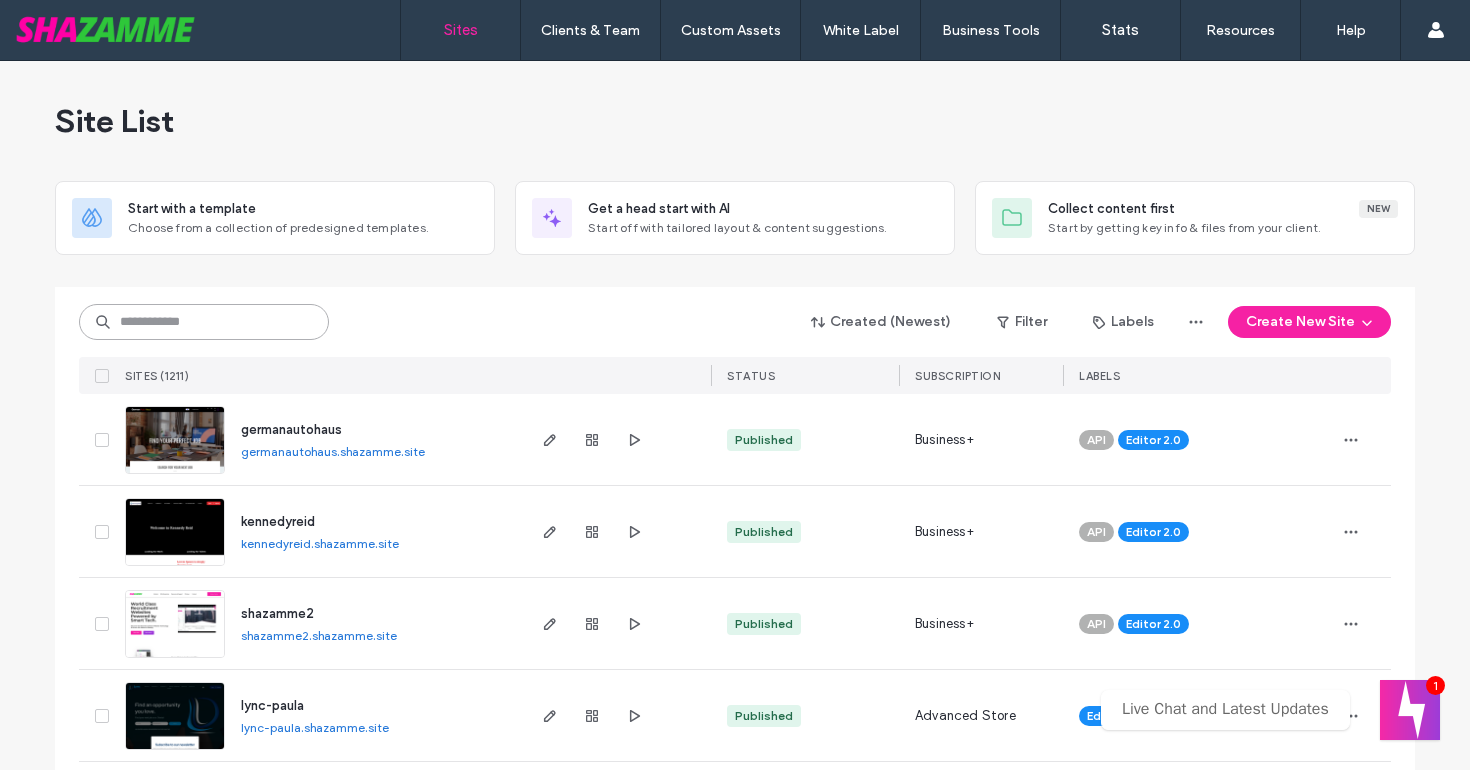 scroll, scrollTop: 0, scrollLeft: 0, axis: both 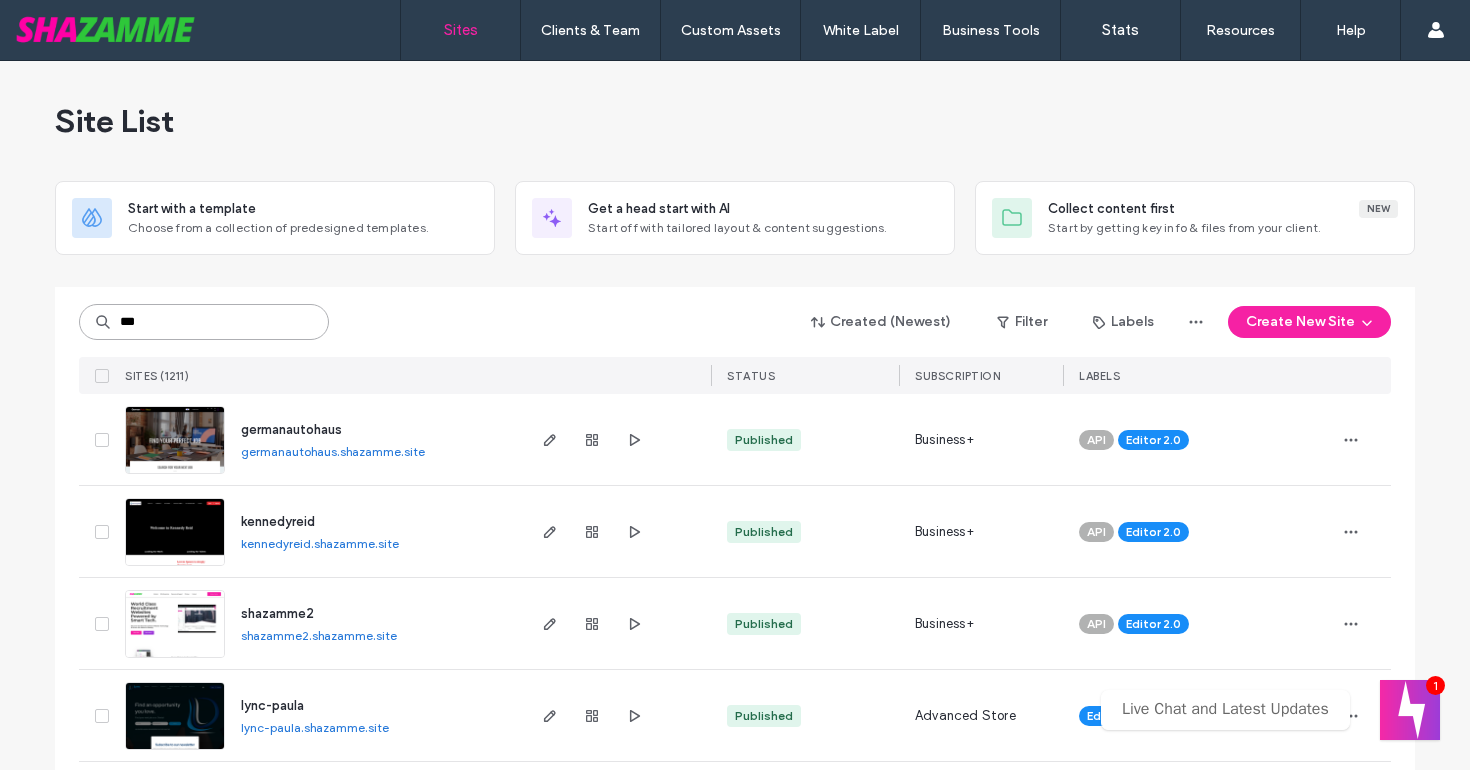 type on "***" 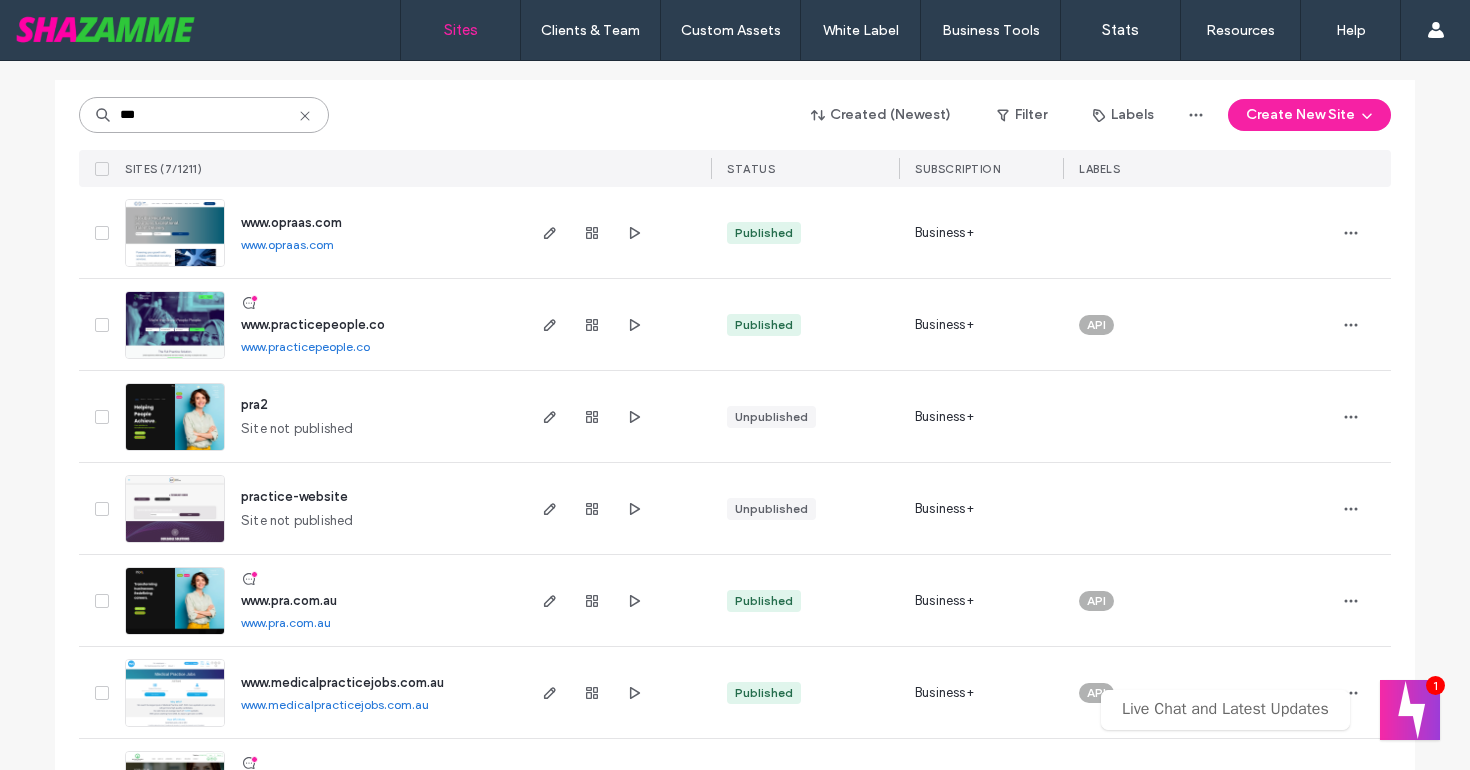 scroll, scrollTop: 211, scrollLeft: 0, axis: vertical 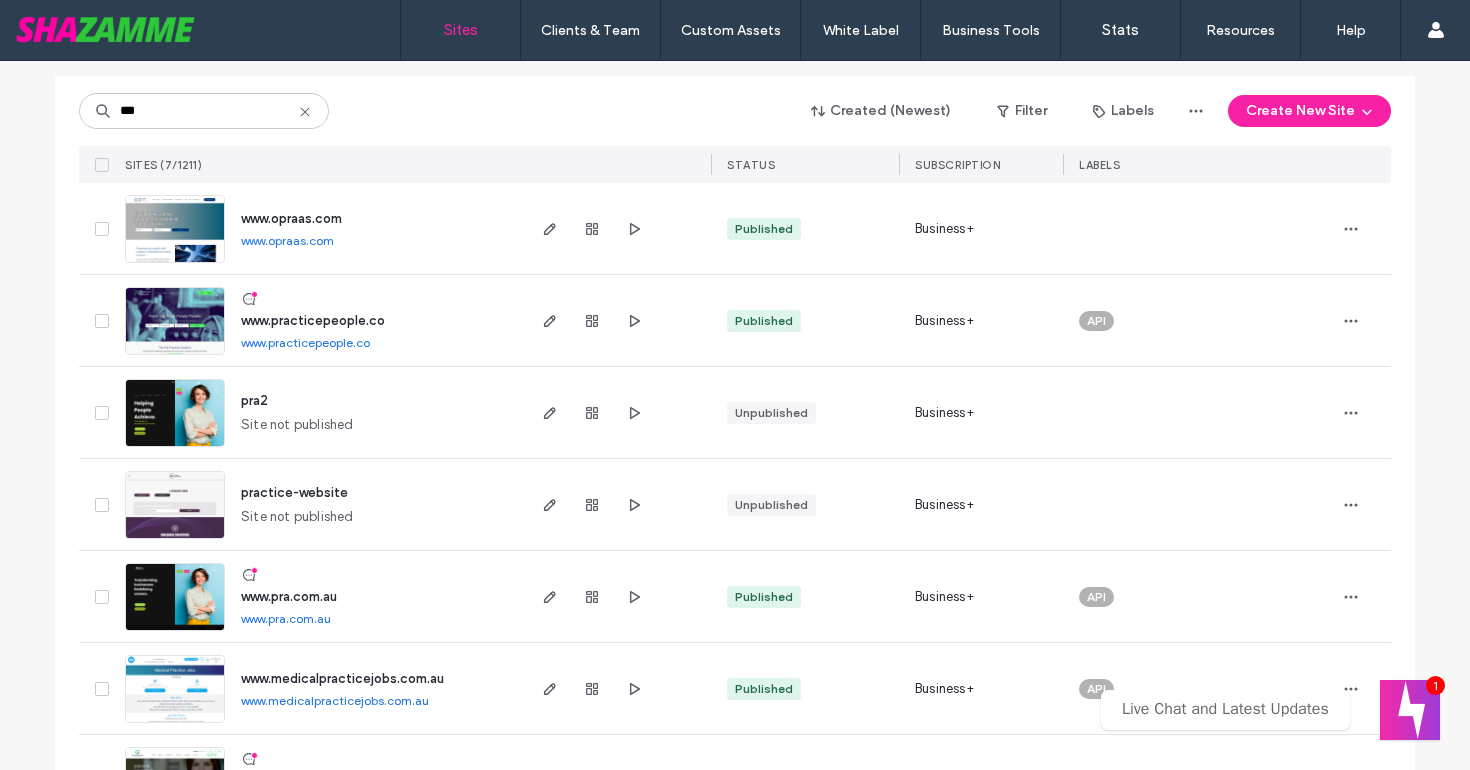click on "www.pra.com.au" at bounding box center (289, 596) 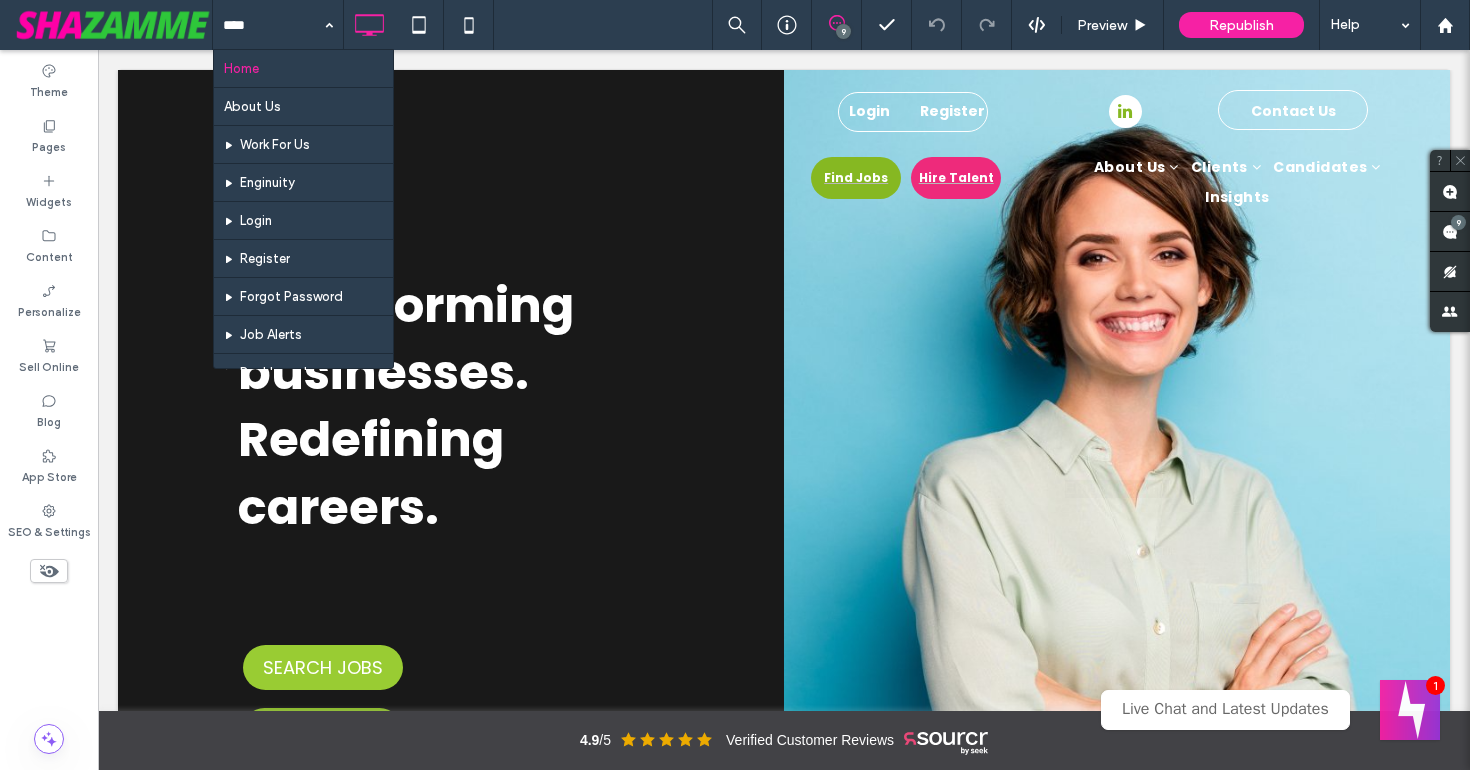 scroll, scrollTop: 0, scrollLeft: 0, axis: both 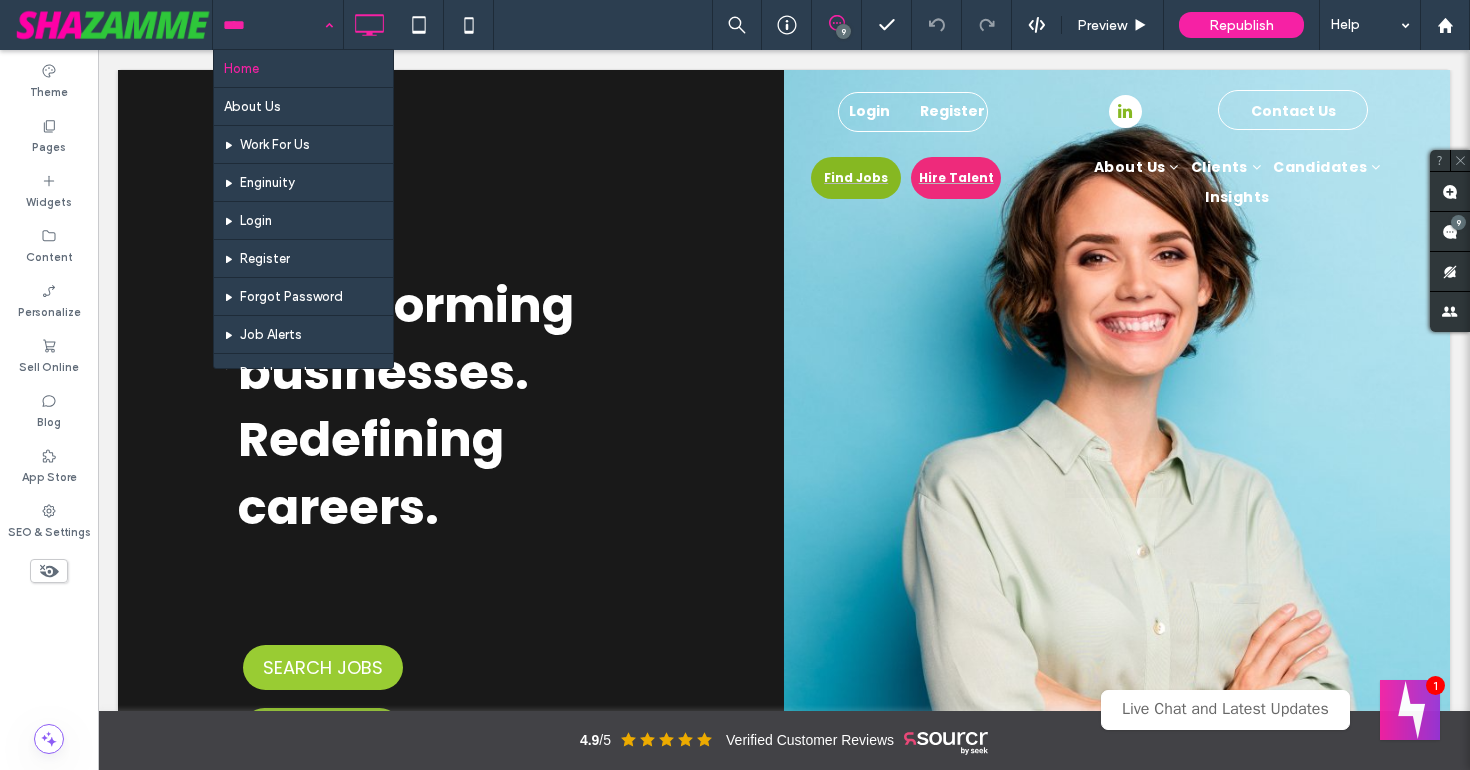 click at bounding box center (273, 25) 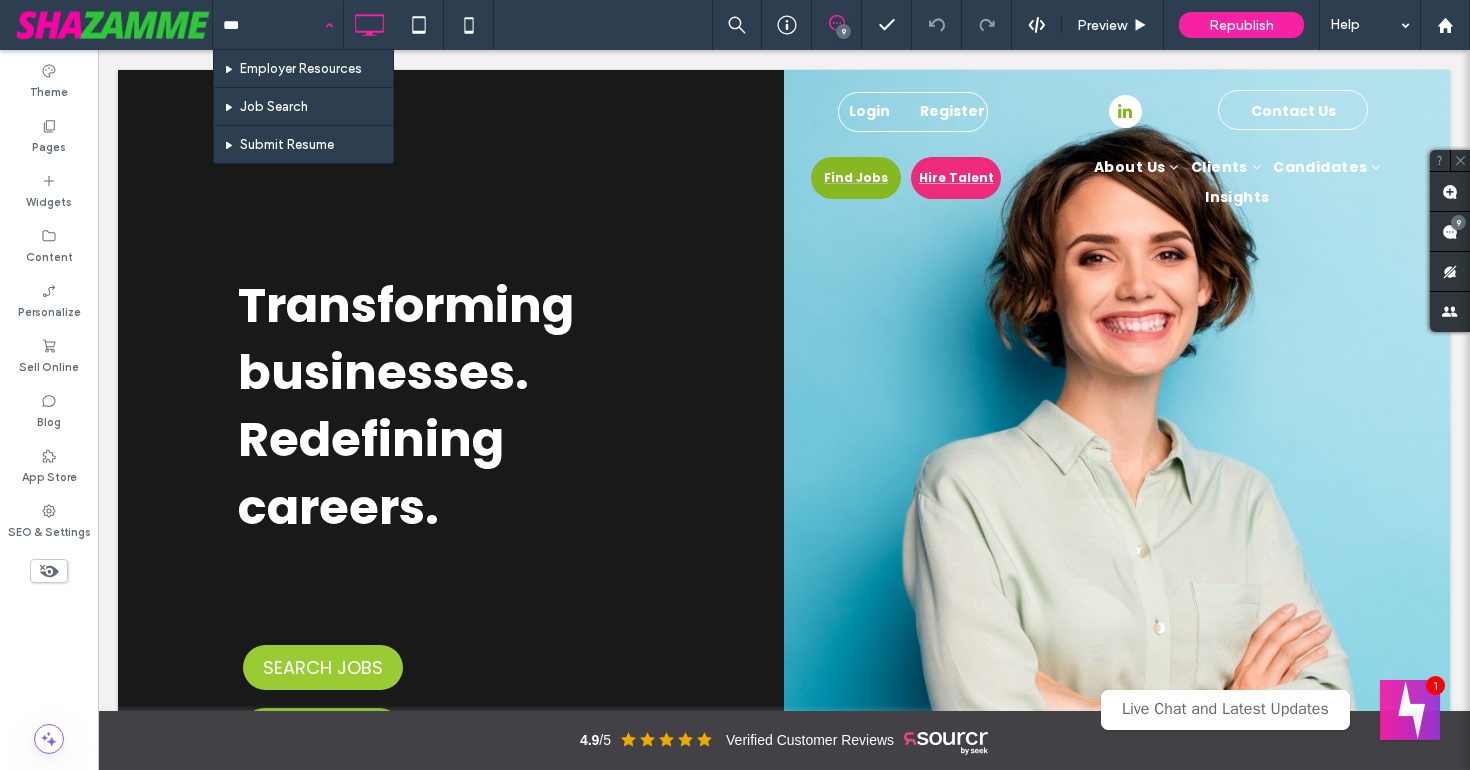 type on "****" 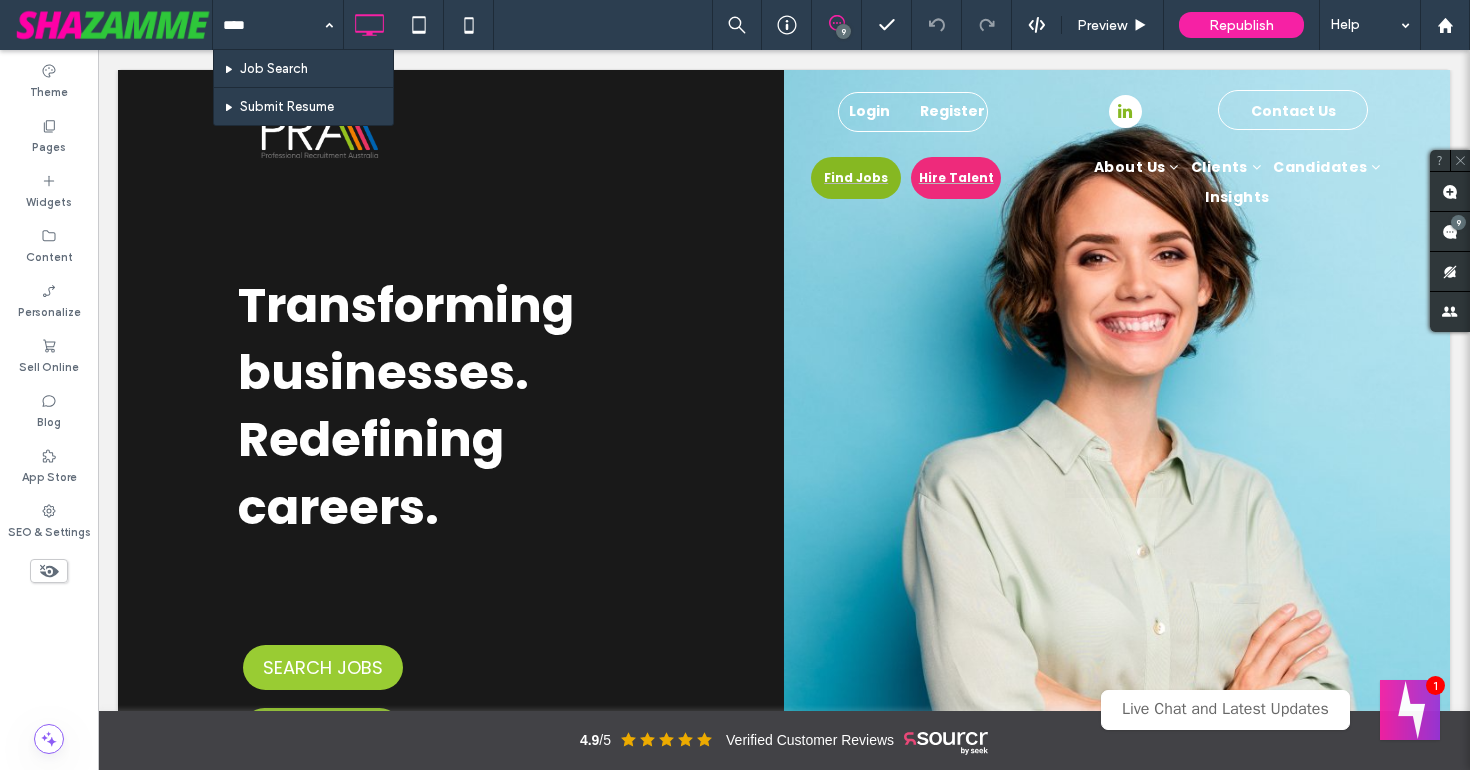 type 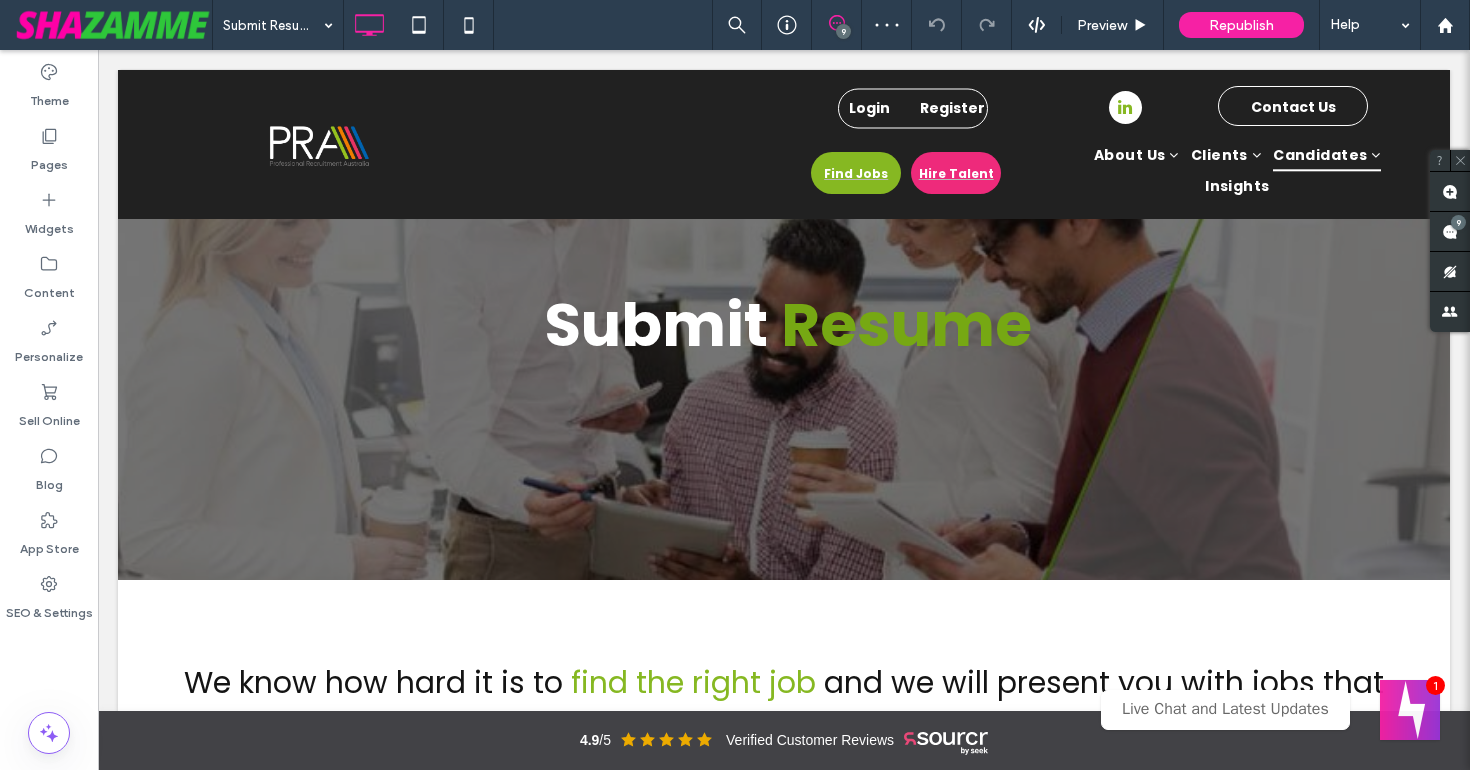 scroll, scrollTop: 695, scrollLeft: 0, axis: vertical 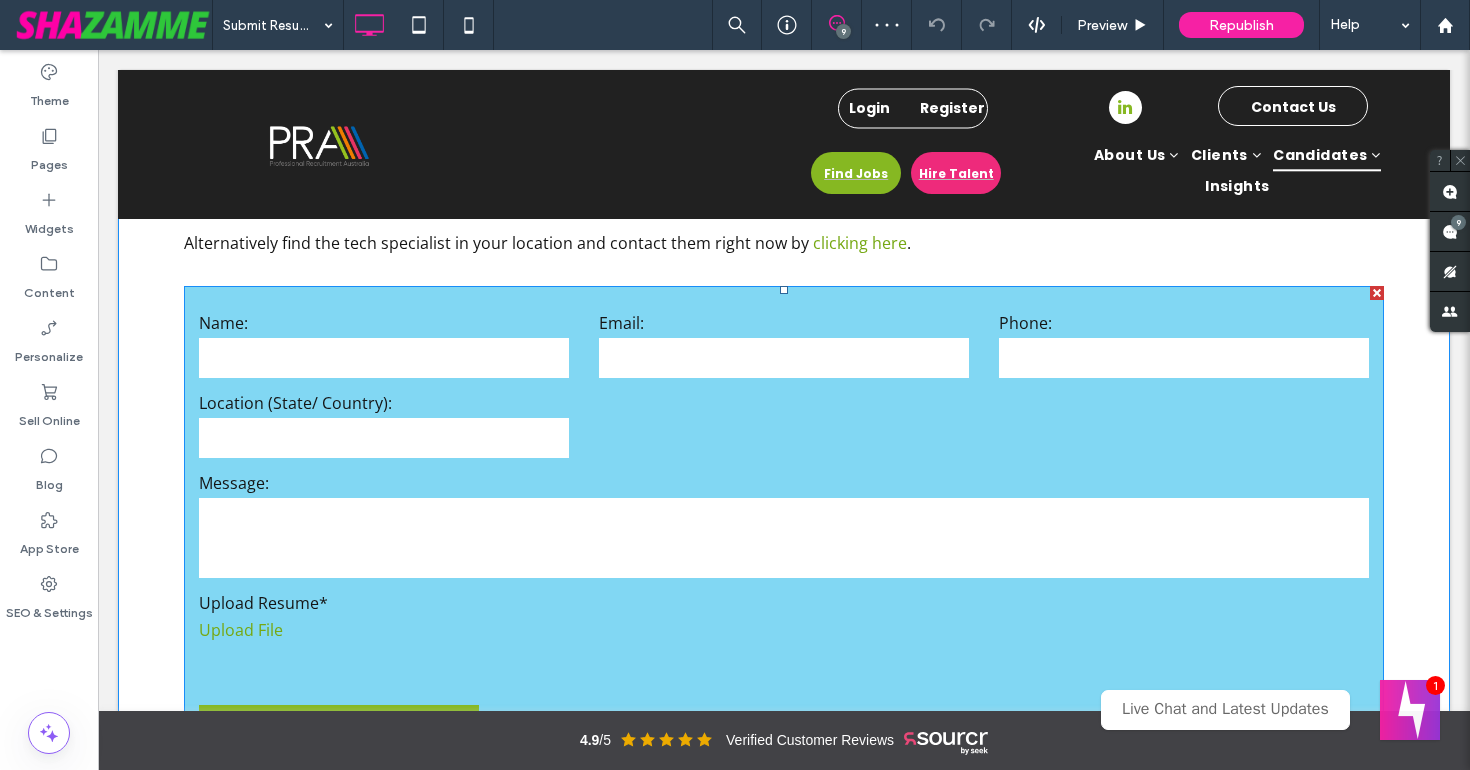 click at bounding box center [384, 438] 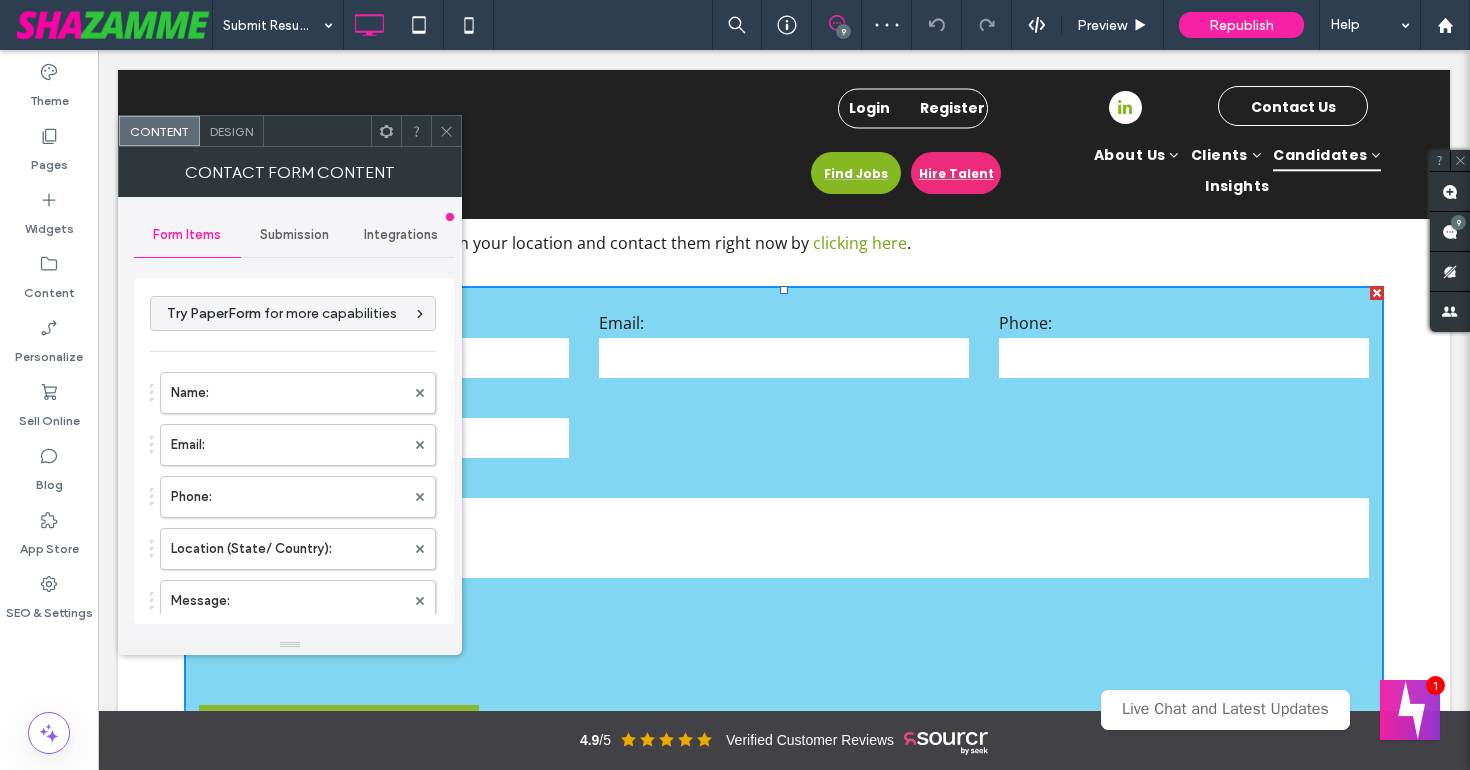 type on "**********" 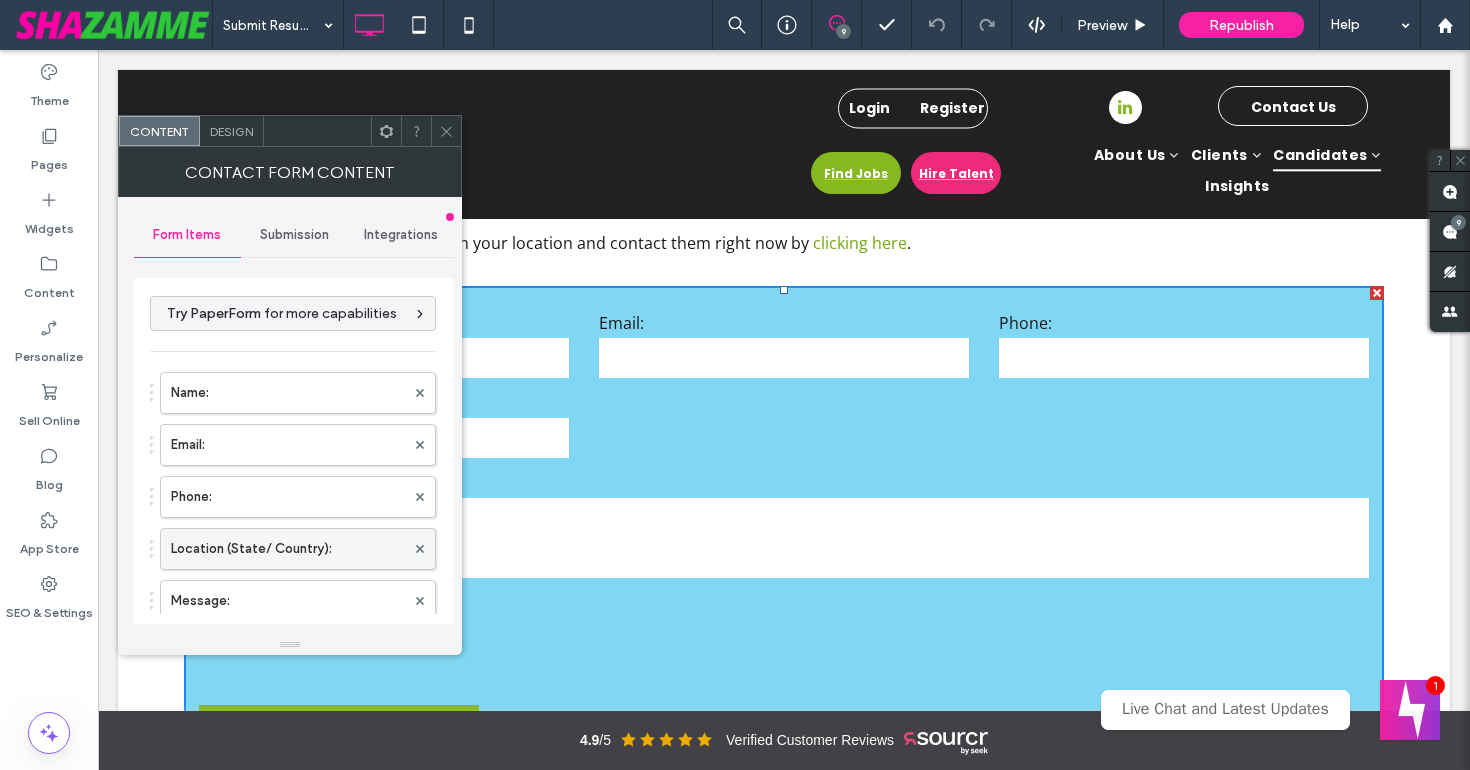 click on "Location (State/ Country):" at bounding box center (288, 549) 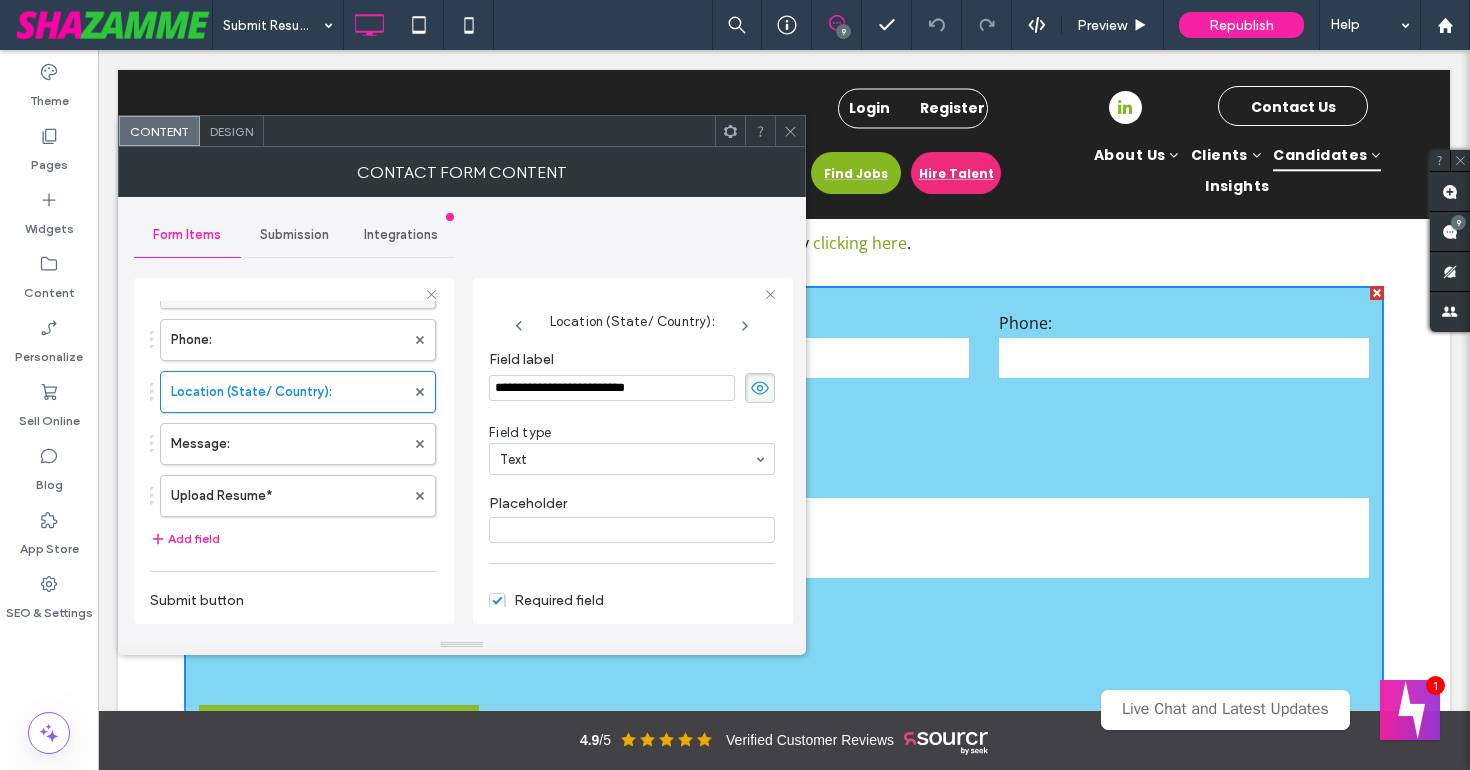 scroll, scrollTop: 175, scrollLeft: 0, axis: vertical 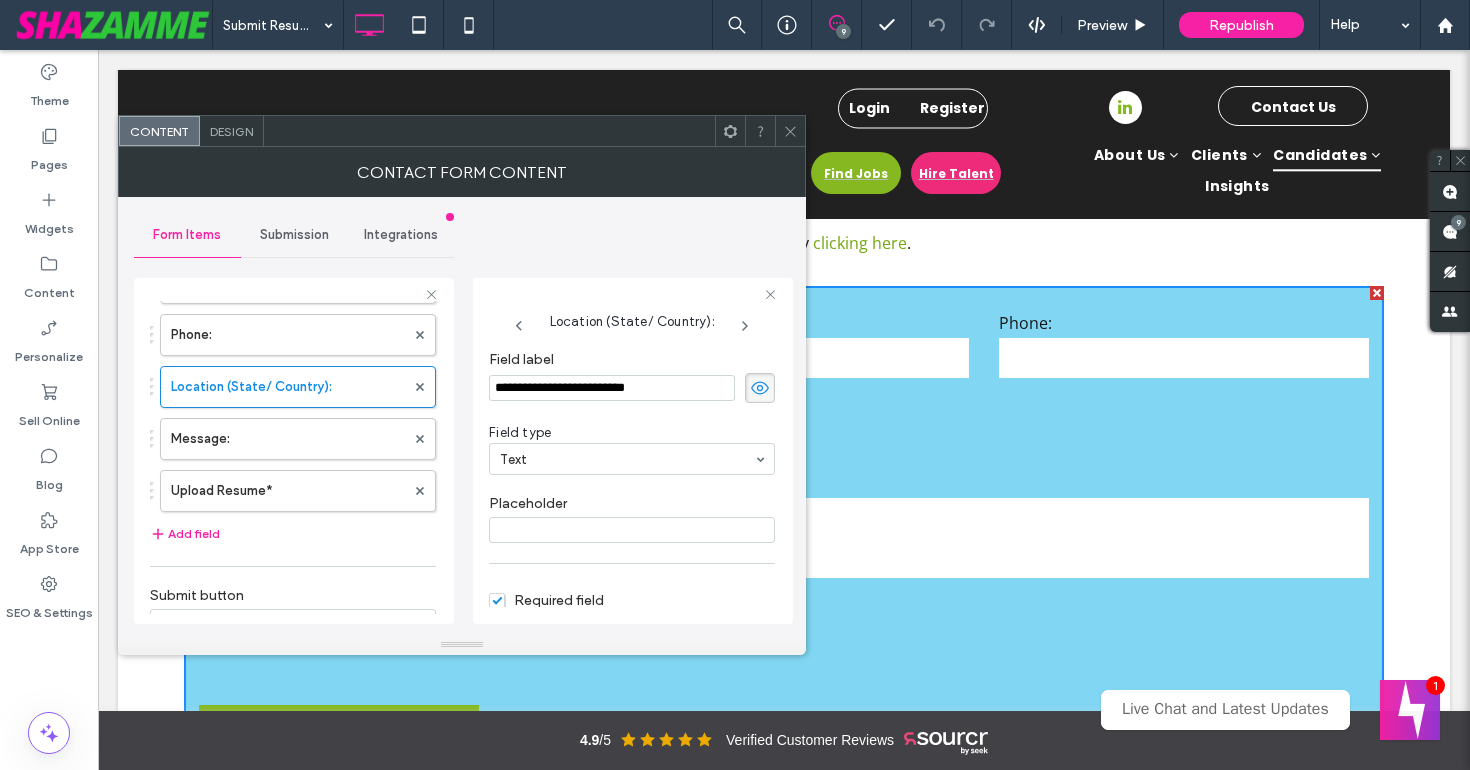 click on "**********" at bounding box center [612, 388] 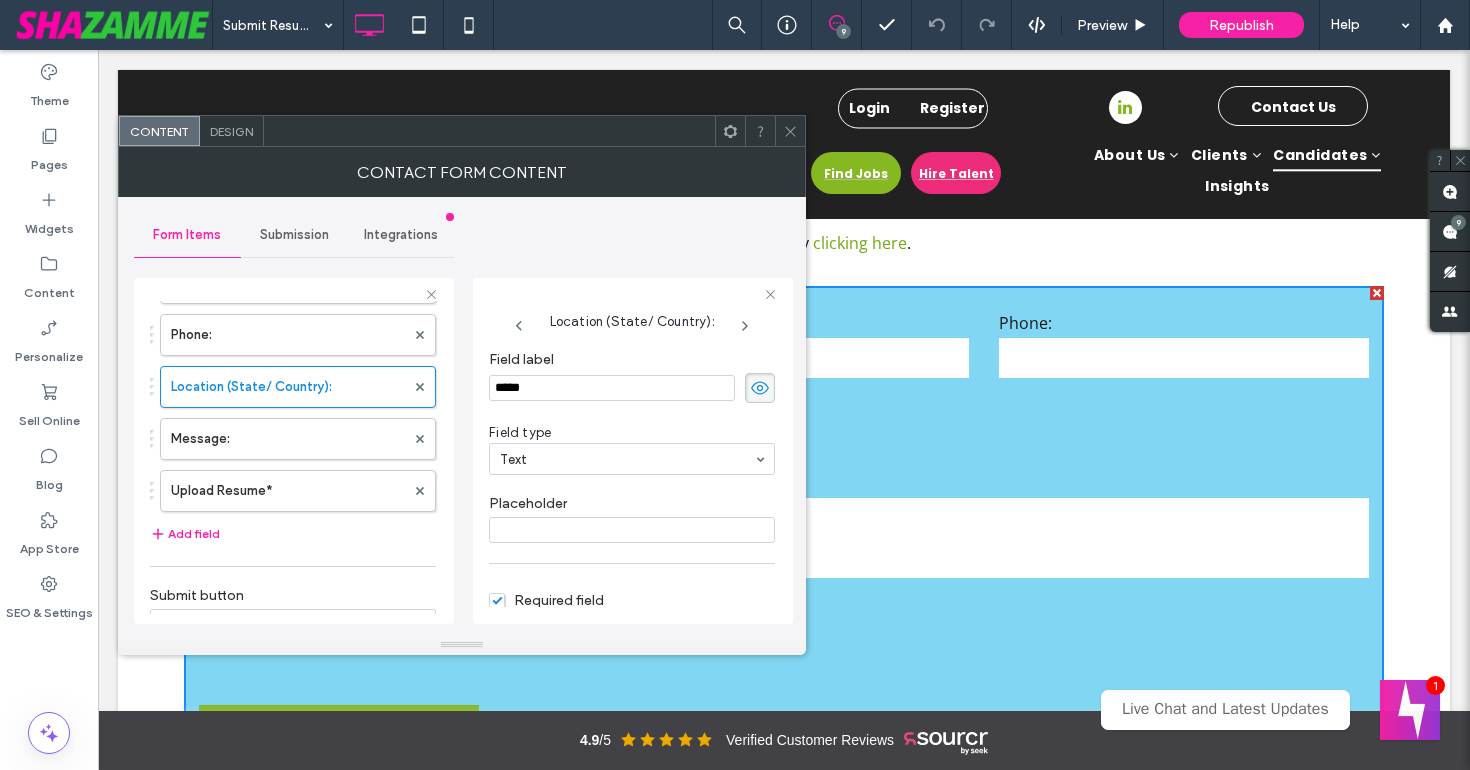 type on "******" 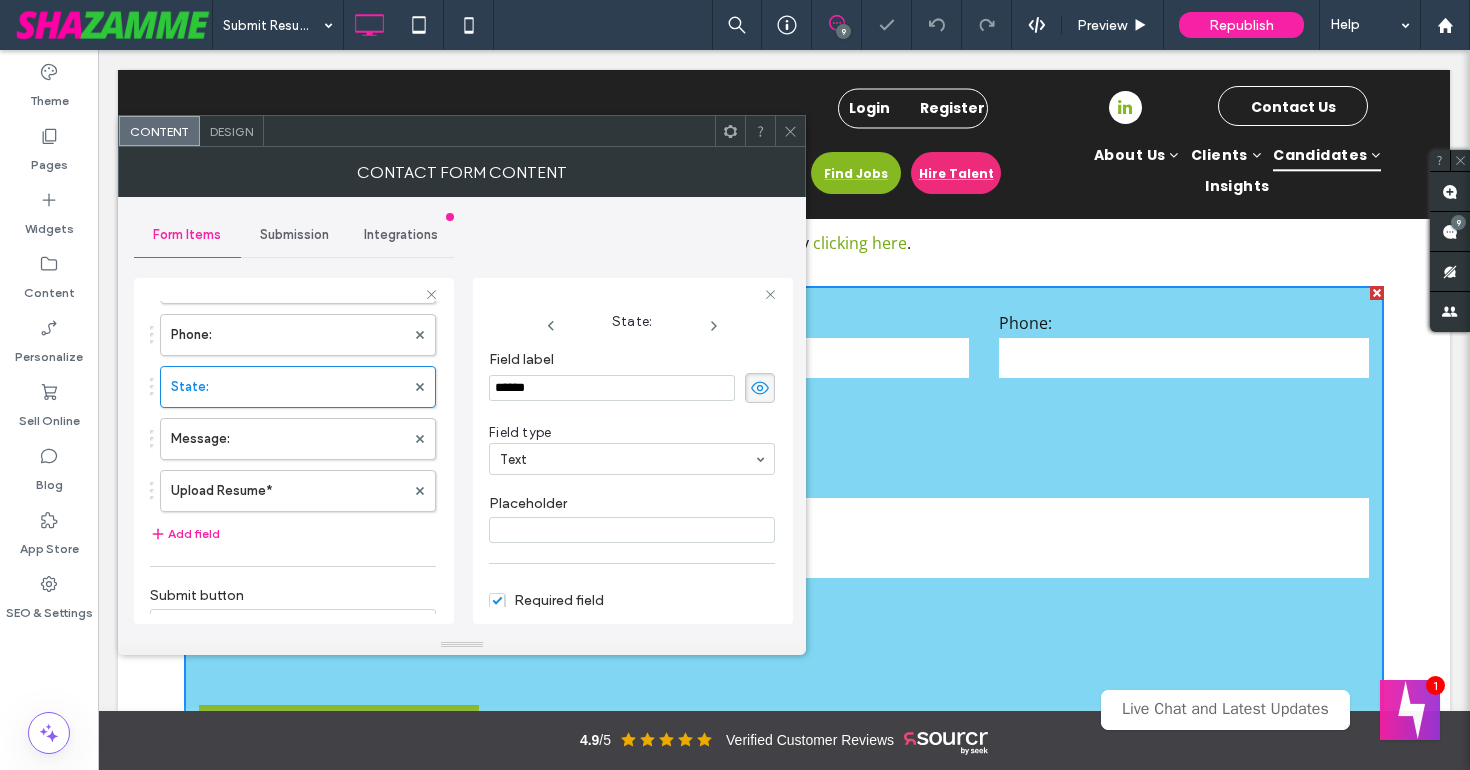 click on "State: Field label ****** Field type Text Placeholder Required field Start new line at this field Field size 33%" at bounding box center (633, 451) 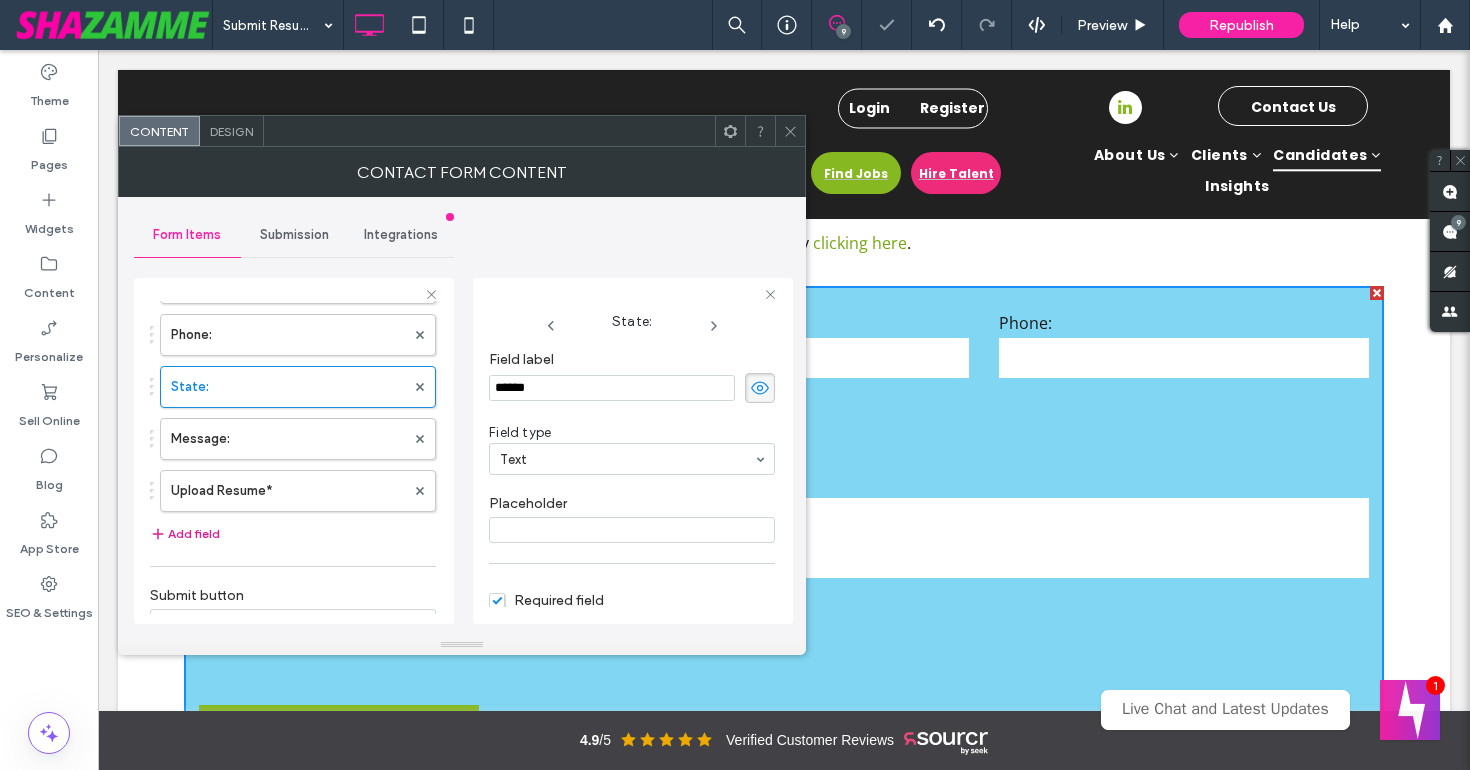 click on "Add field" at bounding box center [185, 534] 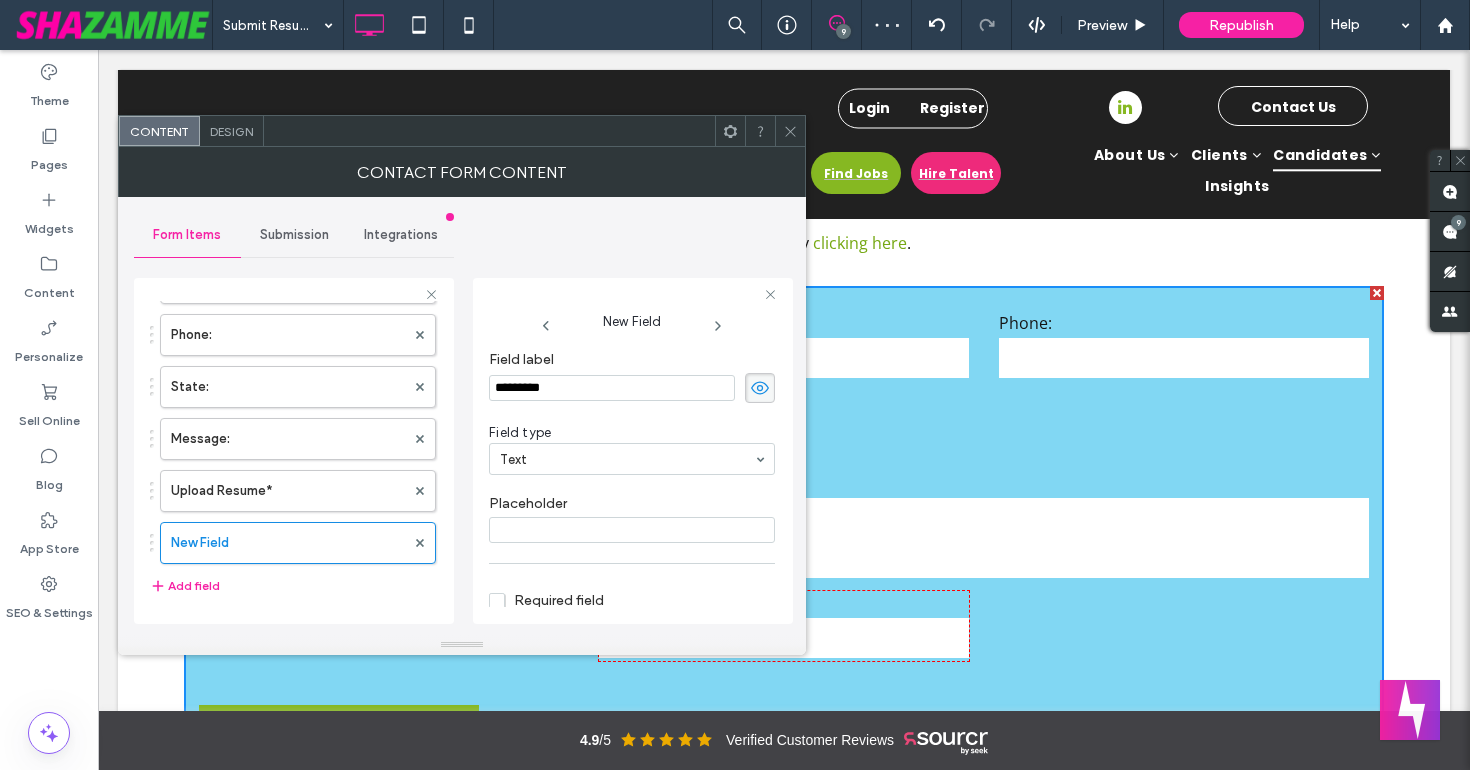 drag, startPoint x: 555, startPoint y: 386, endPoint x: 486, endPoint y: 386, distance: 69 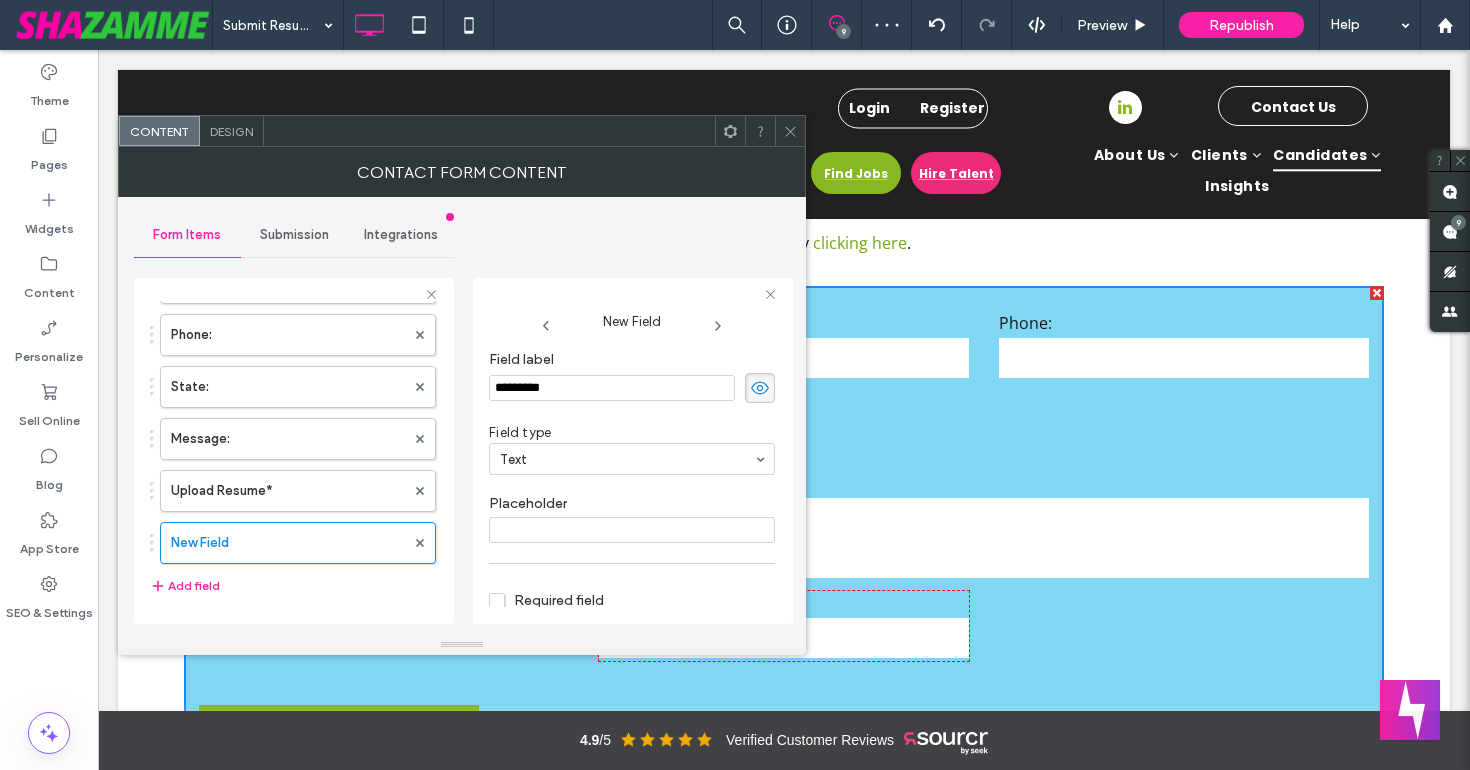 click on "New Field Field label ********* Field type Text Placeholder Required field Start new line at this field Field size 33%" at bounding box center (633, 451) 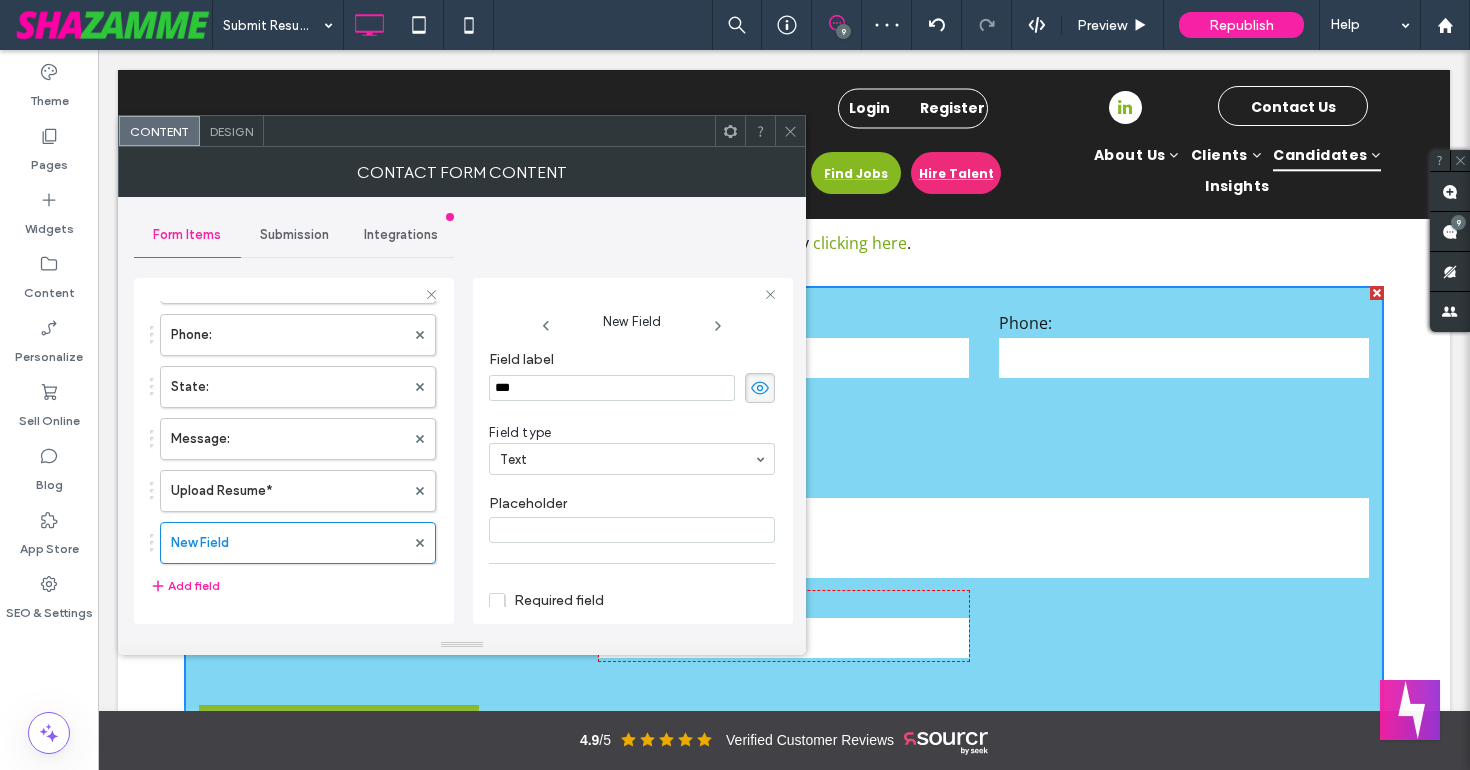 type on "****" 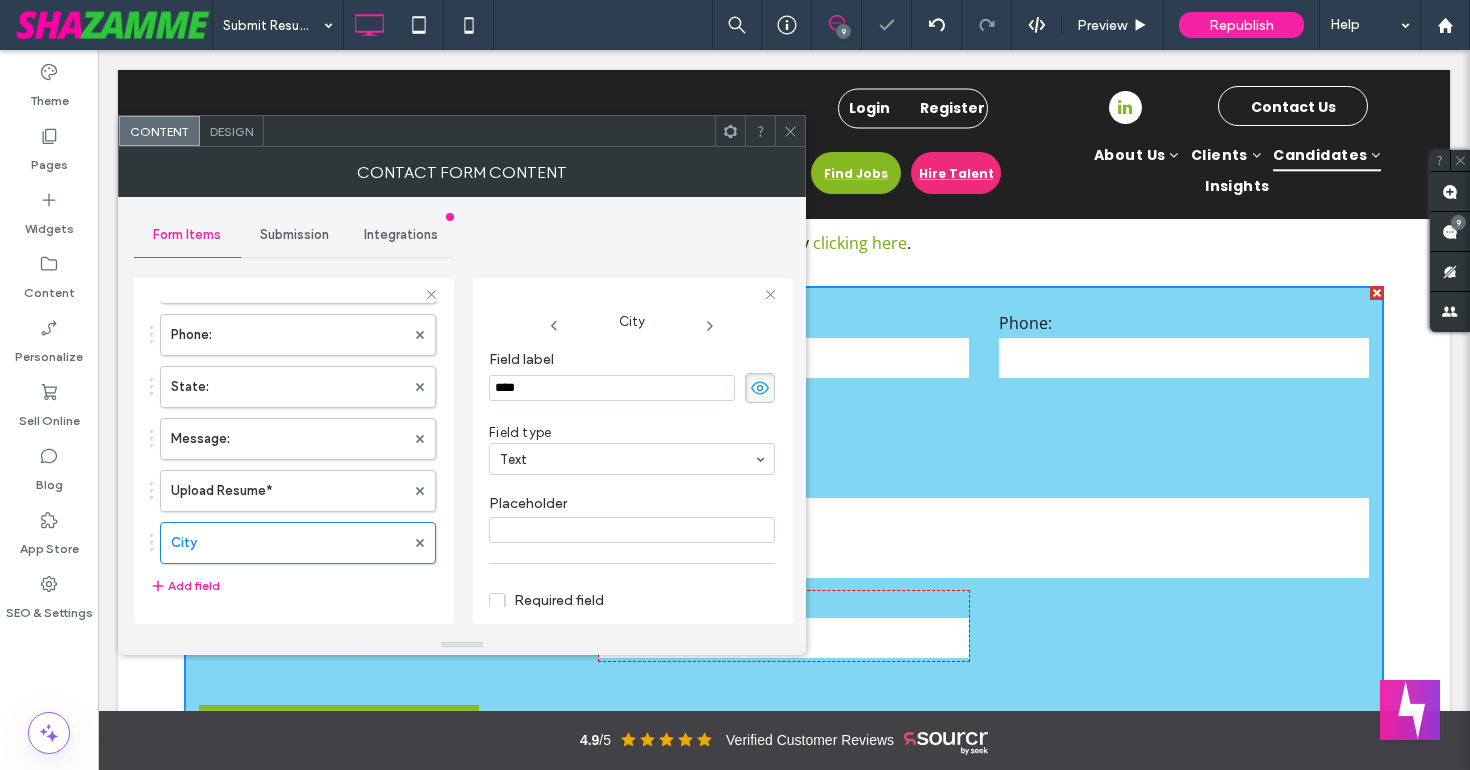 click on "City Field label **** Field type Text Placeholder Required field Start new line at this field Field size 33%" at bounding box center (633, 451) 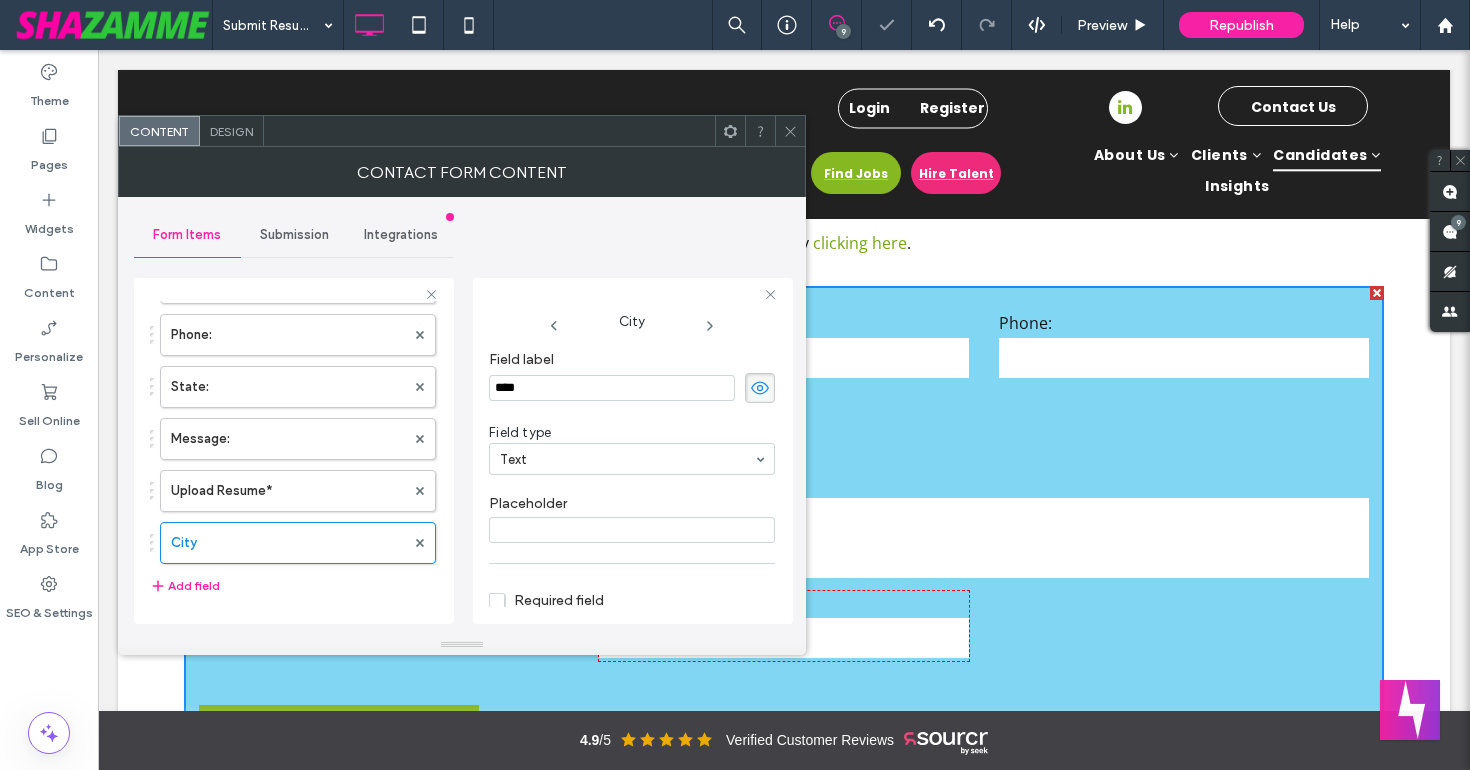 click on "Required field" at bounding box center [546, 599] 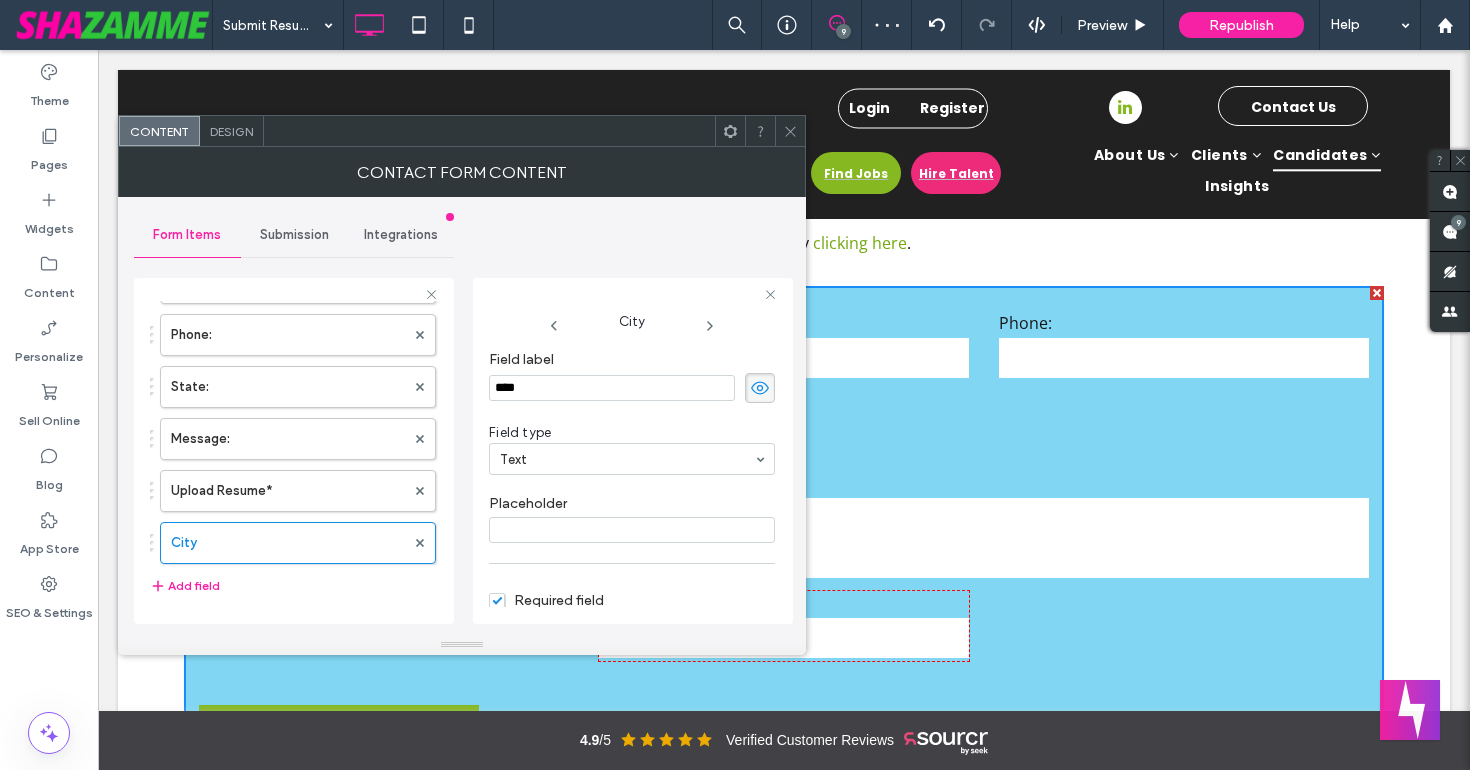scroll, scrollTop: 125, scrollLeft: 0, axis: vertical 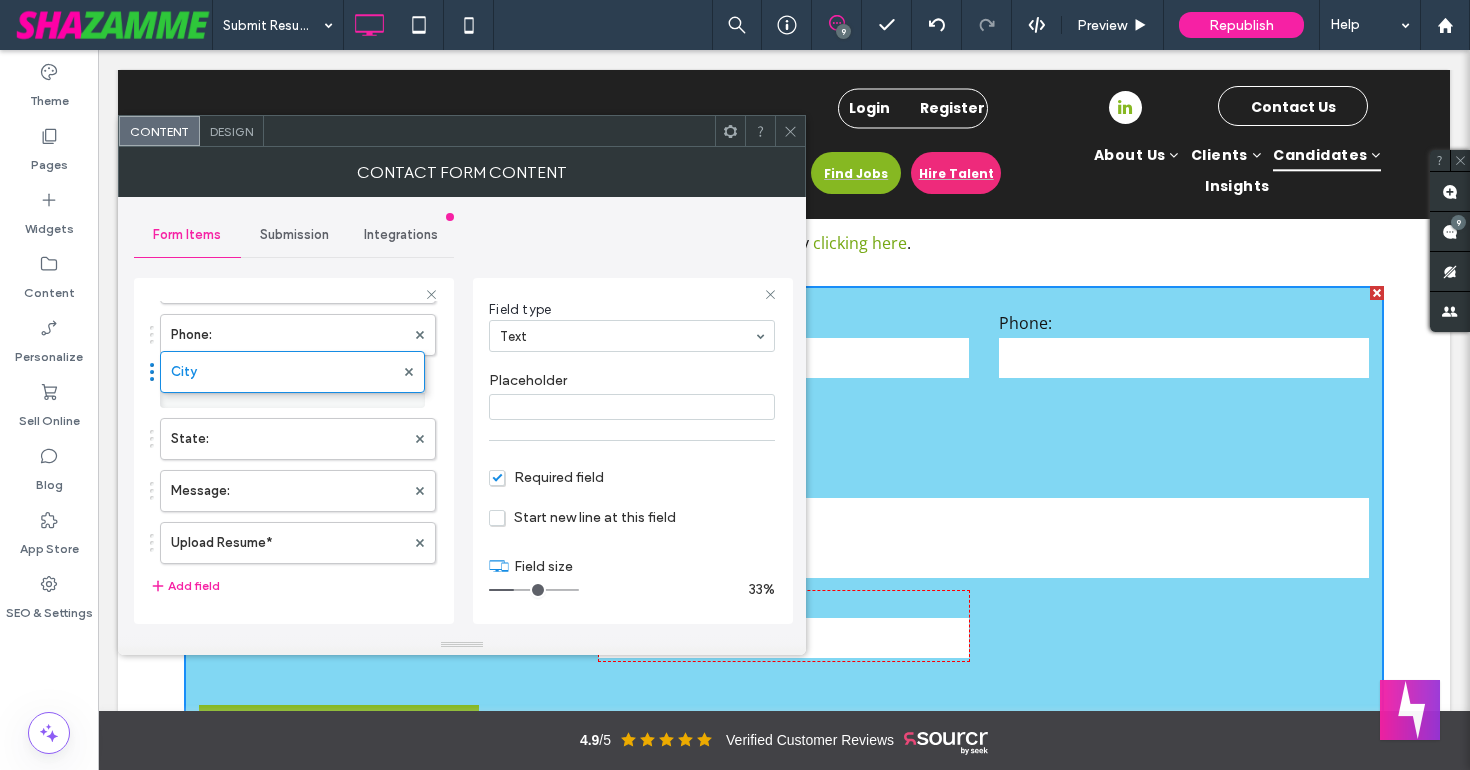 drag, startPoint x: 156, startPoint y: 541, endPoint x: 178, endPoint y: 361, distance: 181.33946 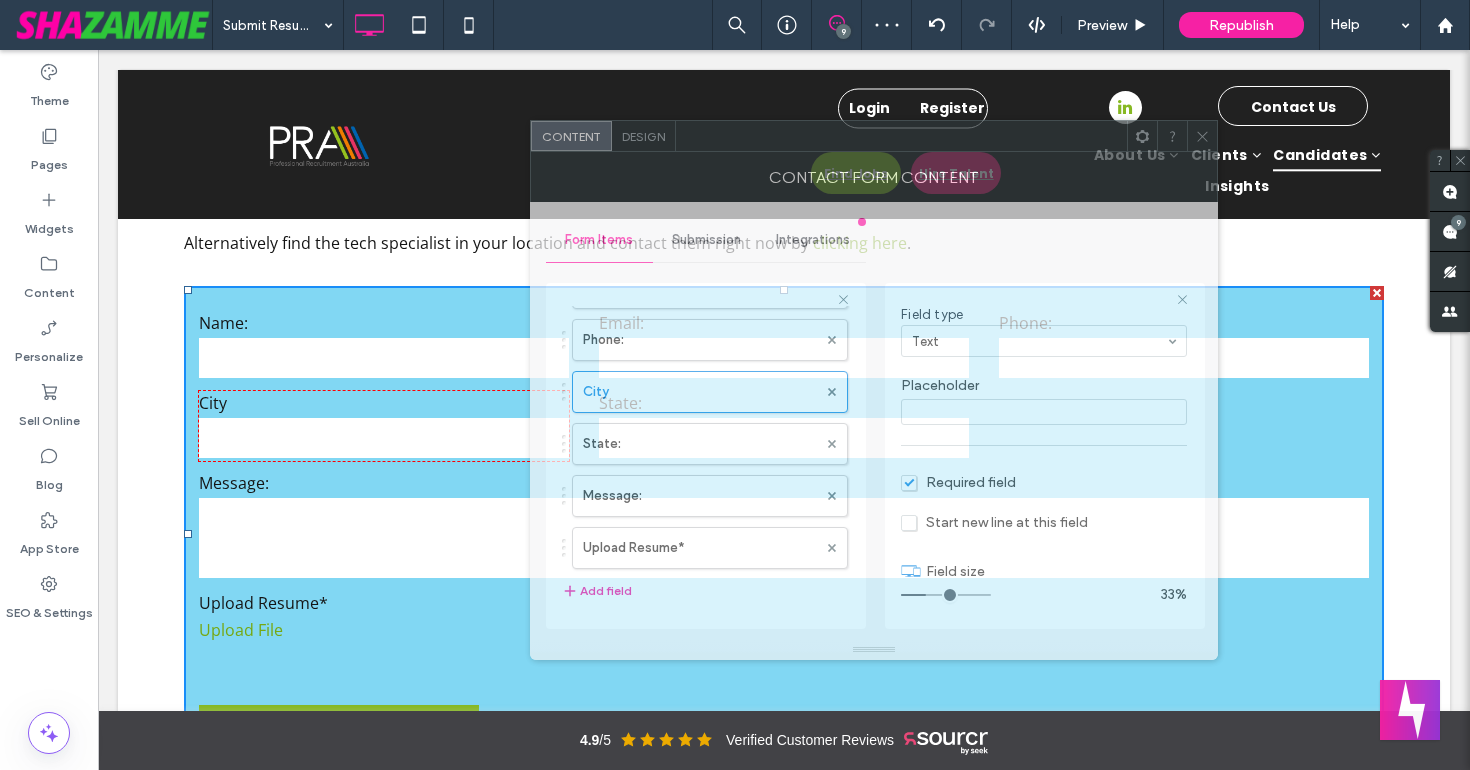 drag, startPoint x: 304, startPoint y: 127, endPoint x: 716, endPoint y: 132, distance: 412.03033 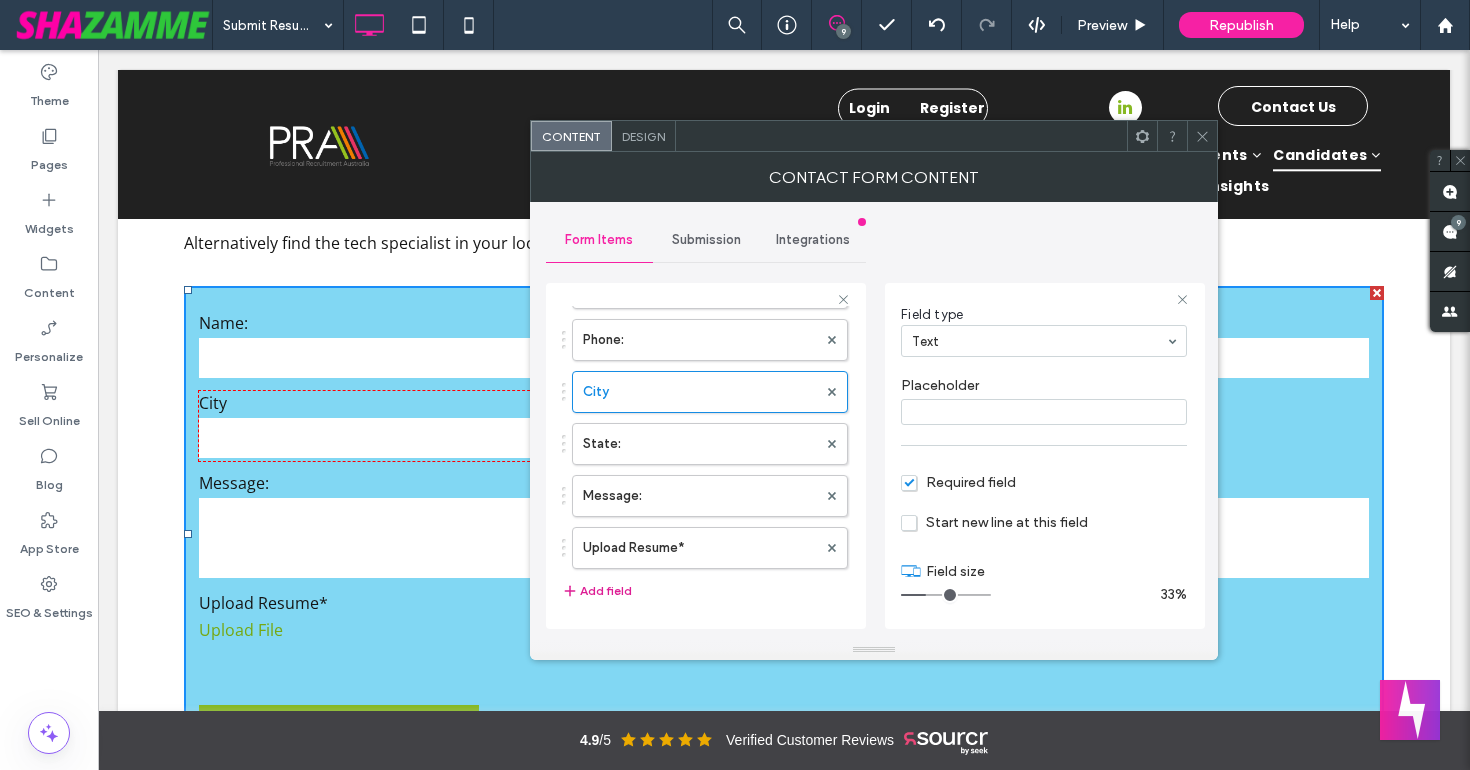 click on "Add field" at bounding box center [597, 591] 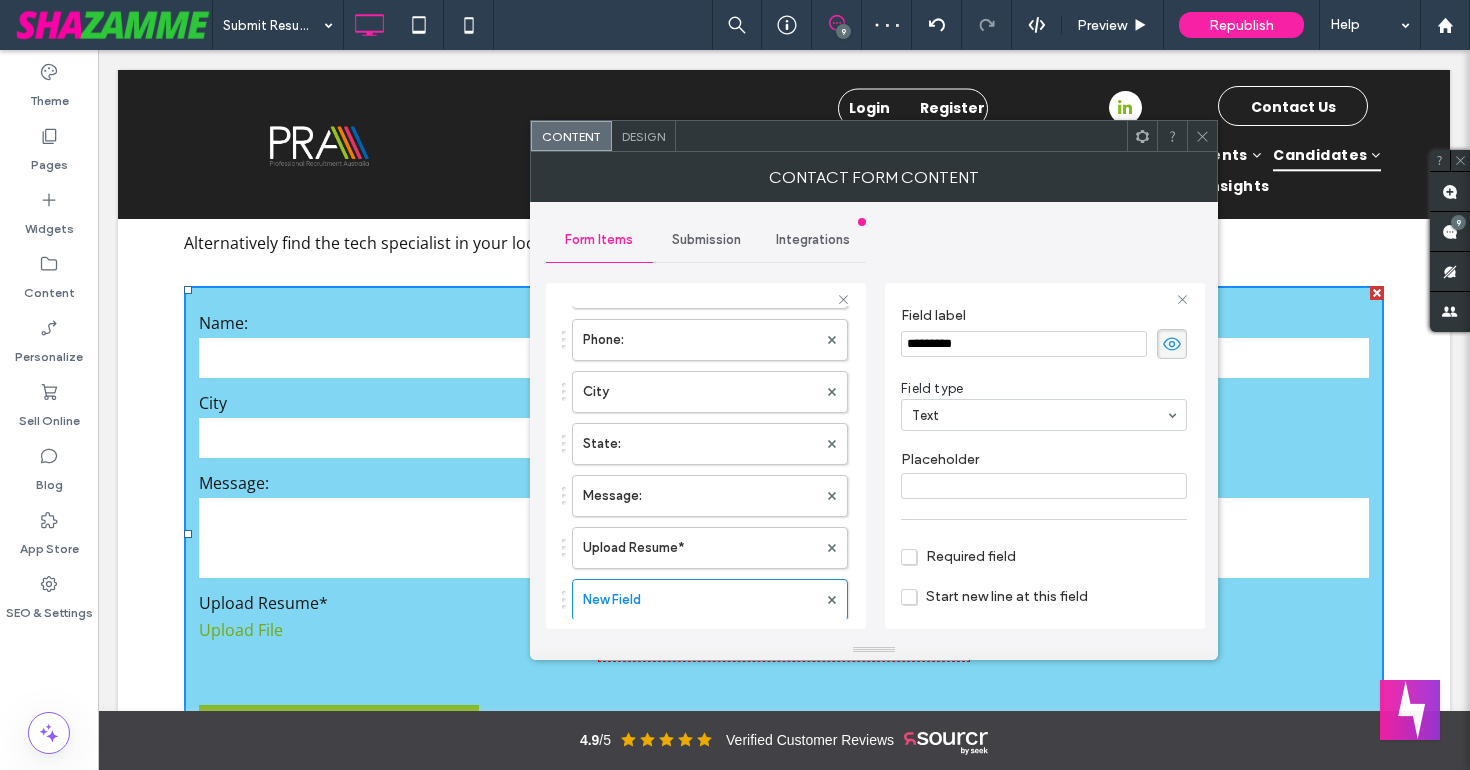 scroll, scrollTop: 0, scrollLeft: 0, axis: both 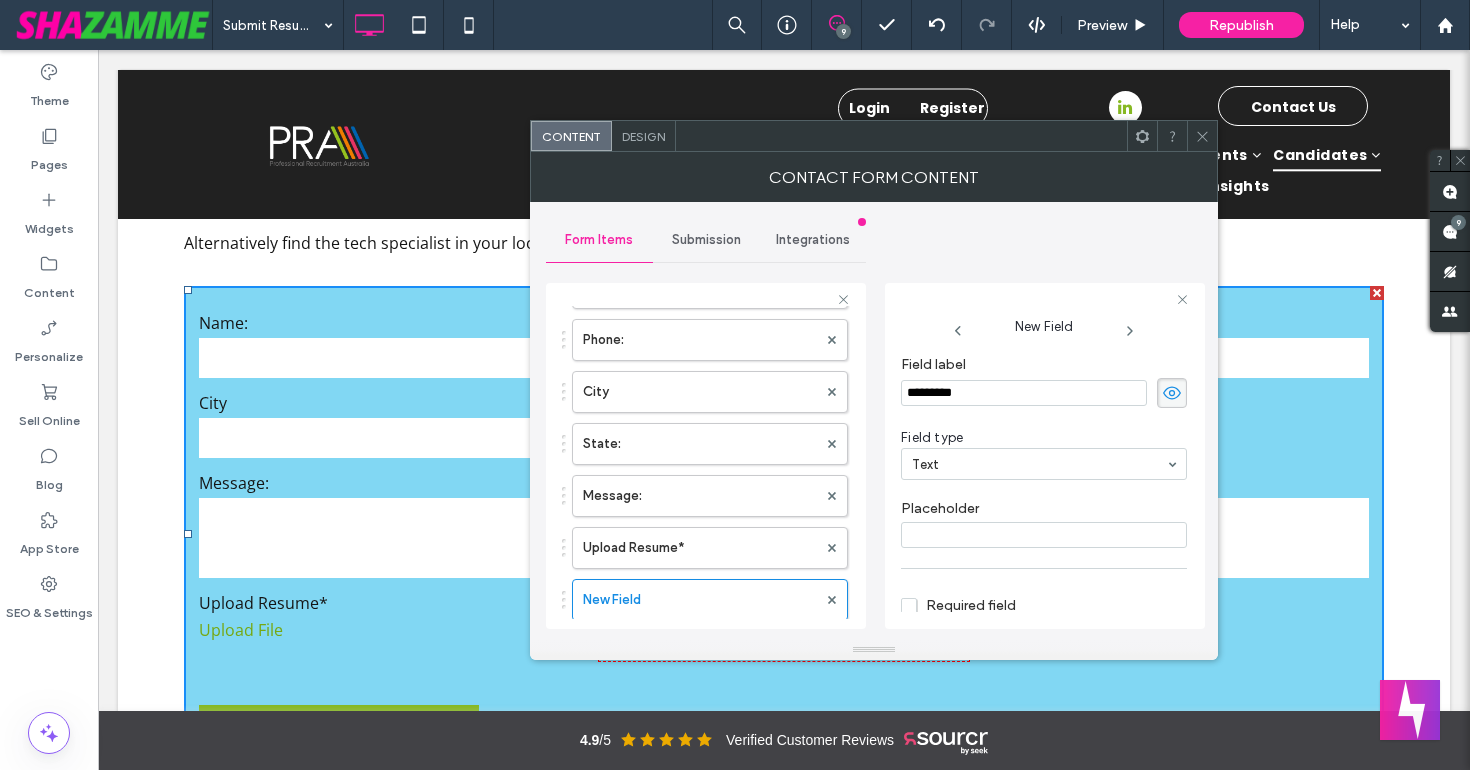 drag, startPoint x: 975, startPoint y: 393, endPoint x: 910, endPoint y: 380, distance: 66.287254 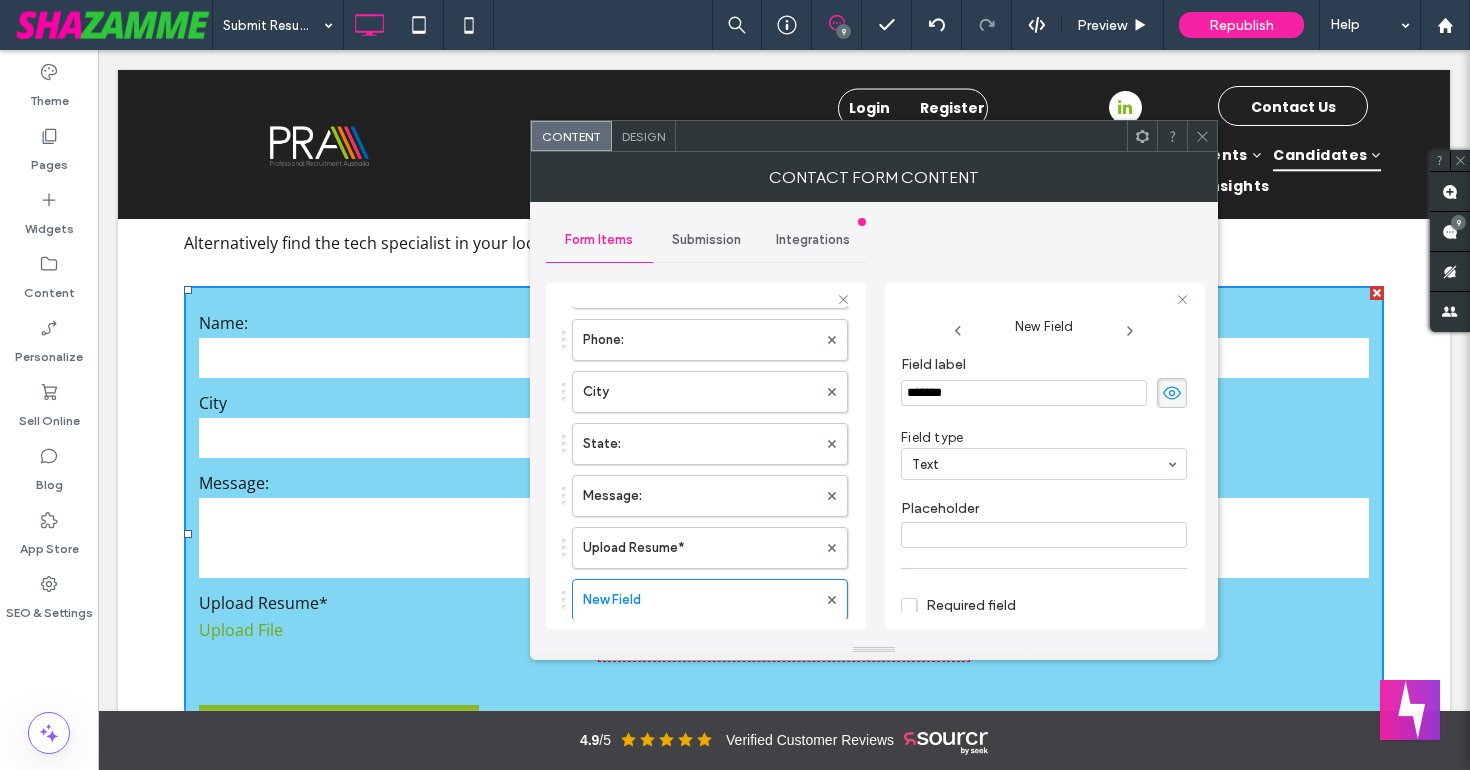 type on "********" 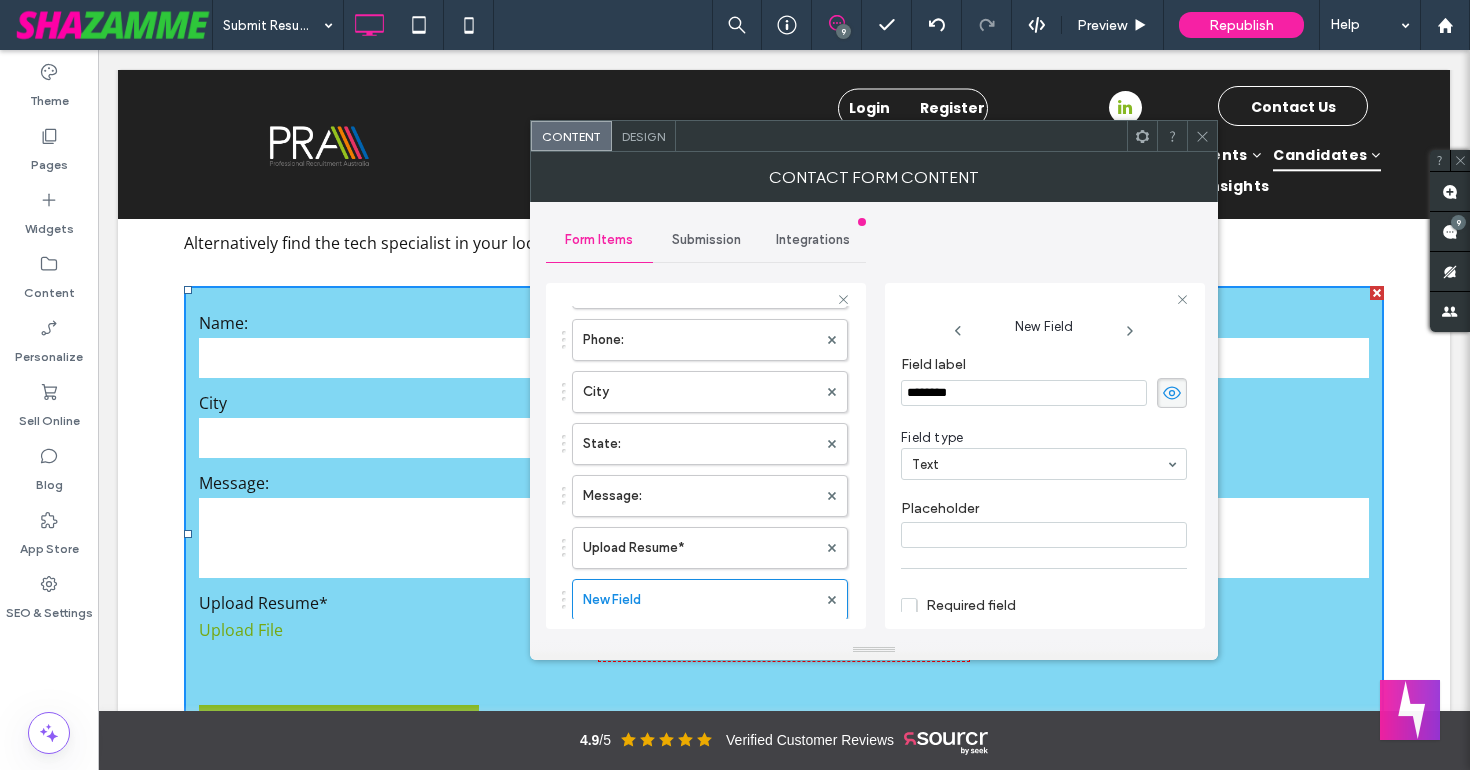 click on "New Field Field label ******** Field type Text Placeholder Required field Start new line at this field Field size 33%" at bounding box center (1045, 456) 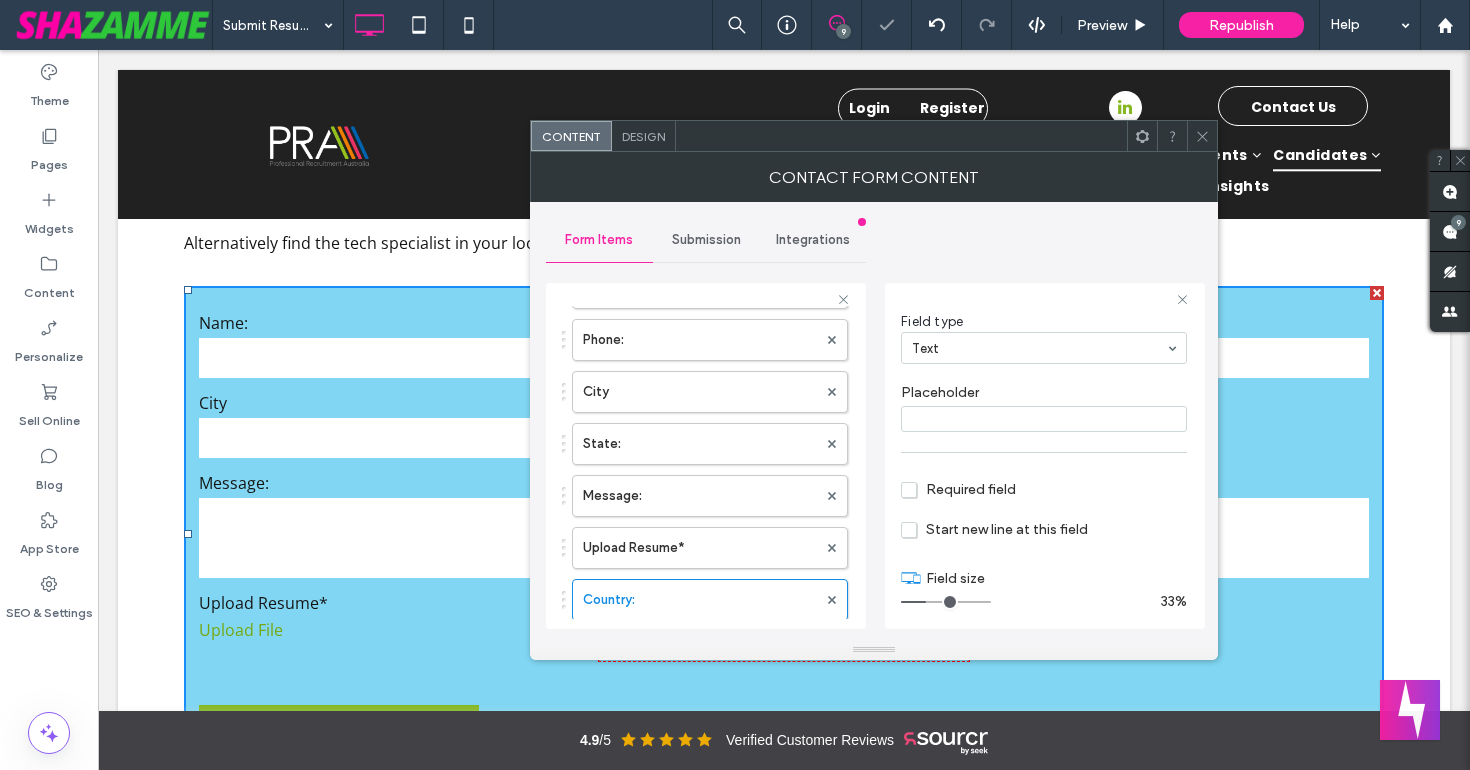 scroll, scrollTop: 125, scrollLeft: 0, axis: vertical 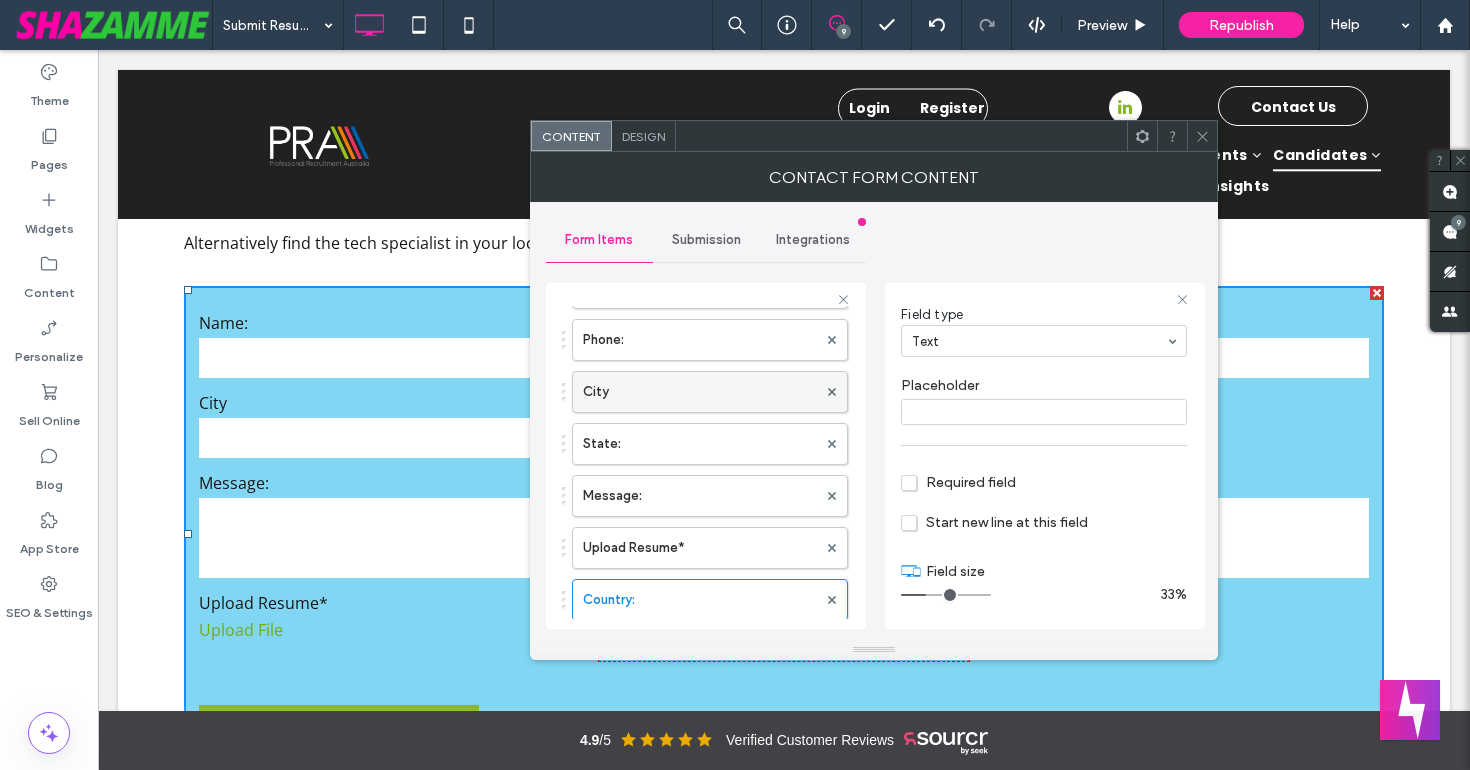 click on "City" at bounding box center [700, 392] 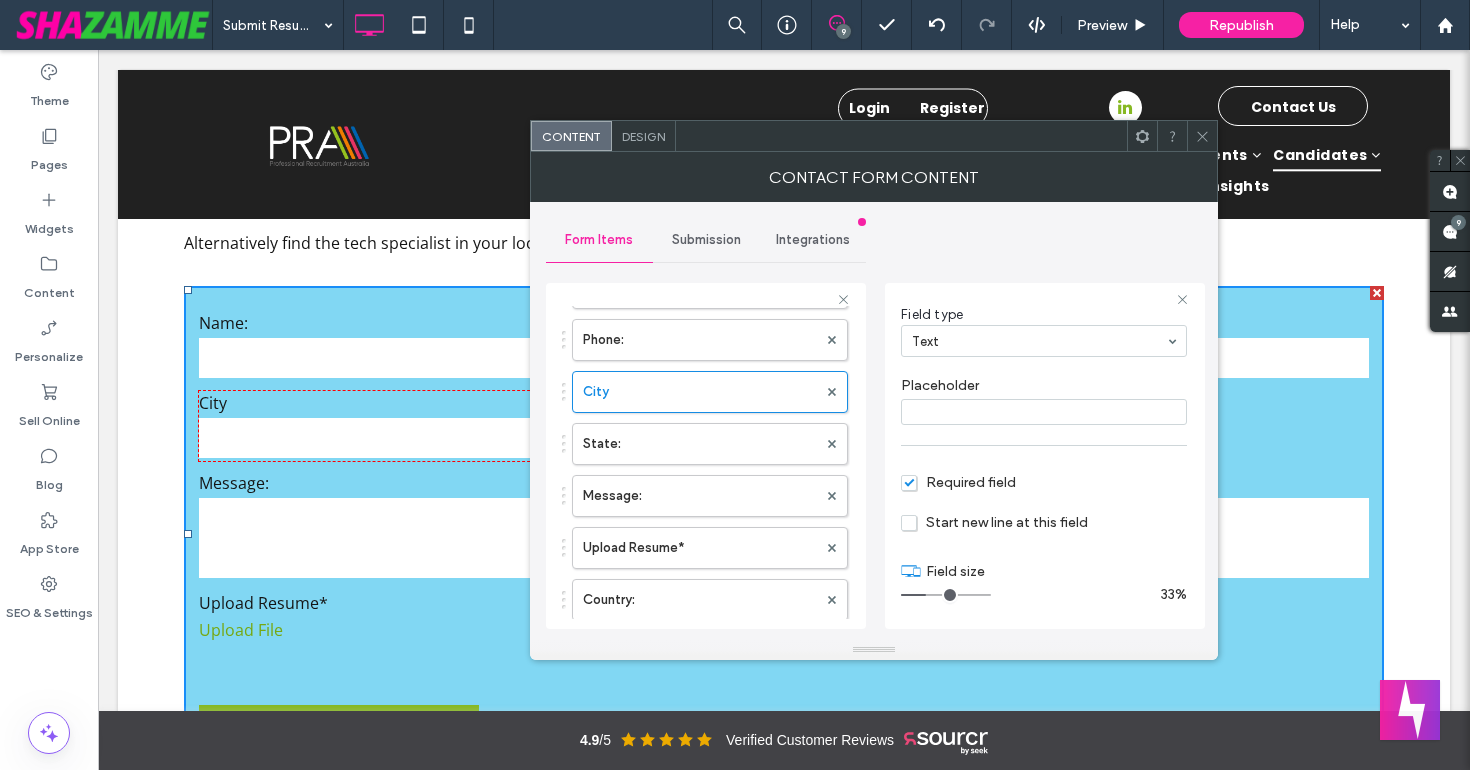 scroll, scrollTop: 0, scrollLeft: 0, axis: both 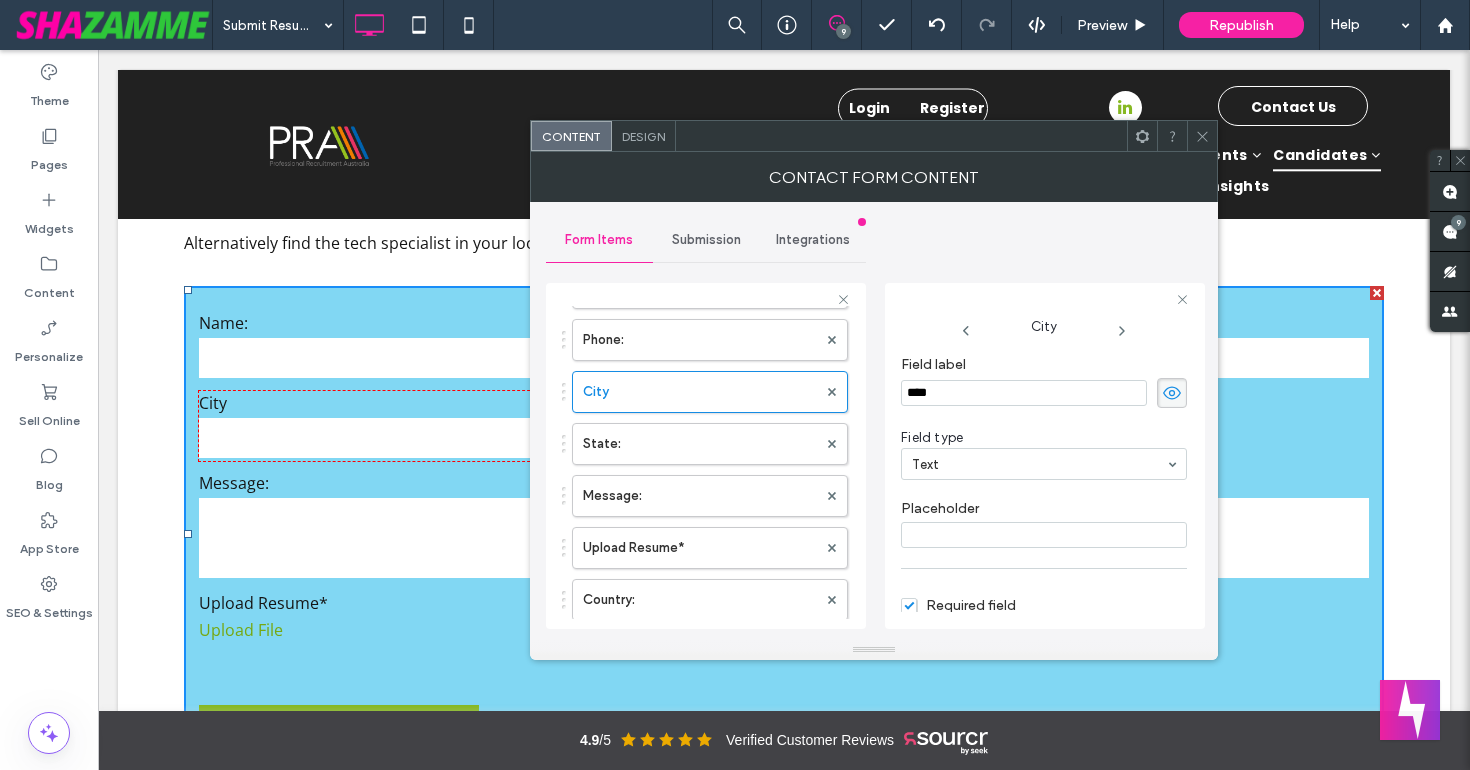 click on "****" at bounding box center (1024, 393) 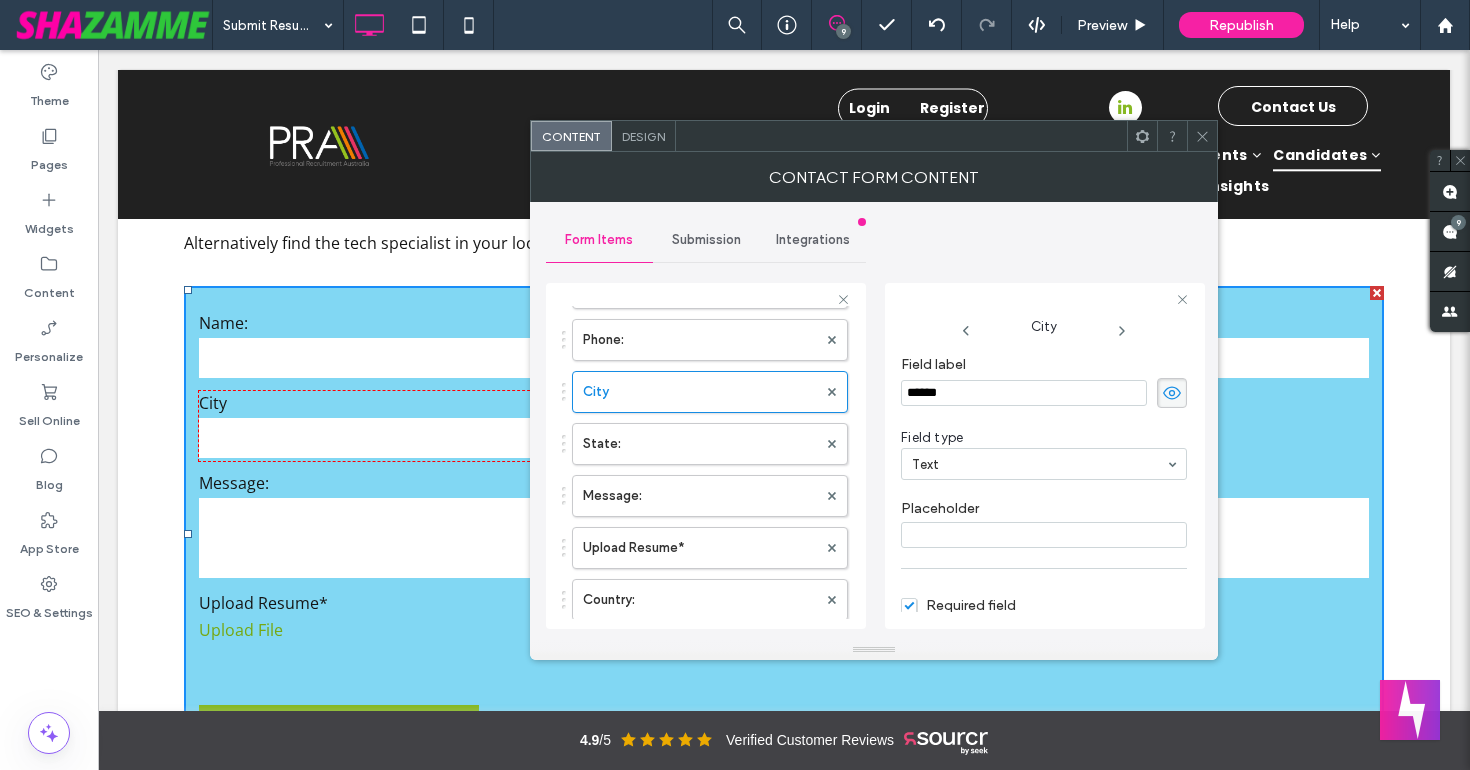 type on "*******" 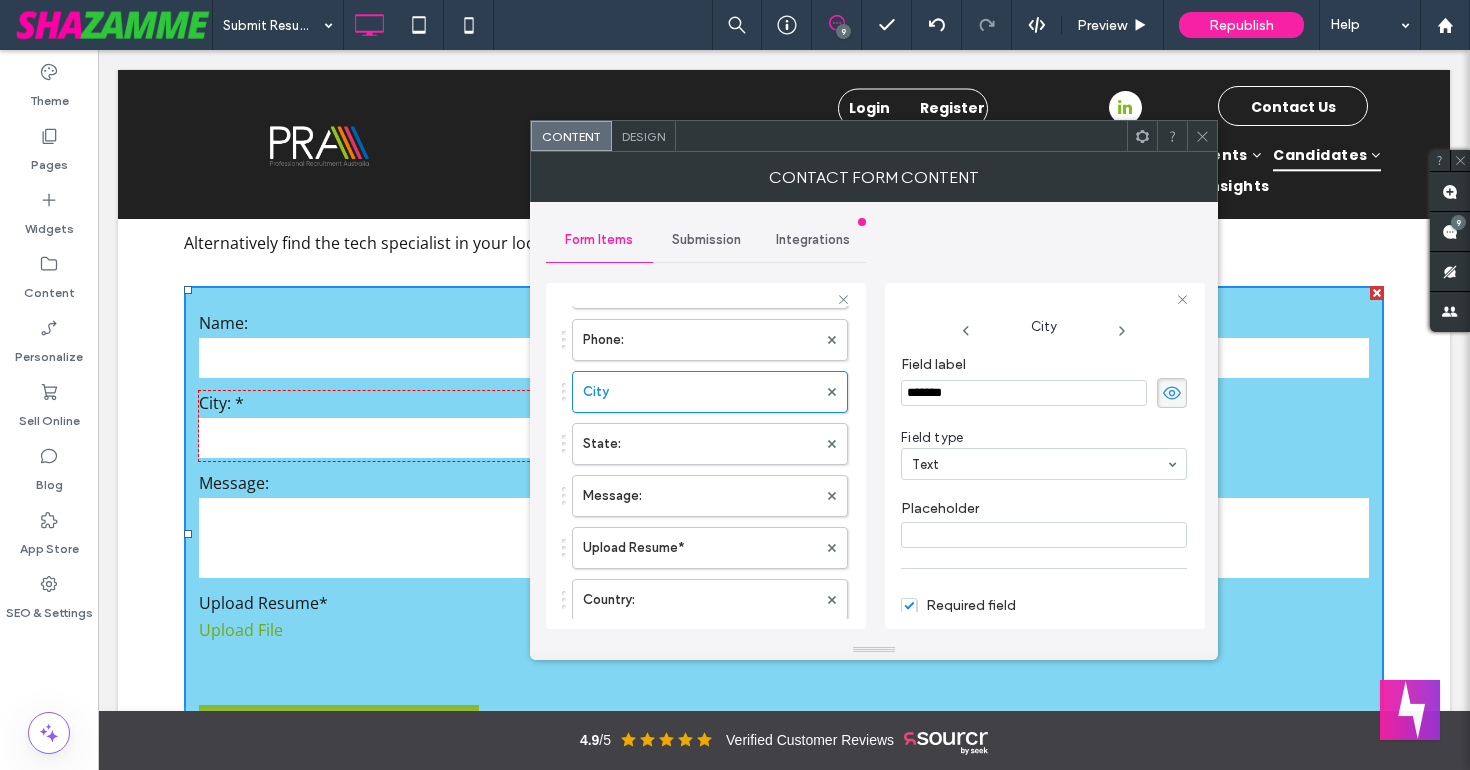 click on "Field type Text" at bounding box center (1044, 454) 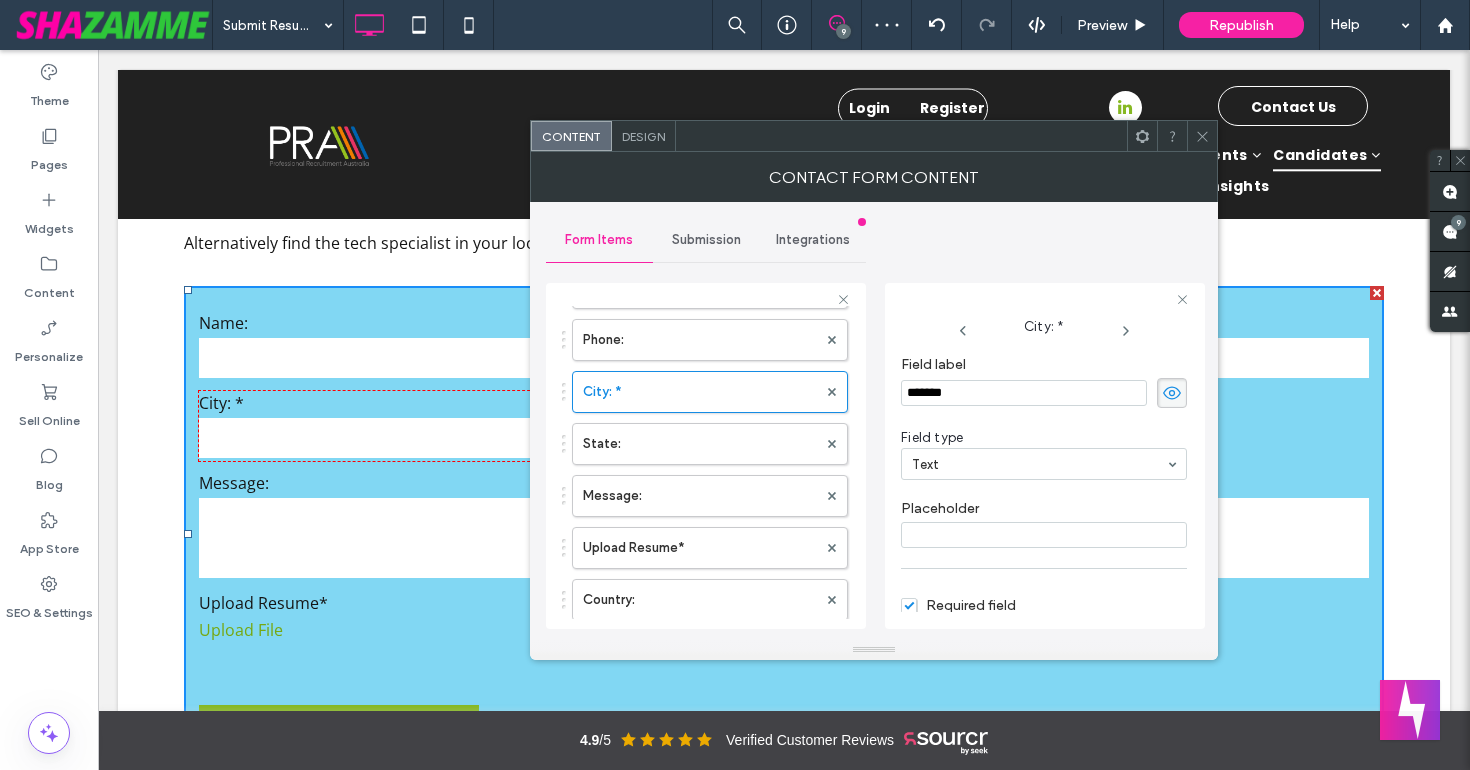 click on "*******" at bounding box center (1024, 393) 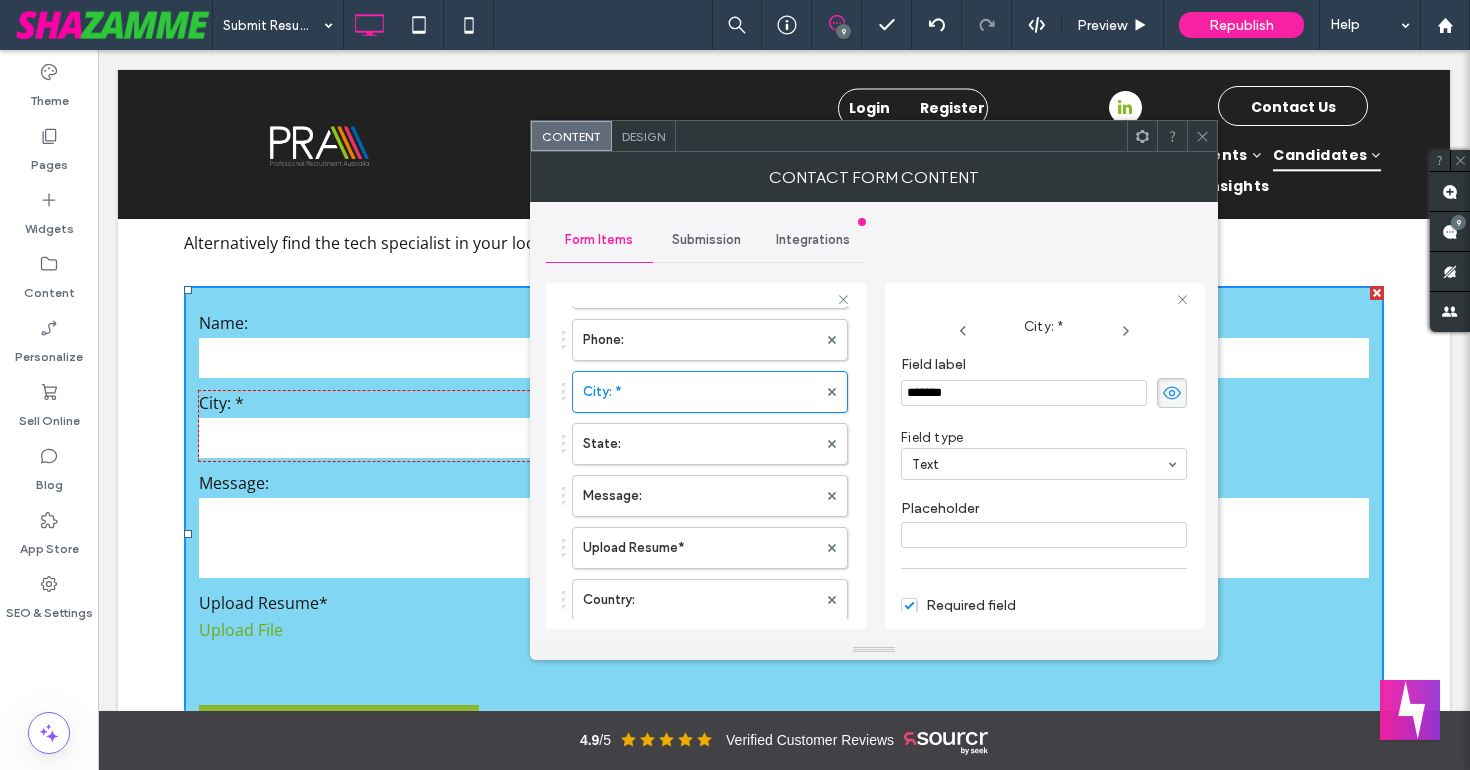 type on "*******" 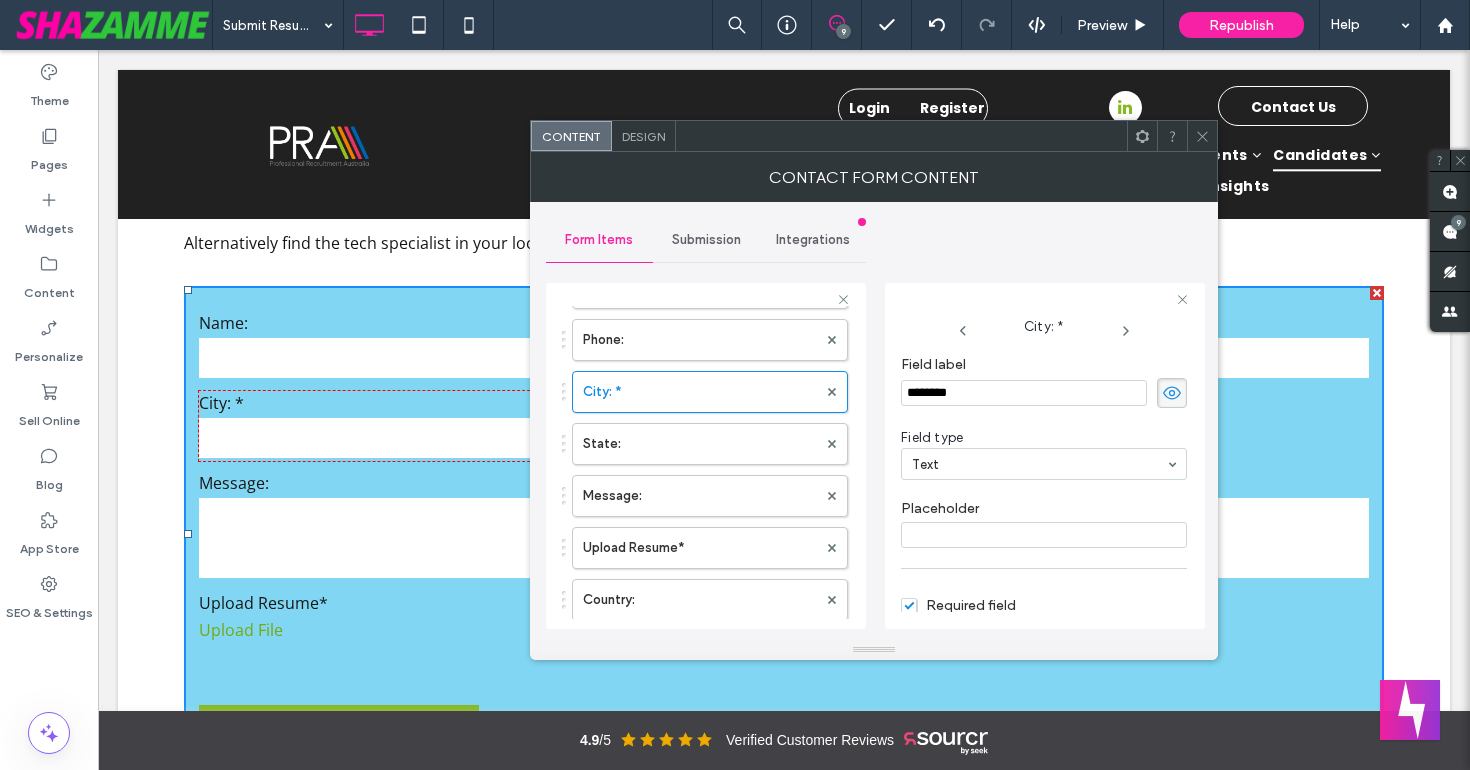 click on "*******" at bounding box center [1024, 393] 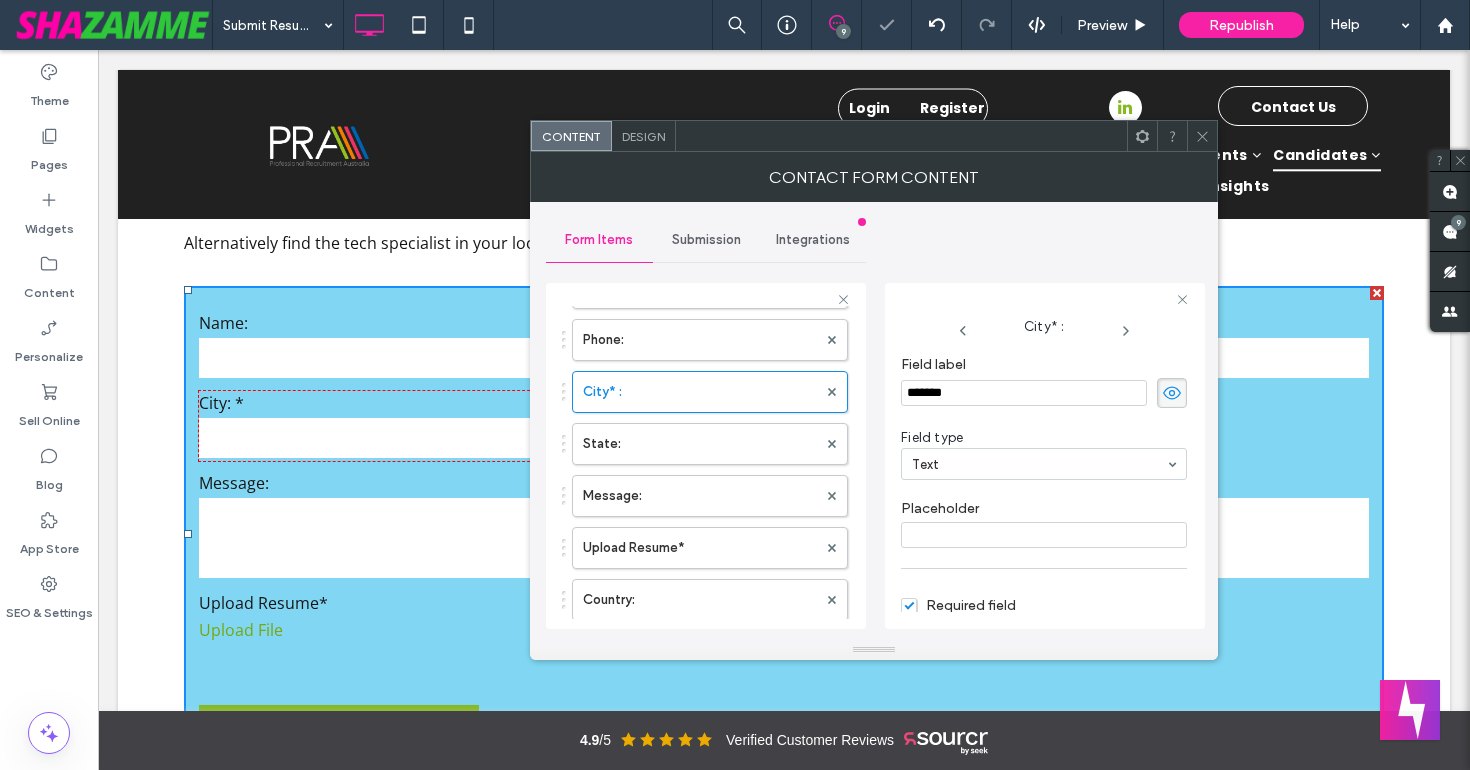 click on "Field type Text" at bounding box center [1044, 454] 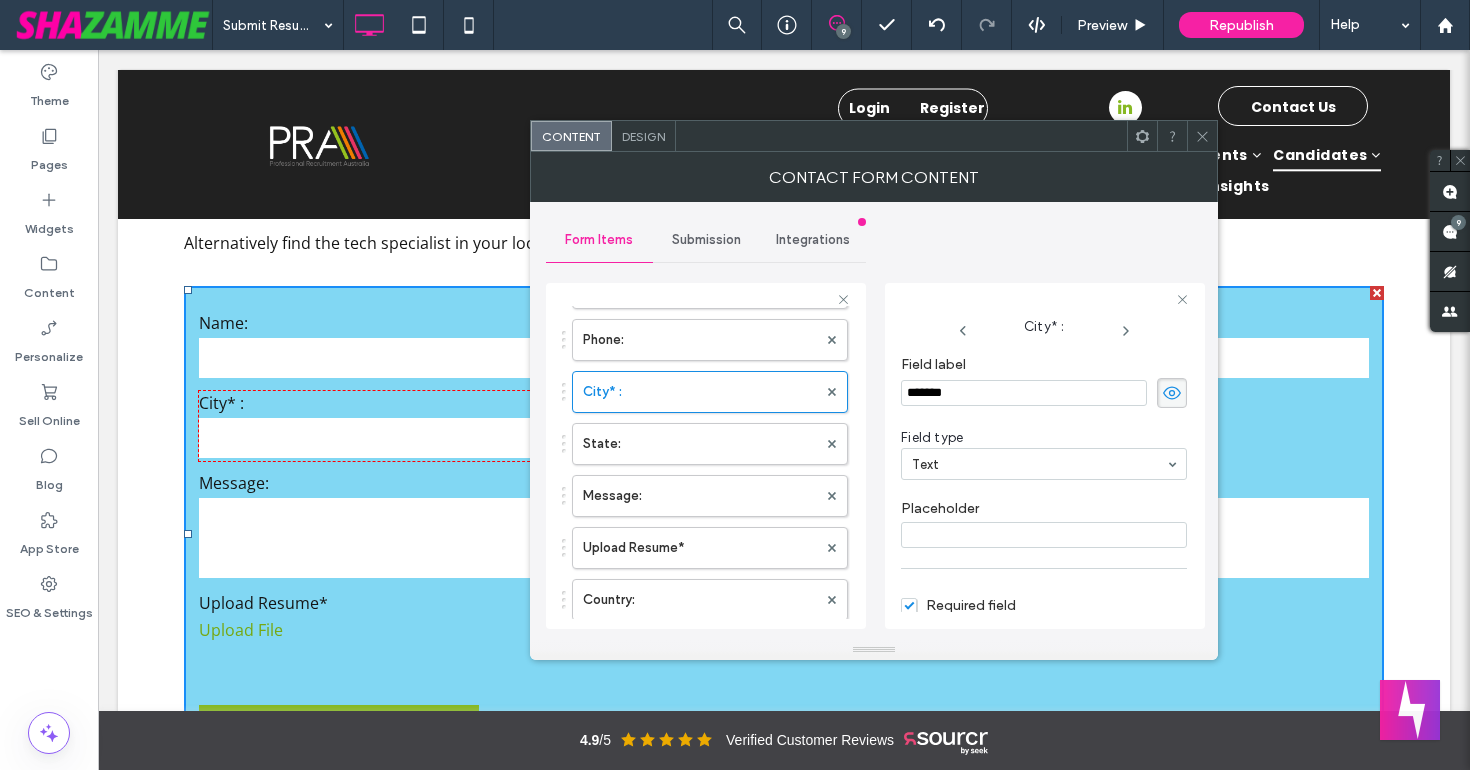 click on "*******" at bounding box center (1024, 393) 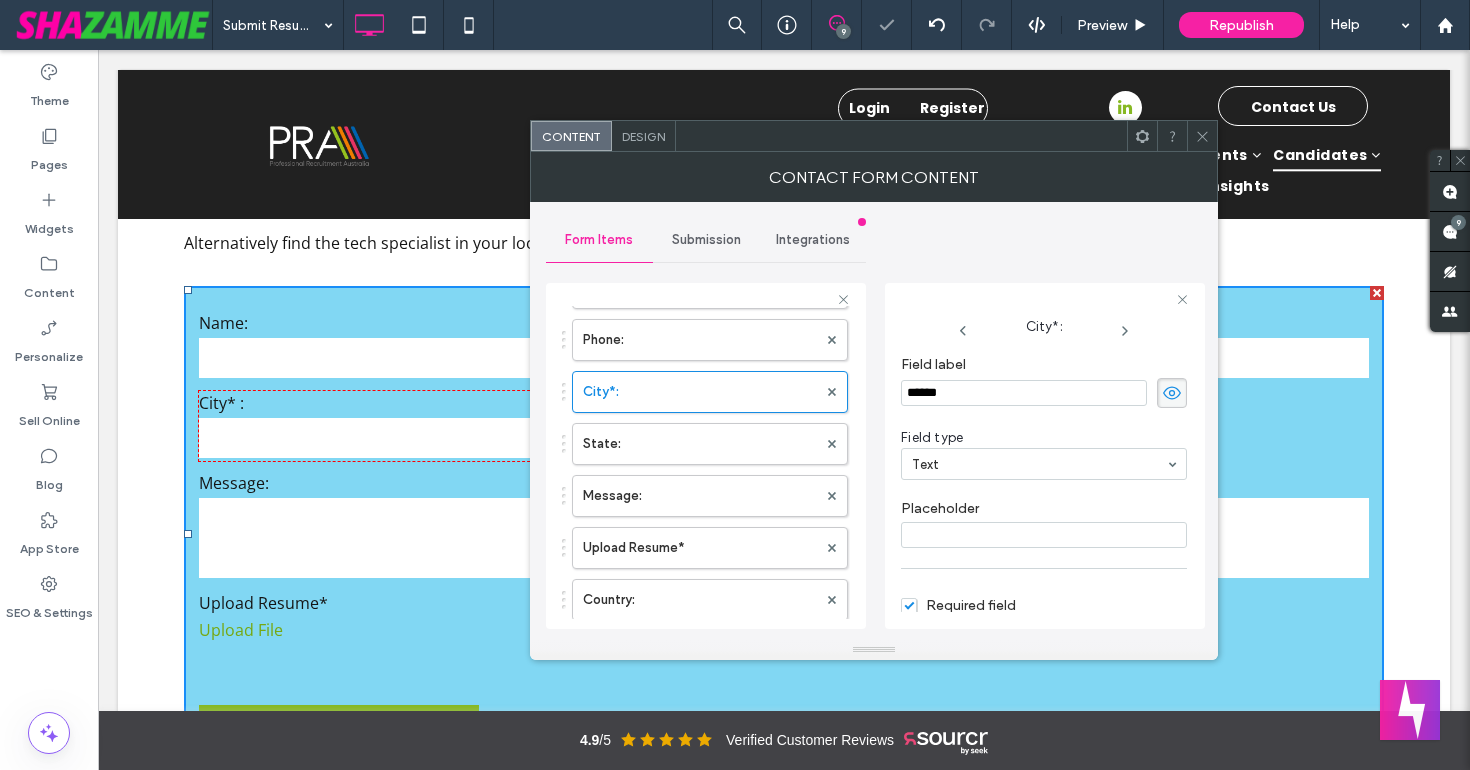 click at bounding box center (963, 331) 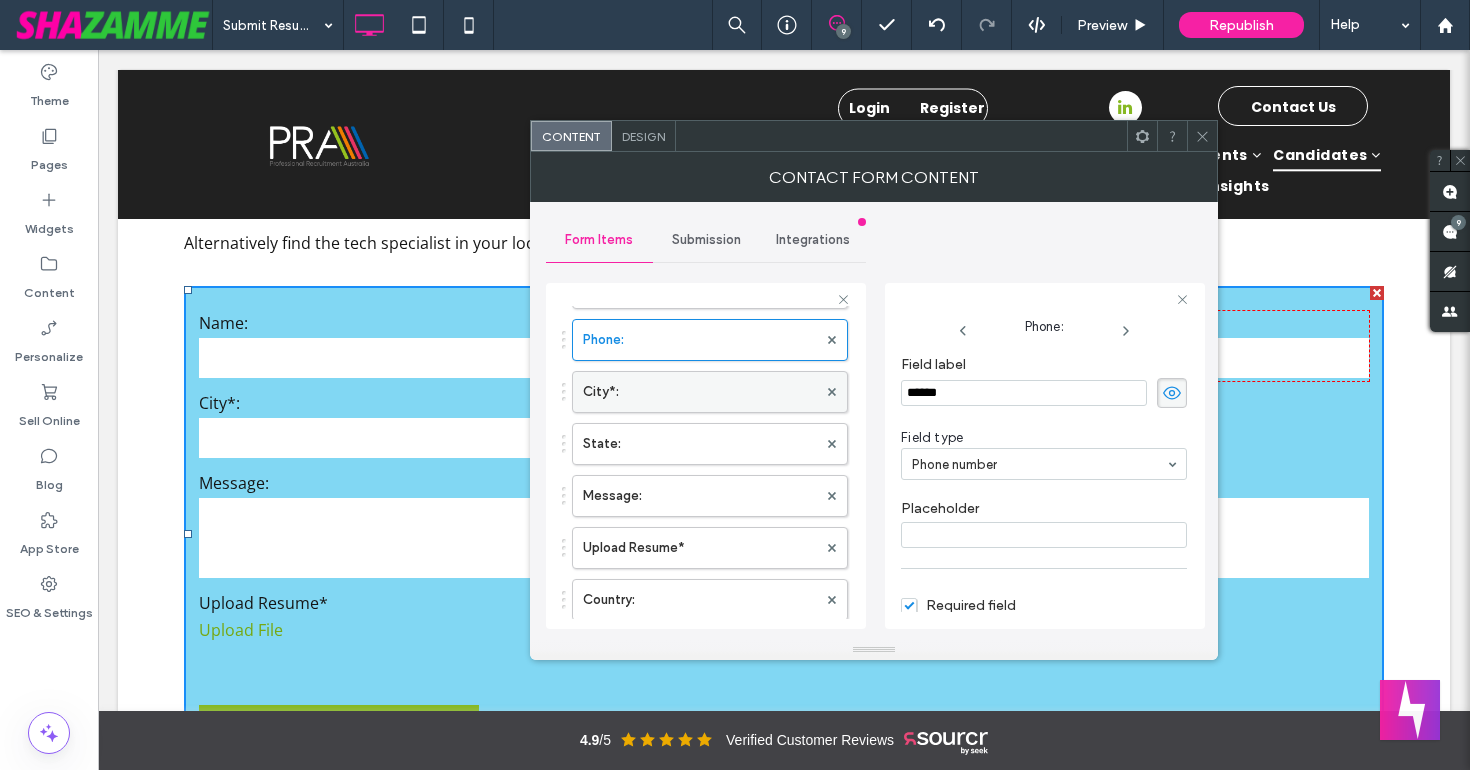 click on "City*:" at bounding box center [700, 392] 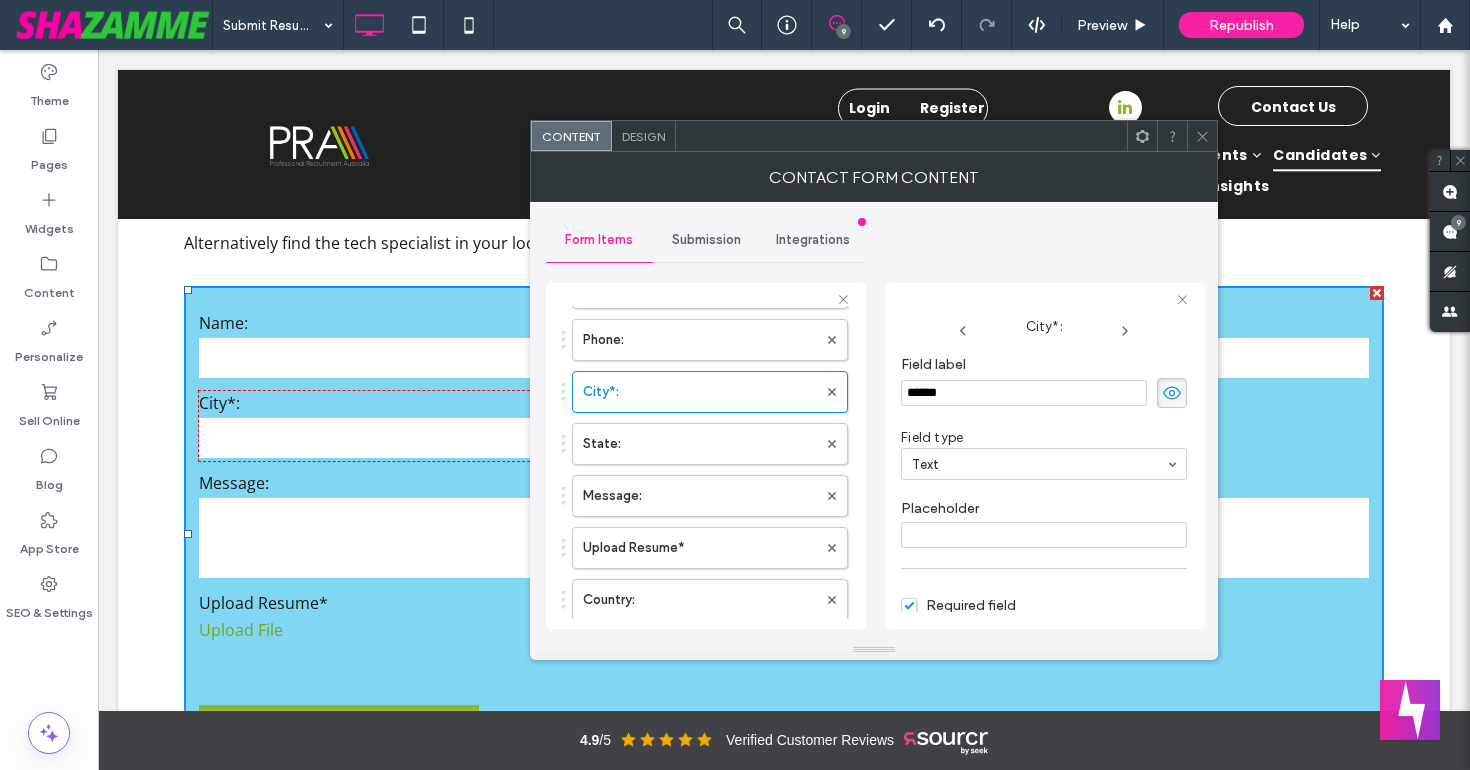 click on "******" at bounding box center [1024, 393] 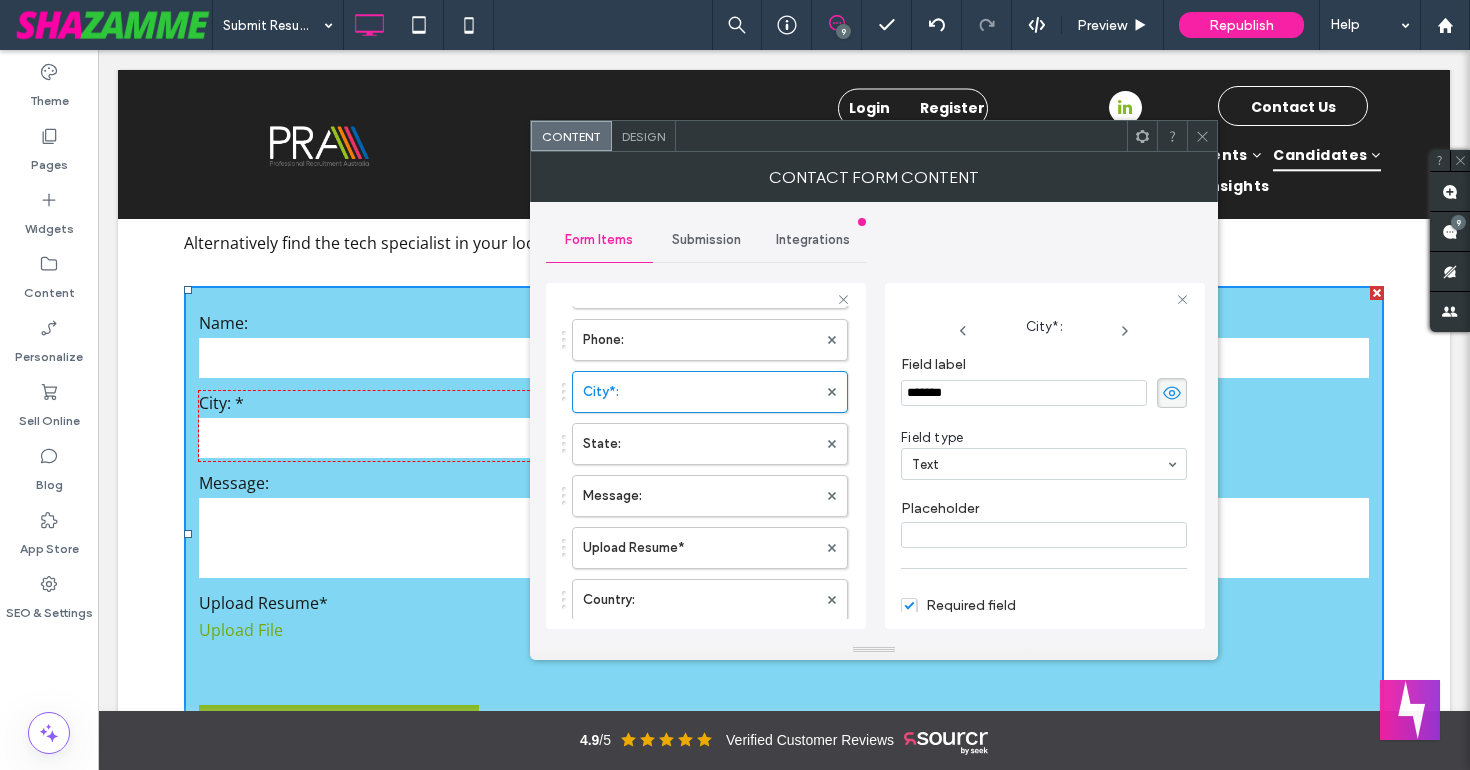 click on "Field type Text" at bounding box center [1044, 454] 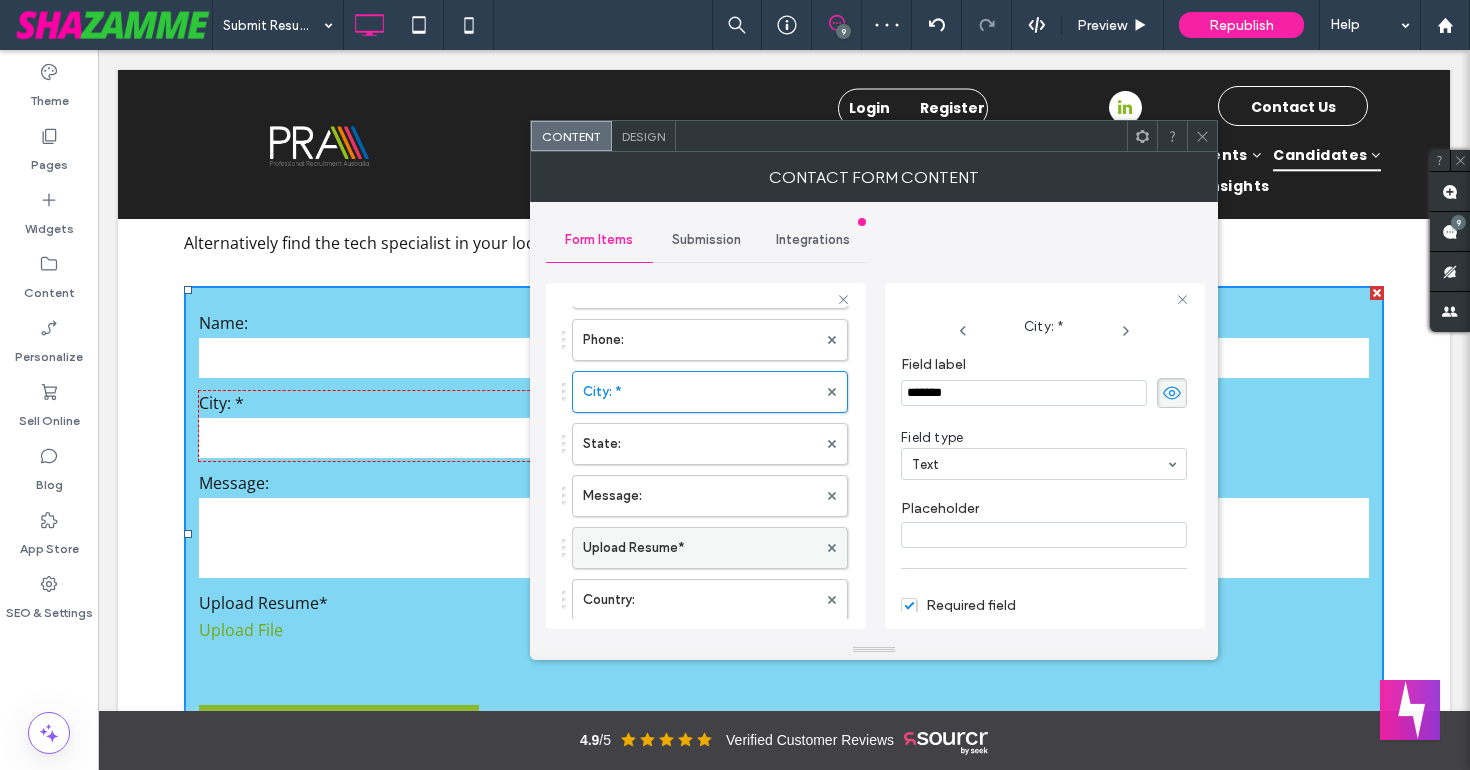 click on "Upload Resume*" at bounding box center (700, 548) 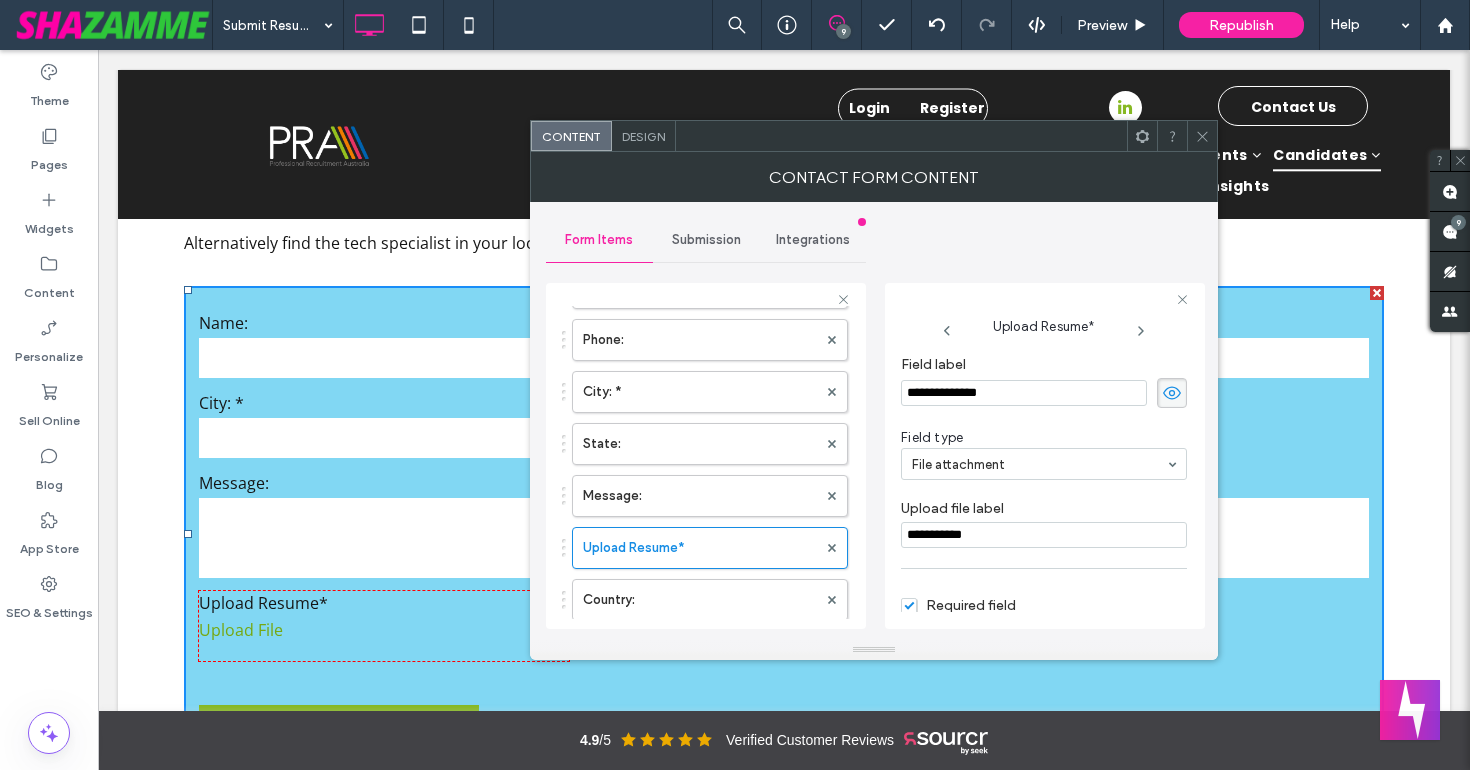 click on "**********" at bounding box center [1024, 393] 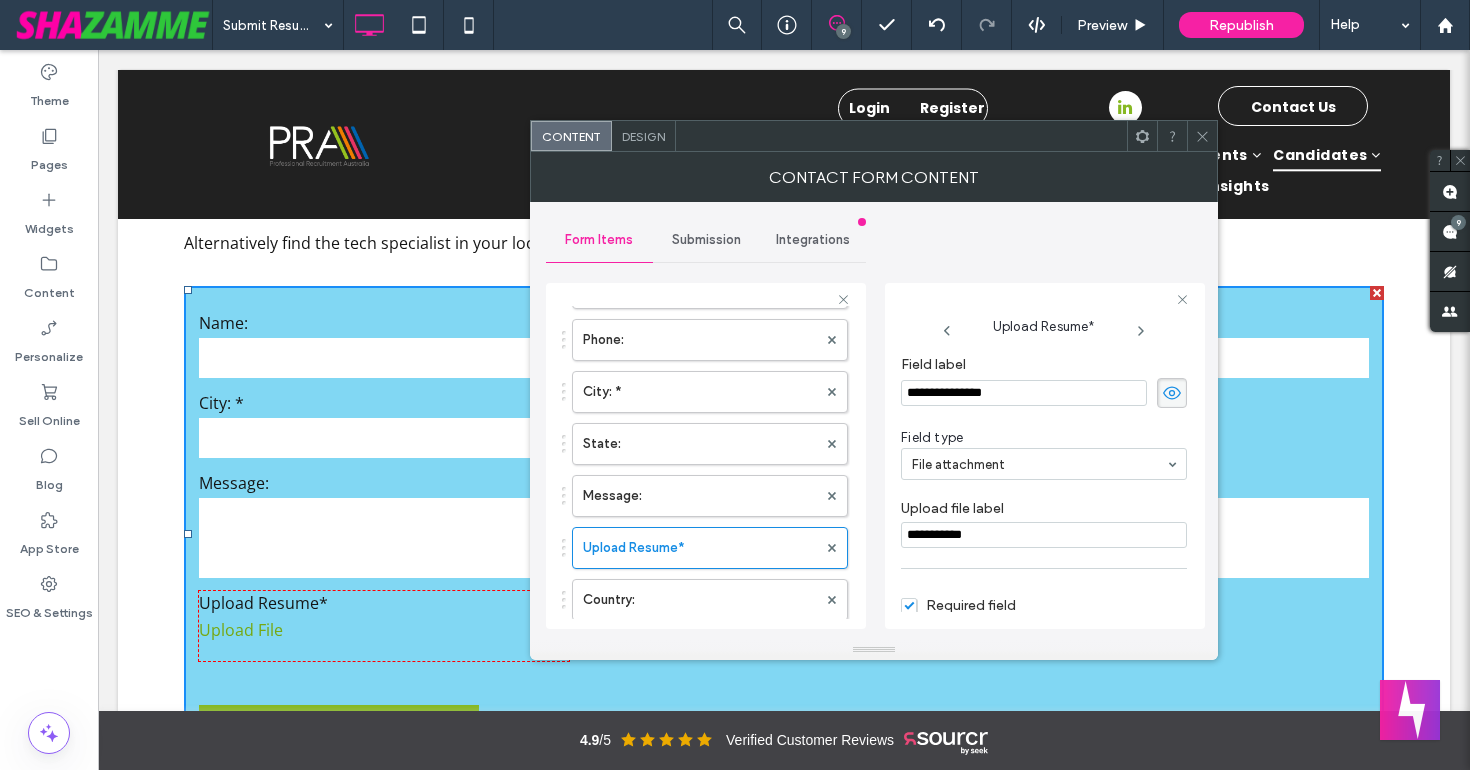 click on "**********" at bounding box center (1024, 393) 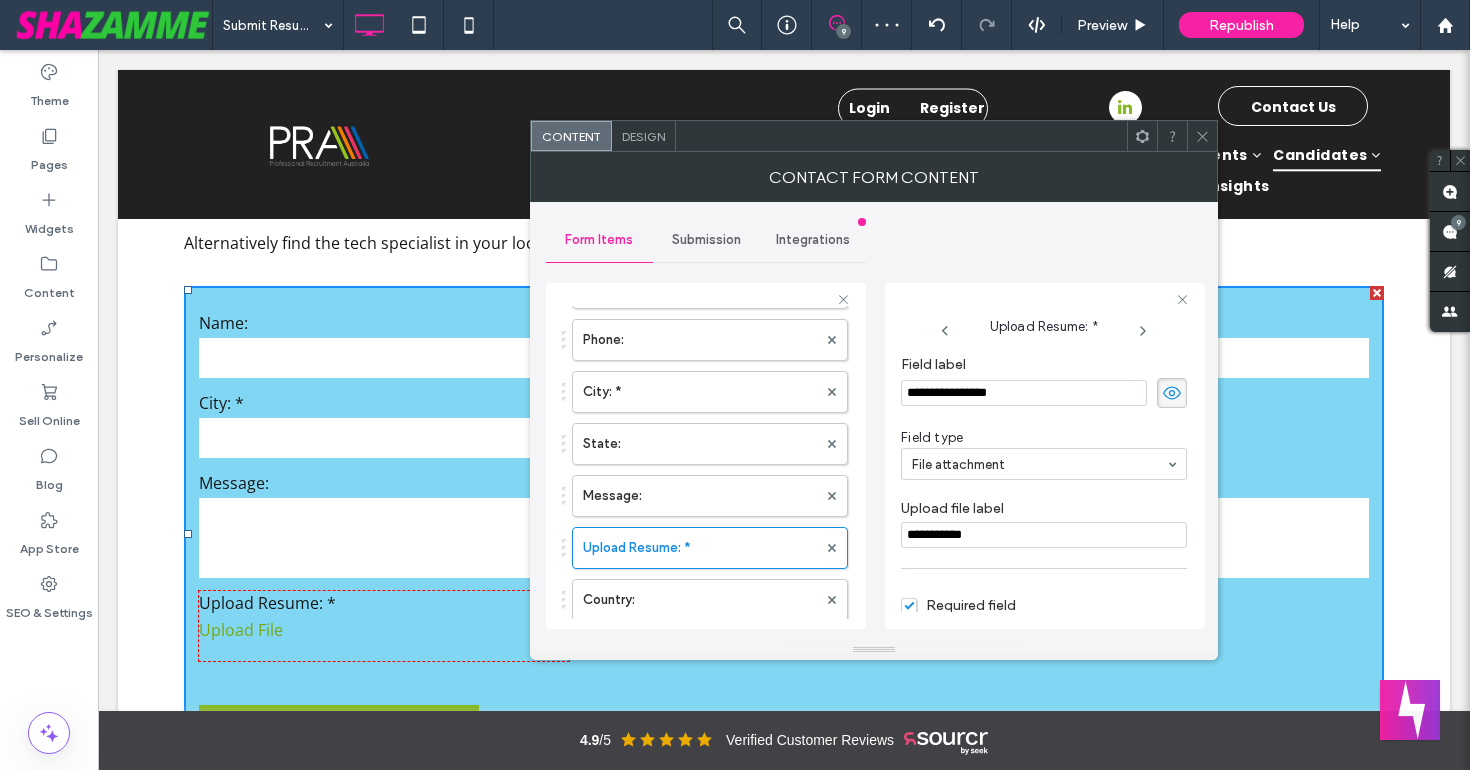 click on "**********" at bounding box center (1024, 393) 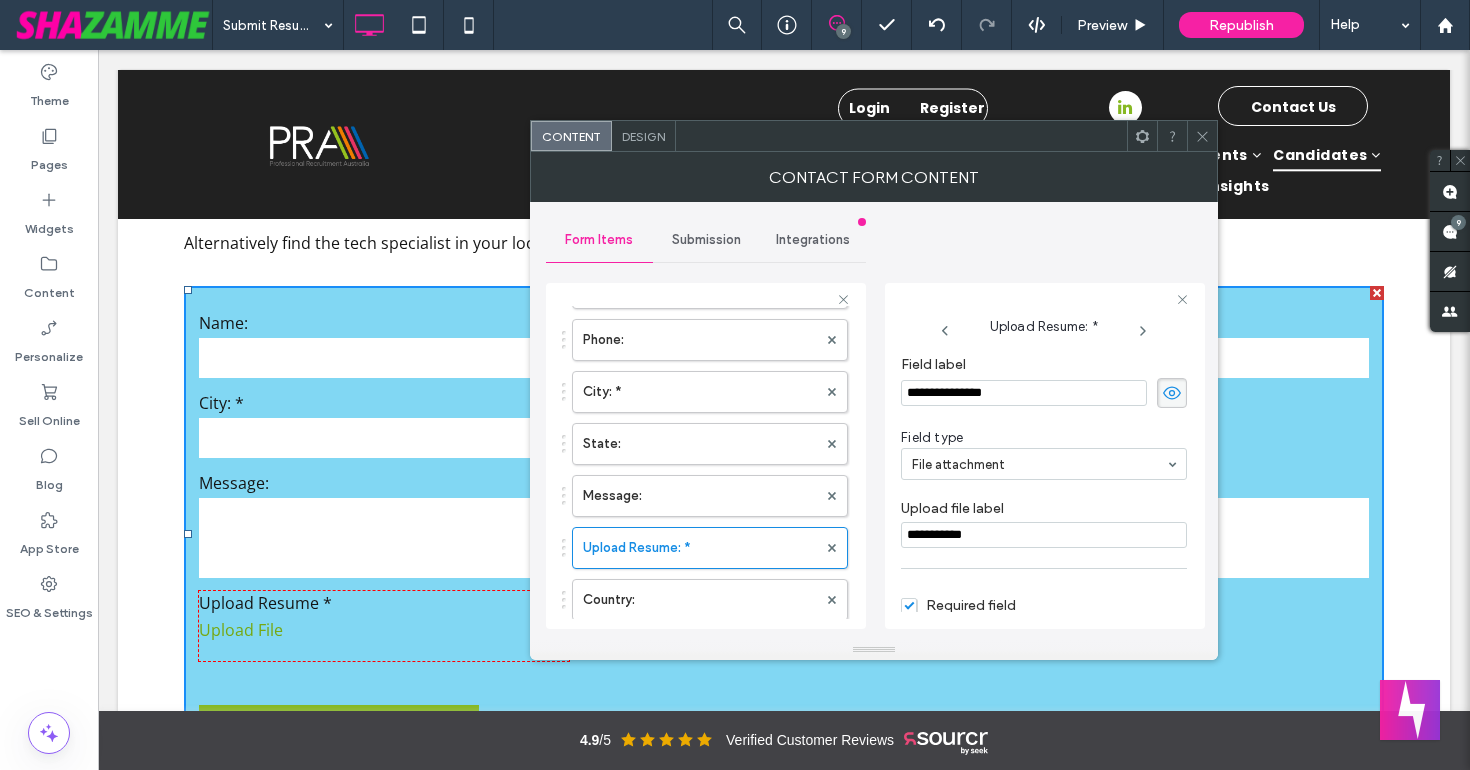 click at bounding box center [1045, 299] 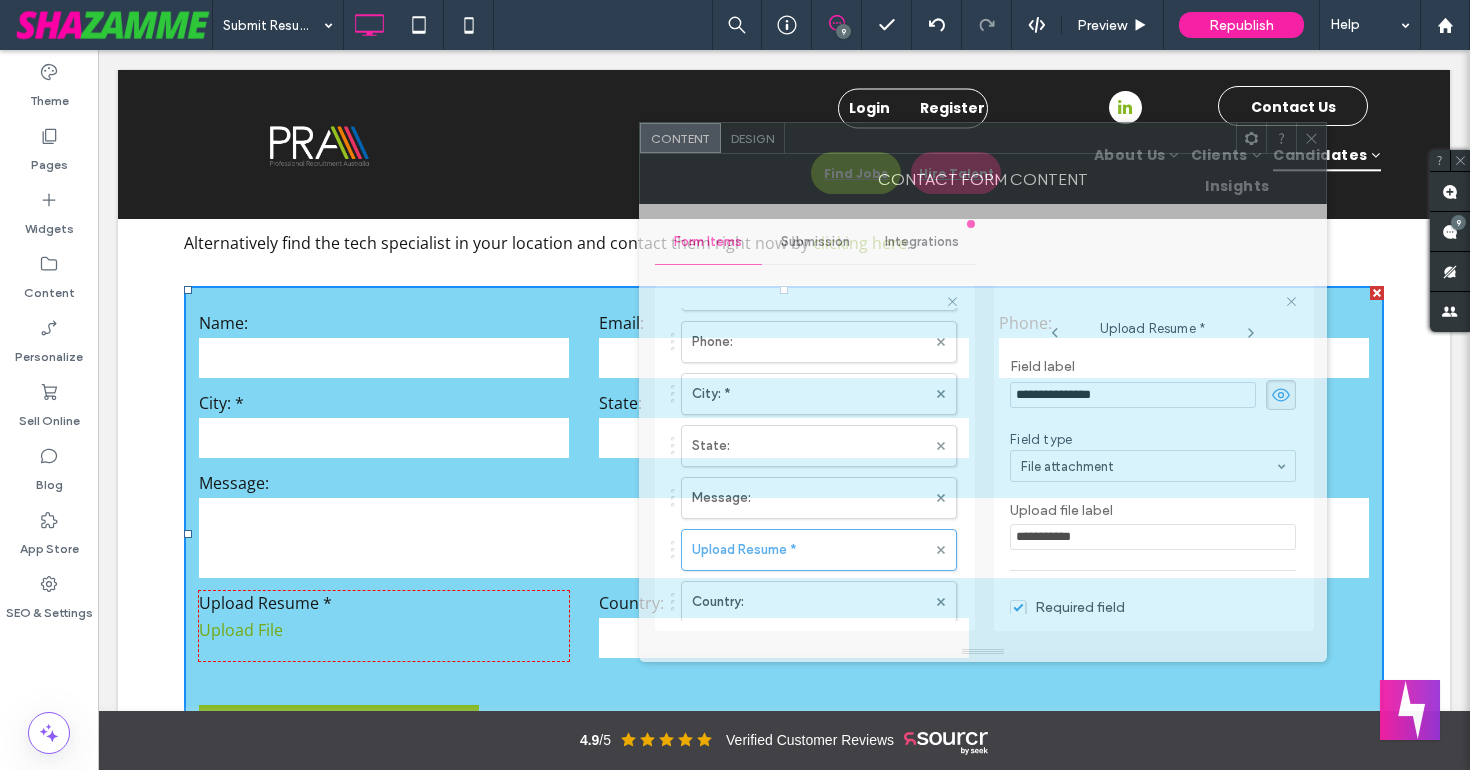 drag, startPoint x: 917, startPoint y: 148, endPoint x: 1026, endPoint y: 150, distance: 109.01835 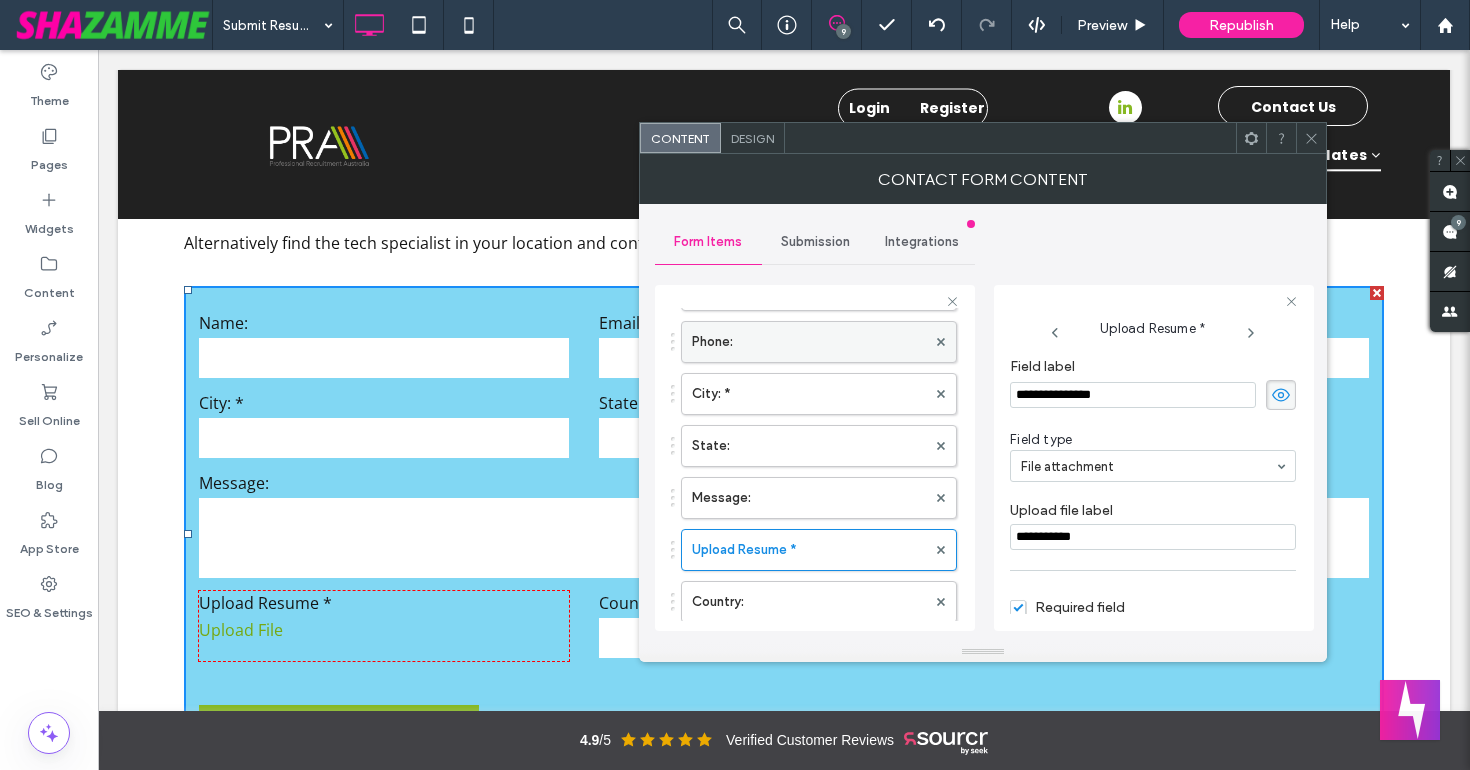 click on "Phone:" at bounding box center (809, 342) 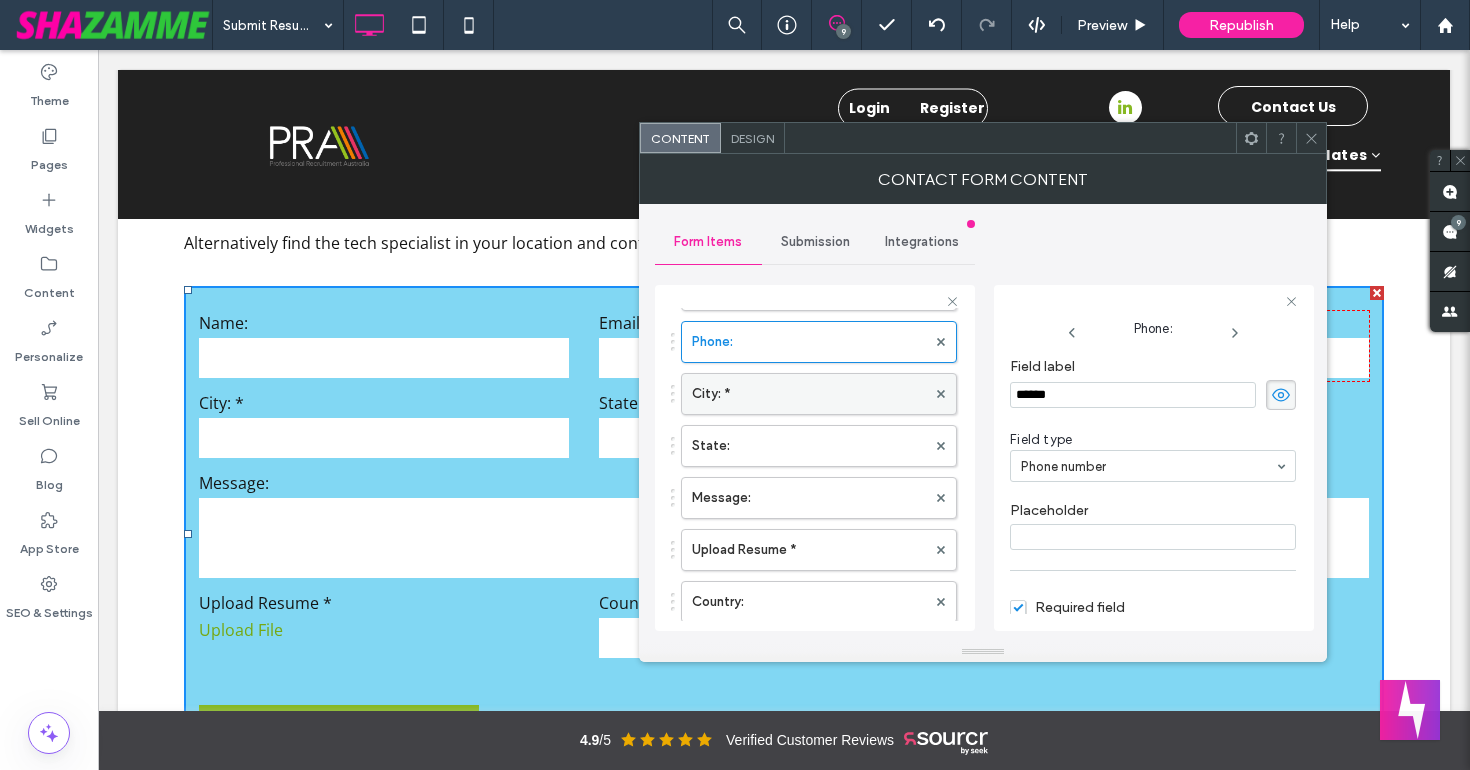 click on "City: *" at bounding box center [809, 394] 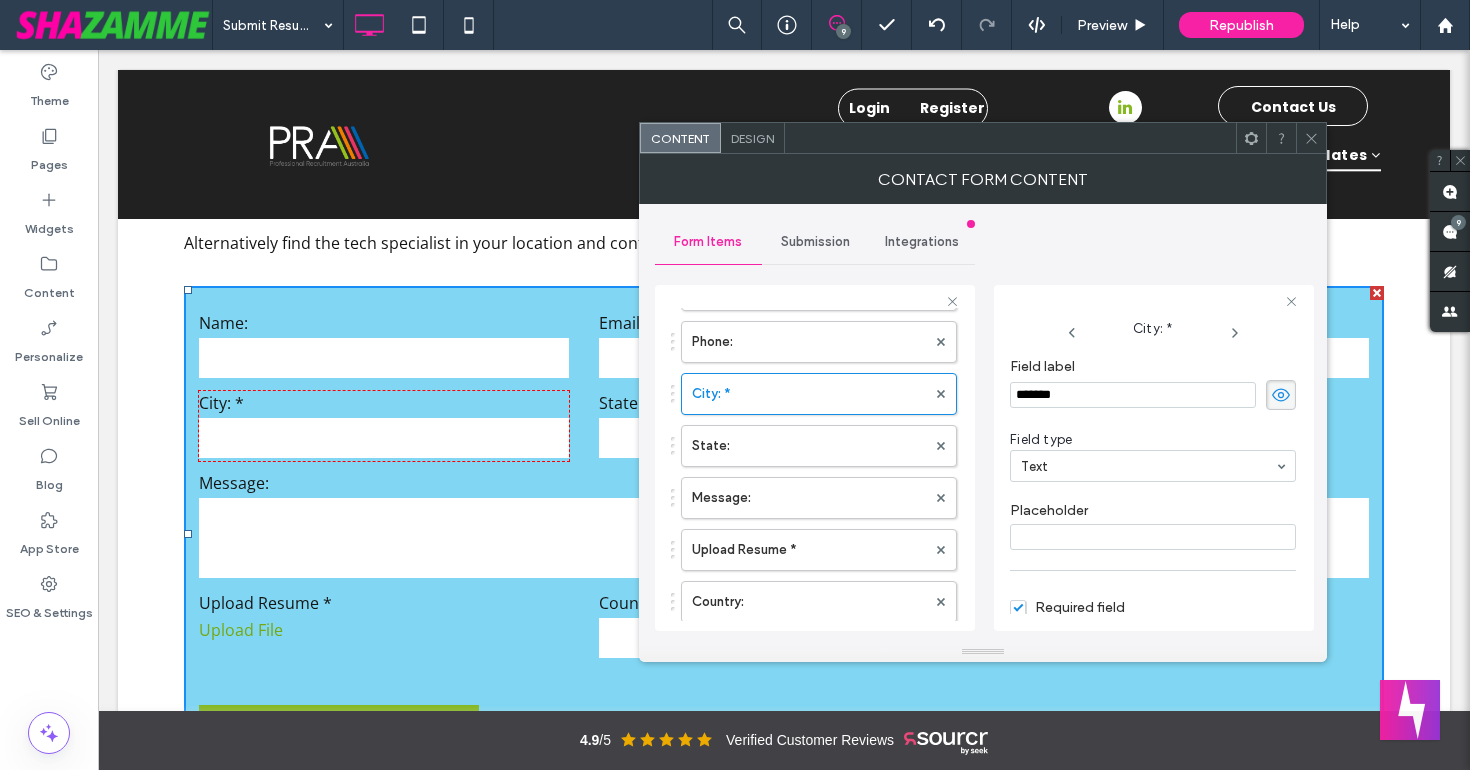 click on "*******" at bounding box center [1133, 395] 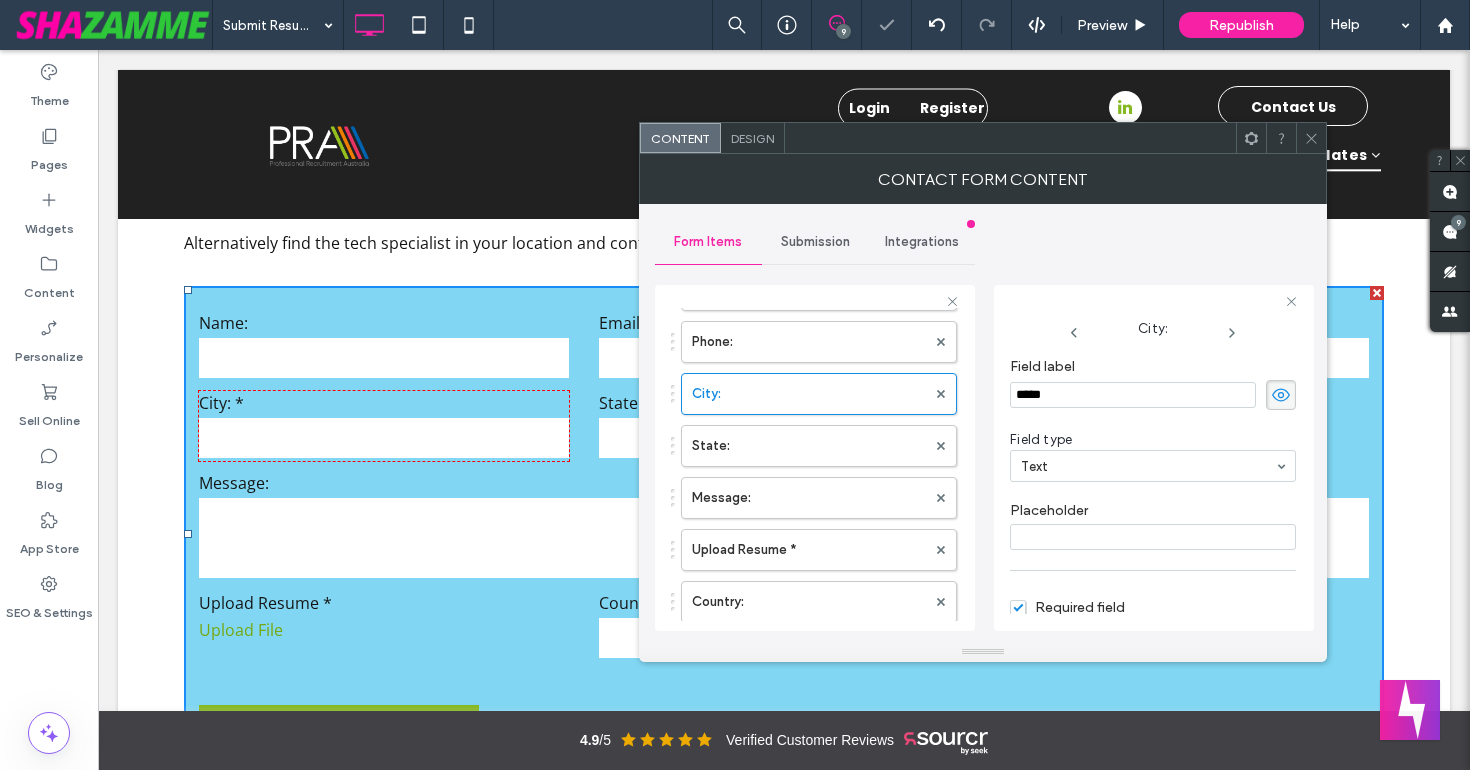 click on "Placeholder" at bounding box center [1153, 526] 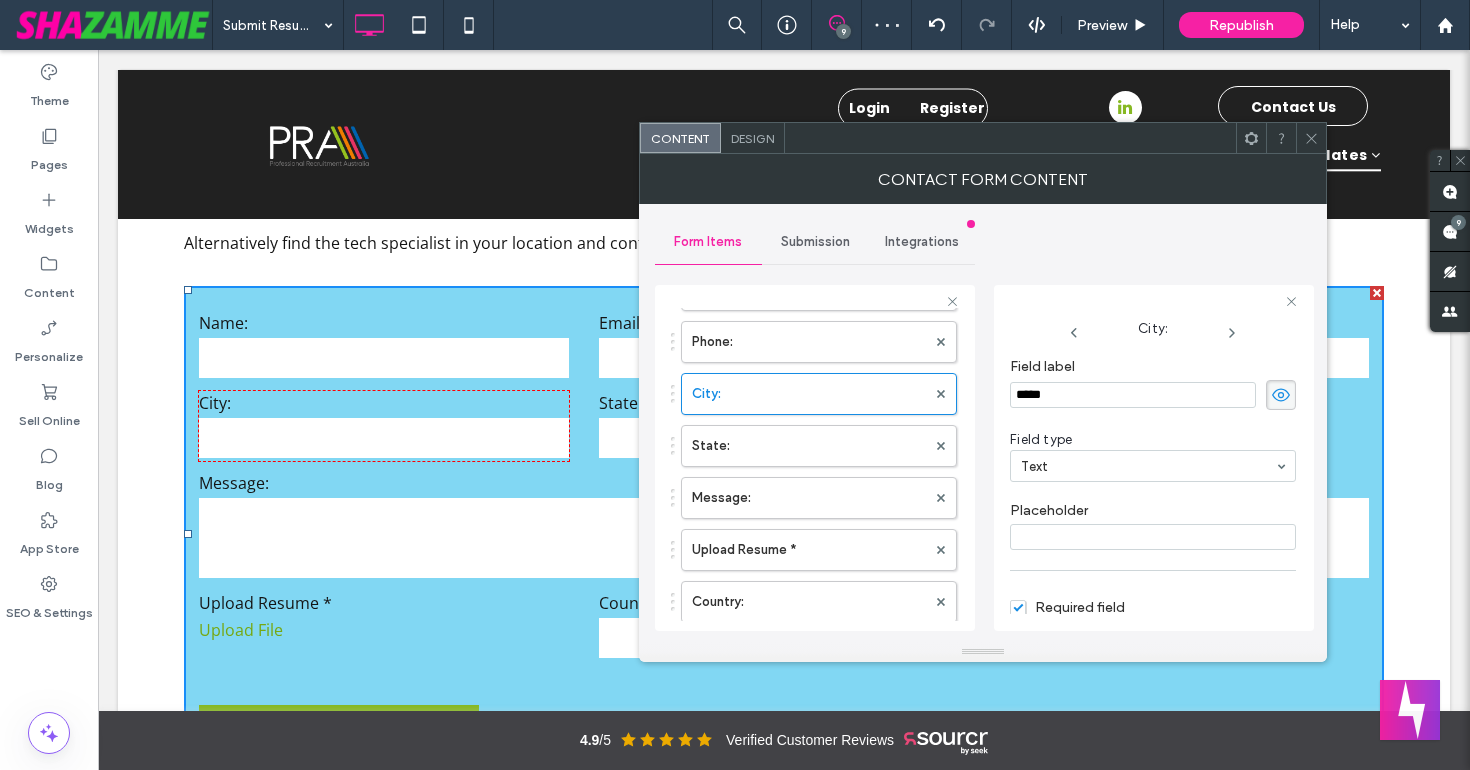 click 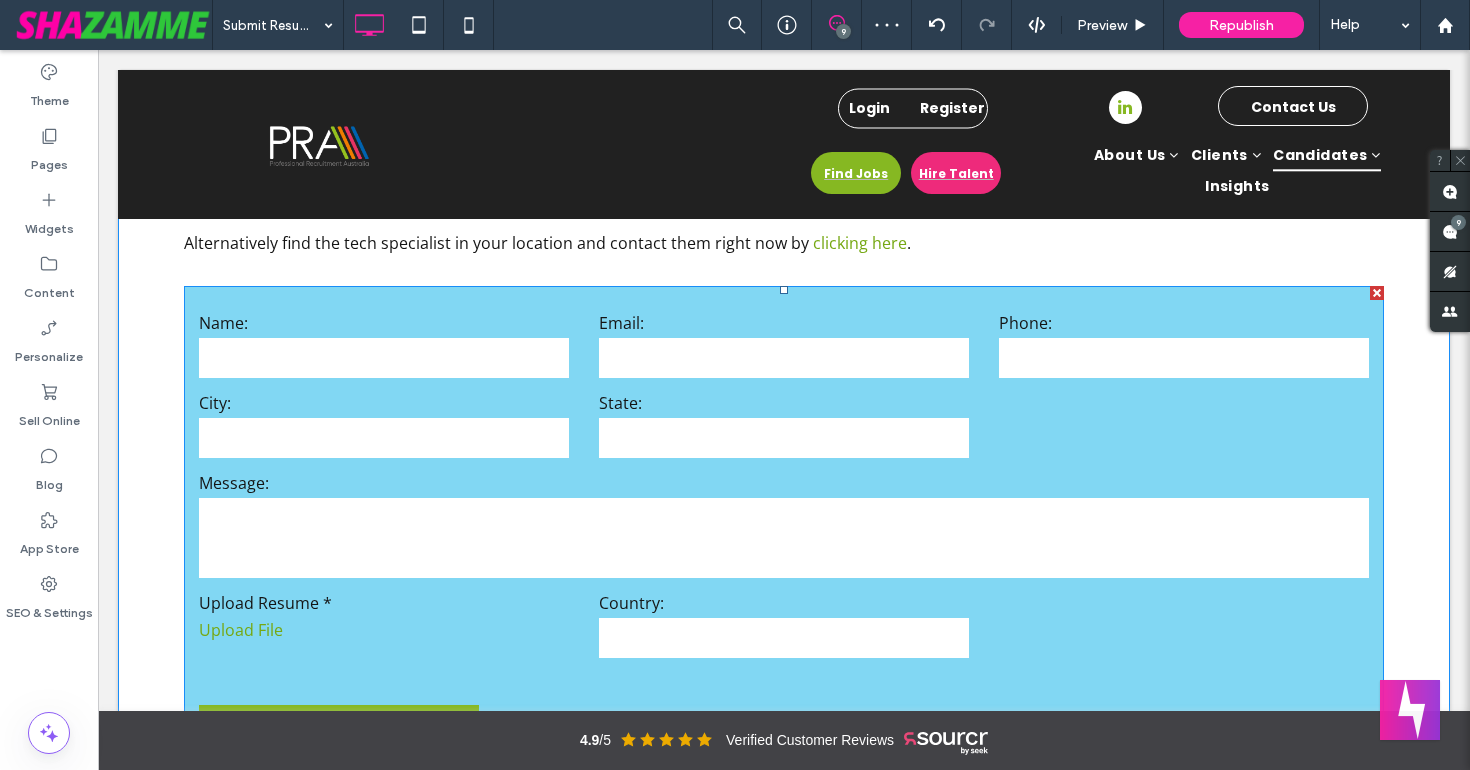 click on "**********" at bounding box center (784, 534) 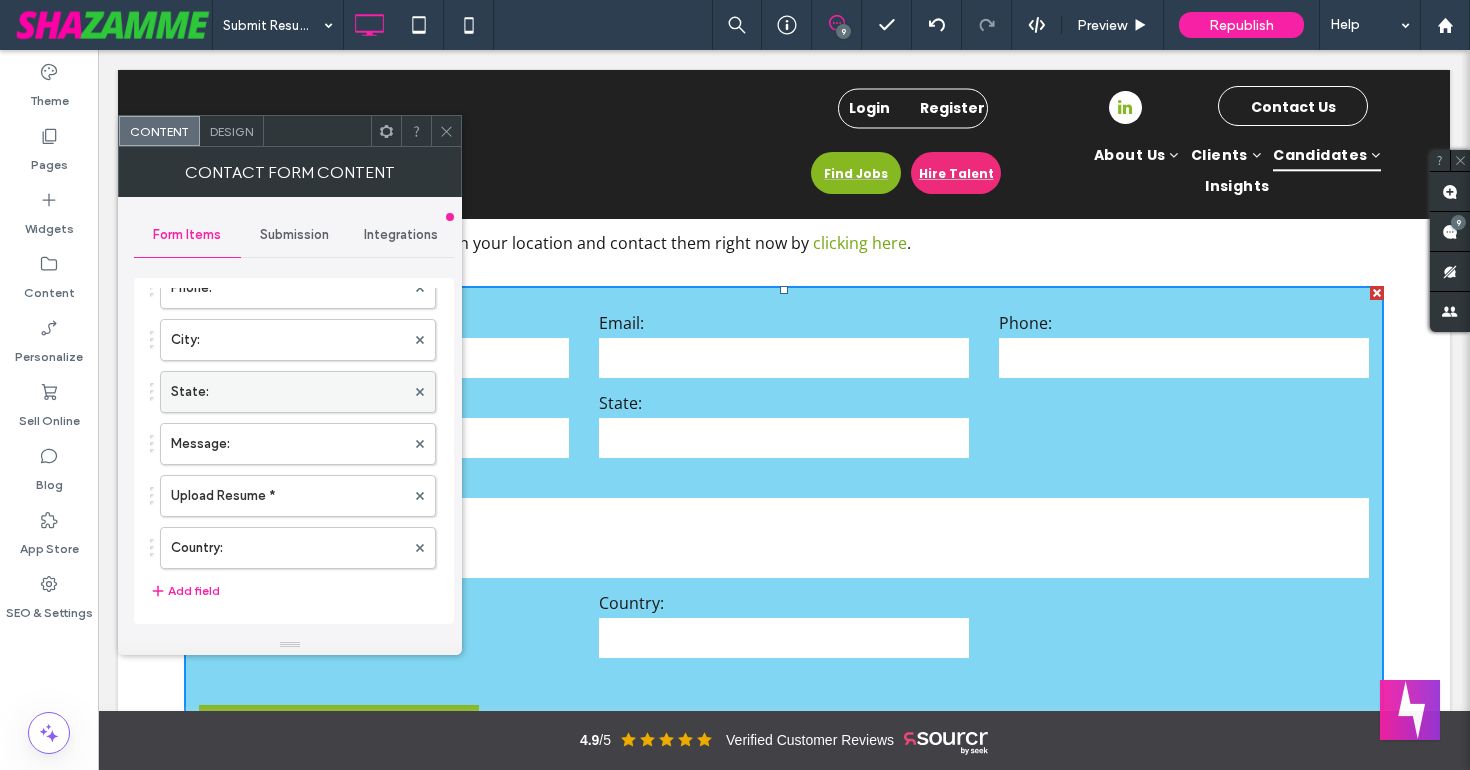 scroll, scrollTop: 214, scrollLeft: 0, axis: vertical 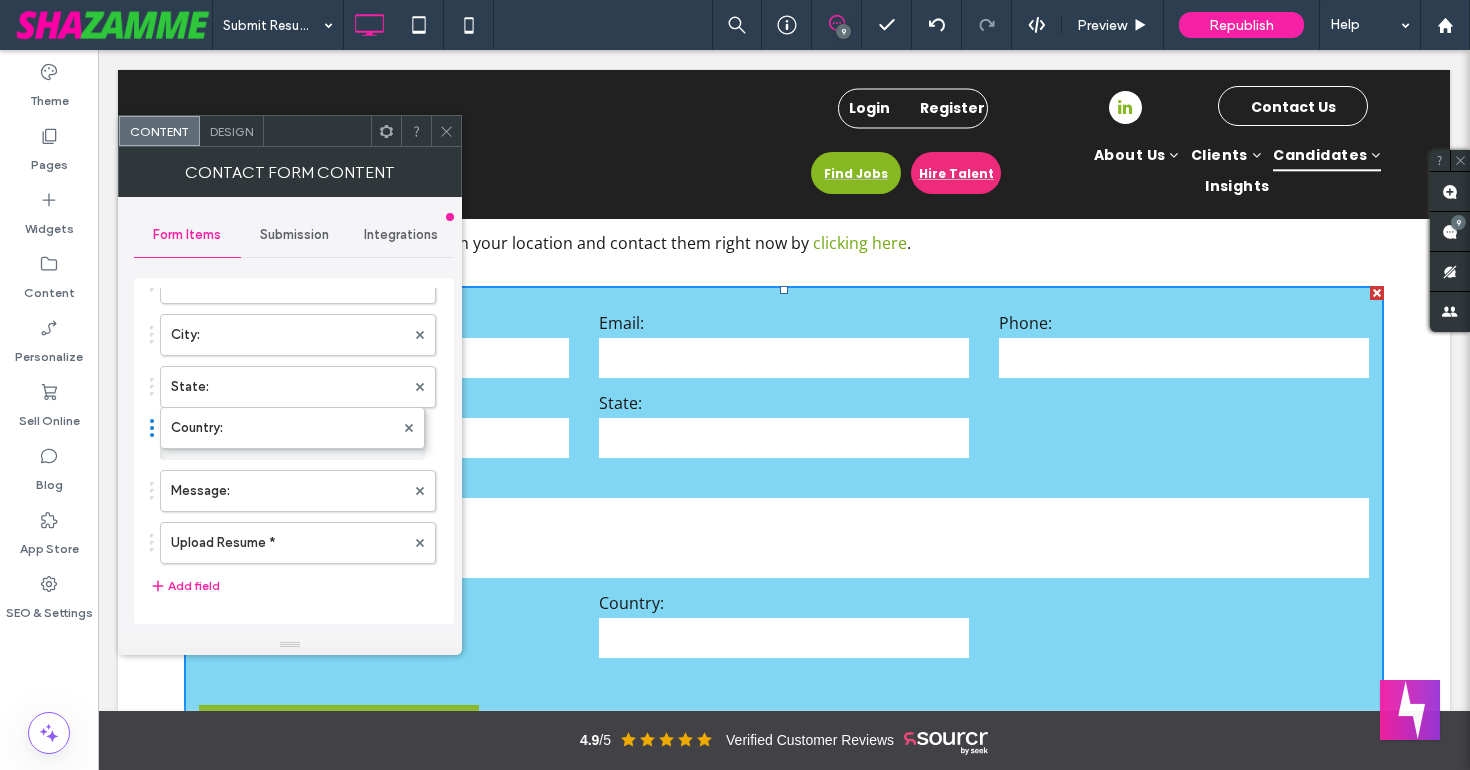 drag, startPoint x: 149, startPoint y: 535, endPoint x: 167, endPoint y: 410, distance: 126.28935 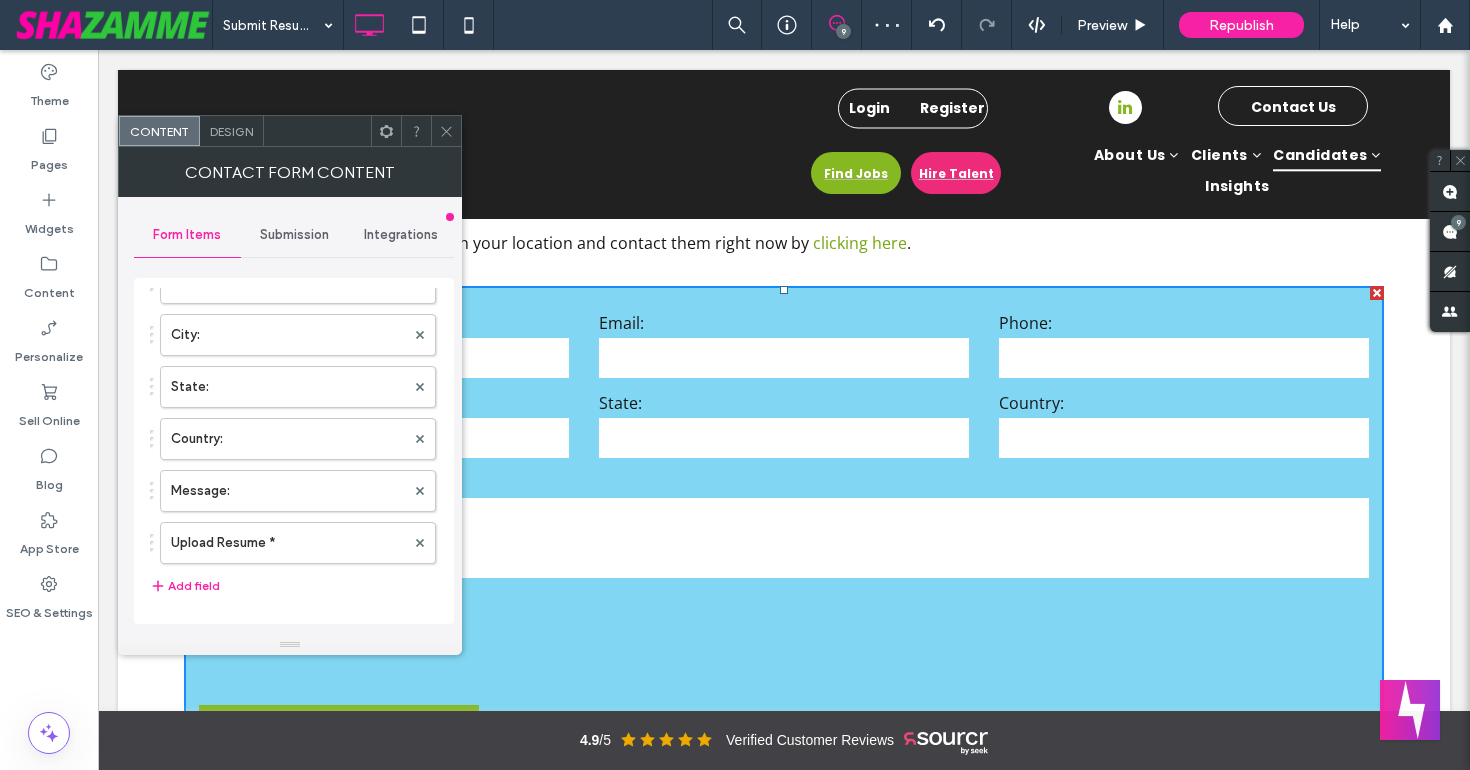 click 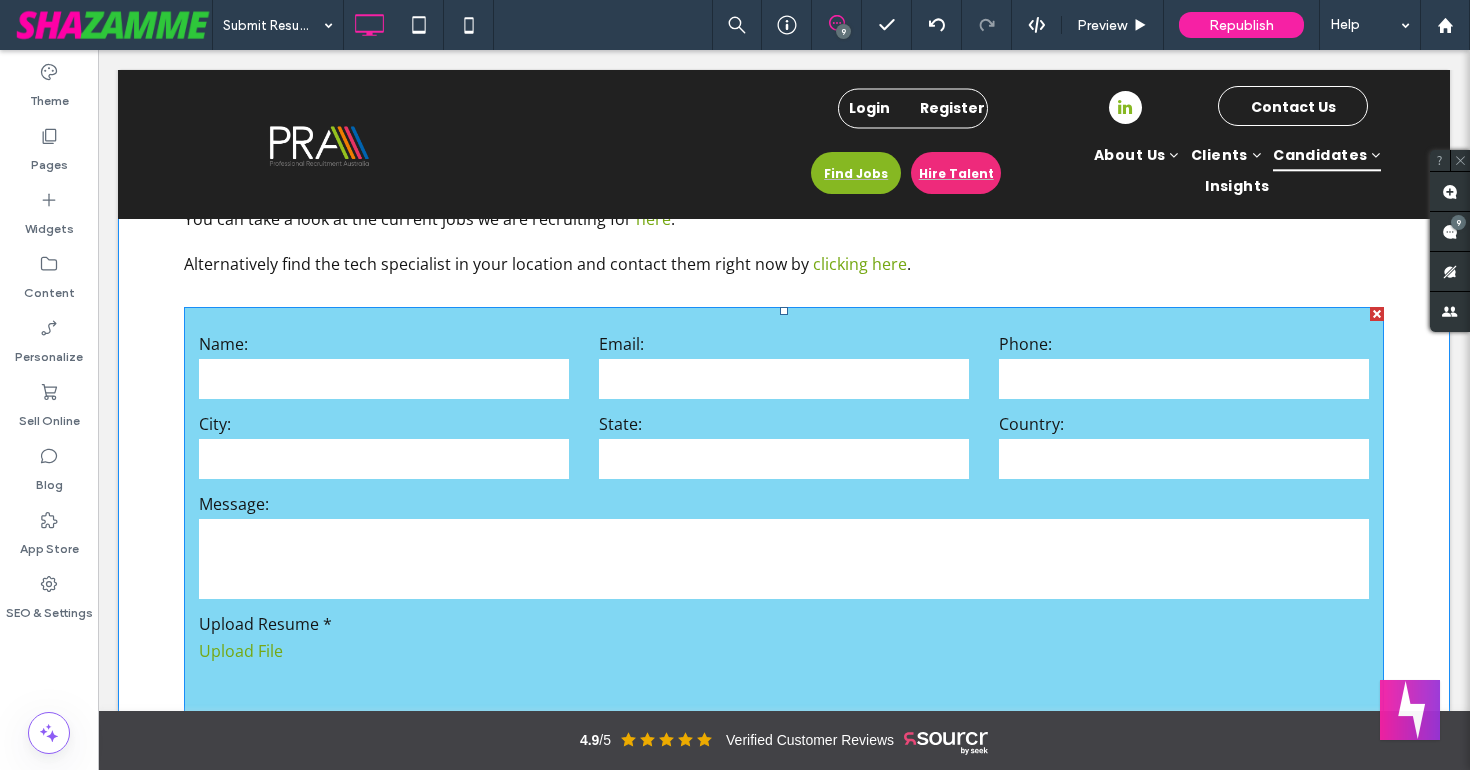 scroll, scrollTop: 675, scrollLeft: 0, axis: vertical 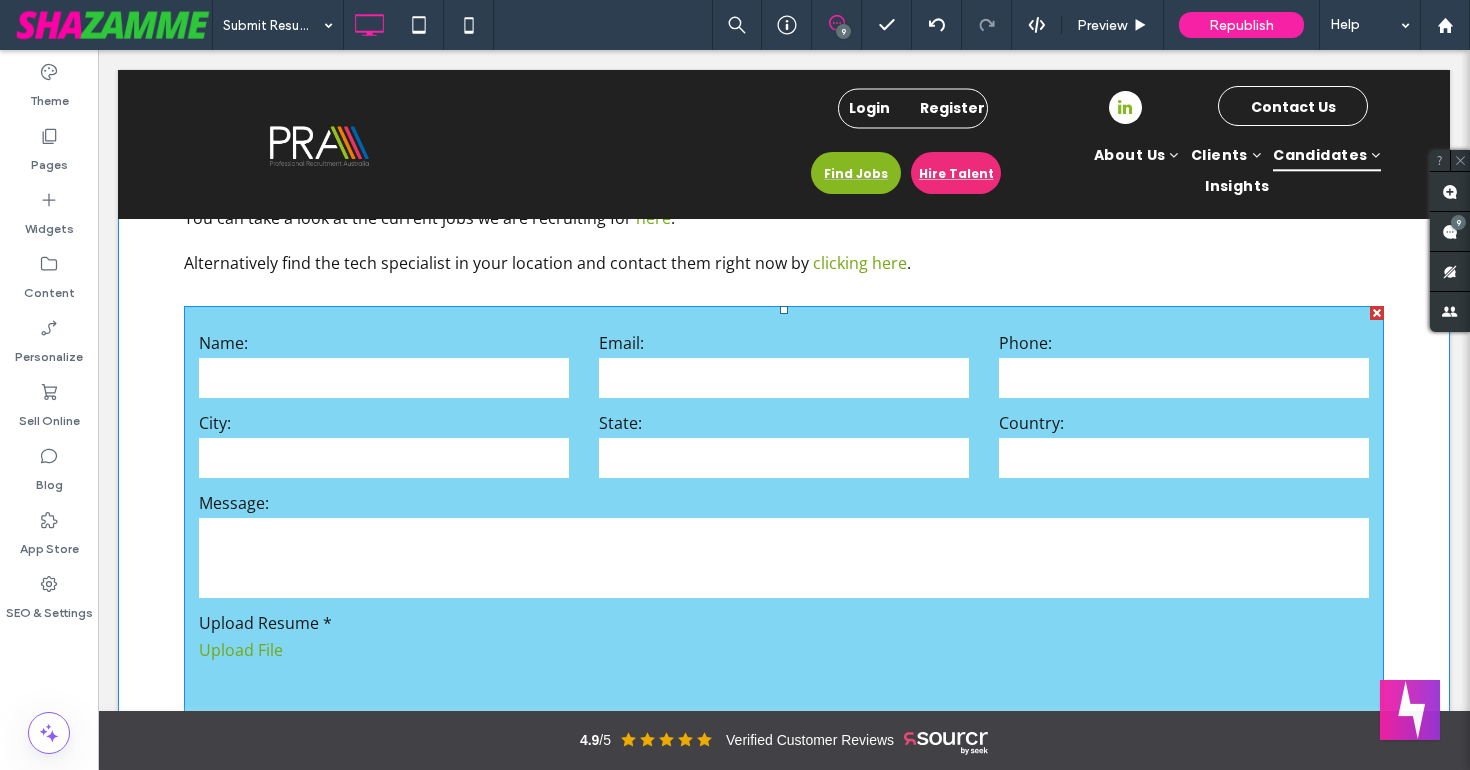 click at bounding box center [384, 458] 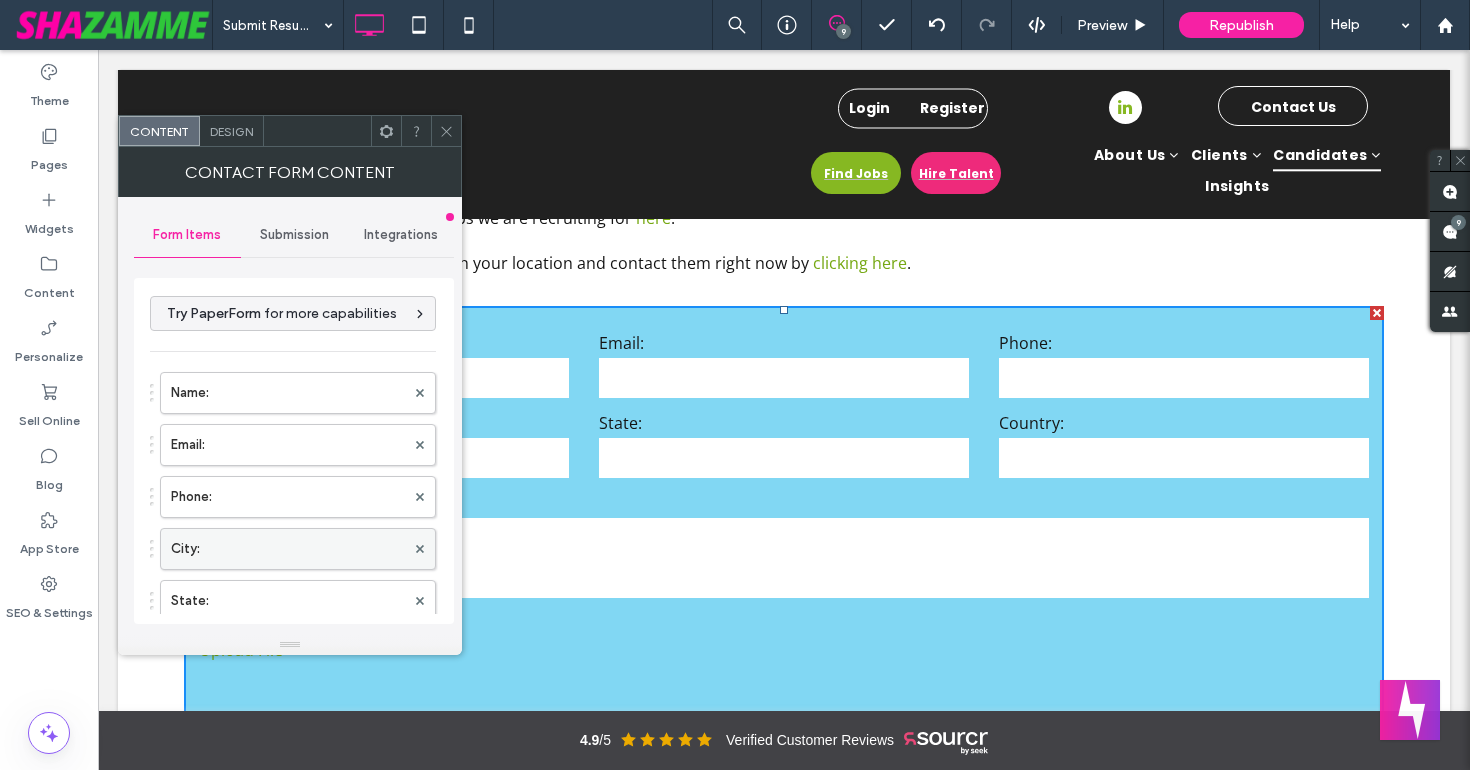 click on "City:" at bounding box center [288, 549] 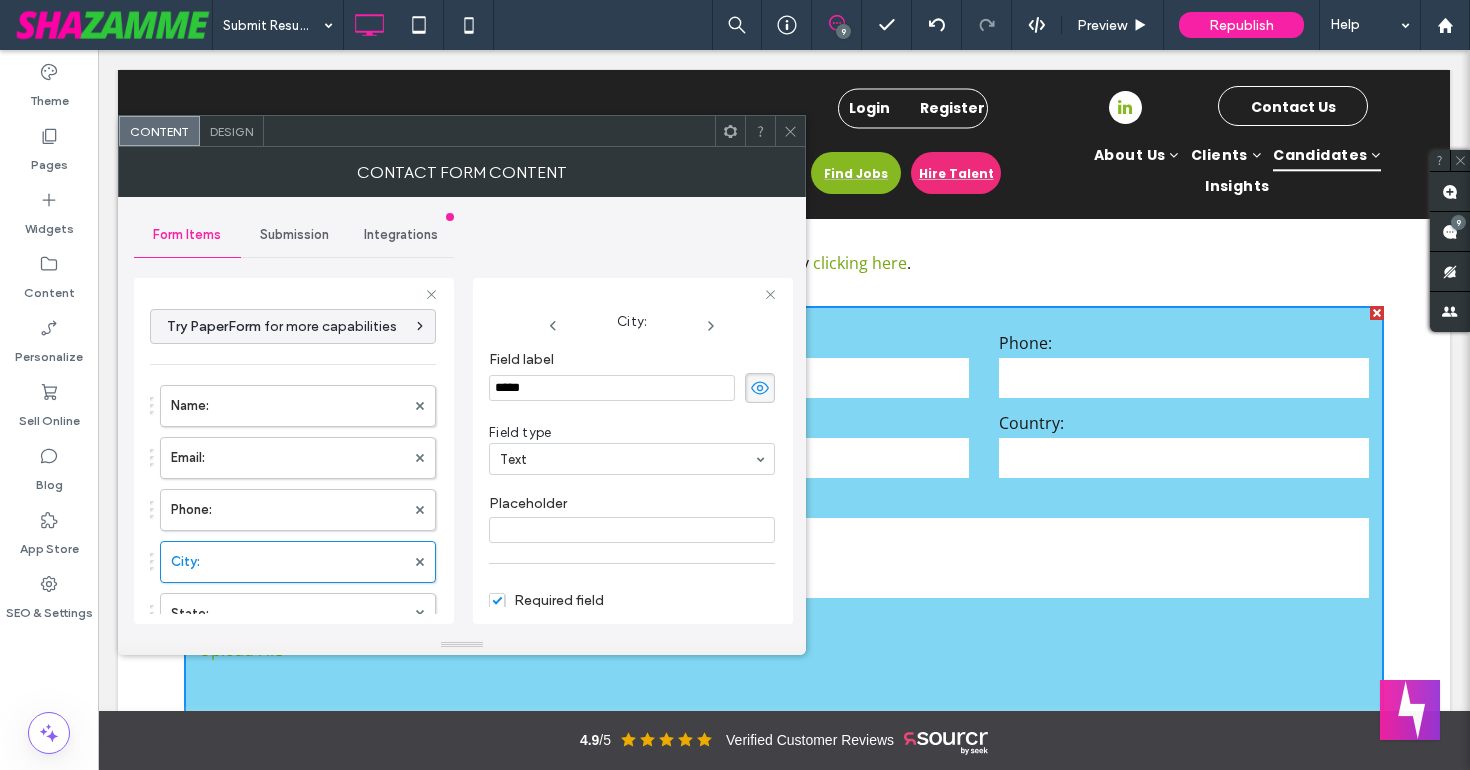 click on "*****" at bounding box center [612, 388] 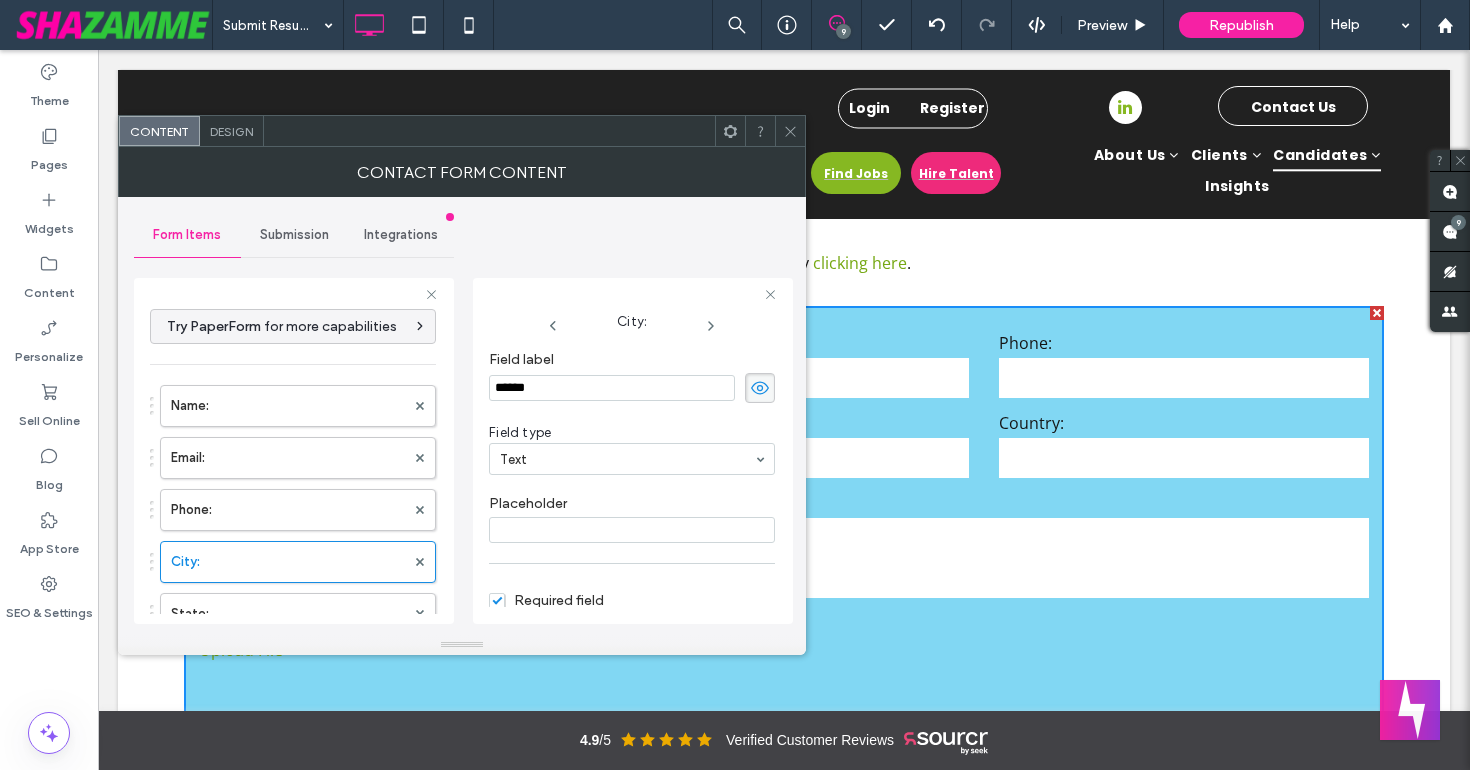 type on "*******" 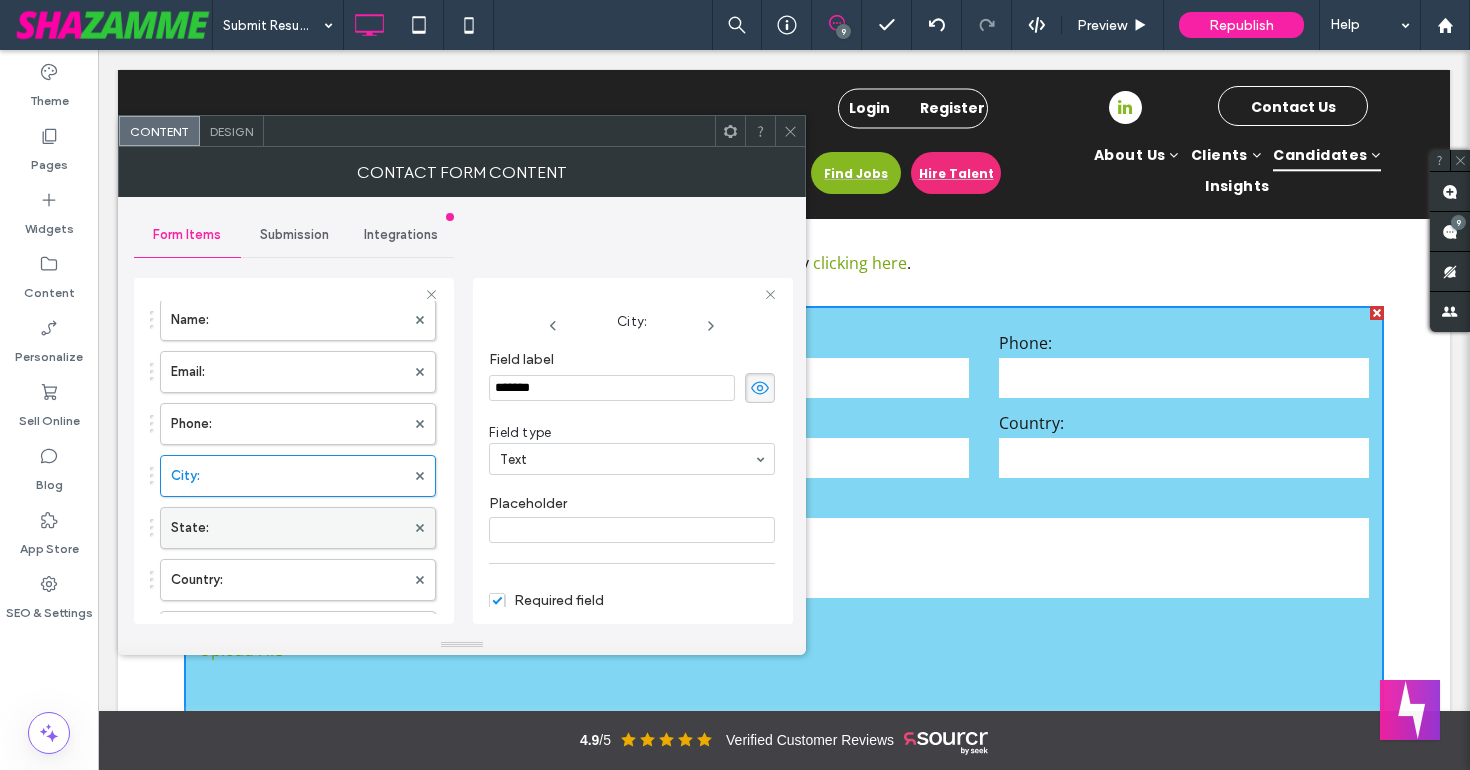 scroll, scrollTop: 89, scrollLeft: 0, axis: vertical 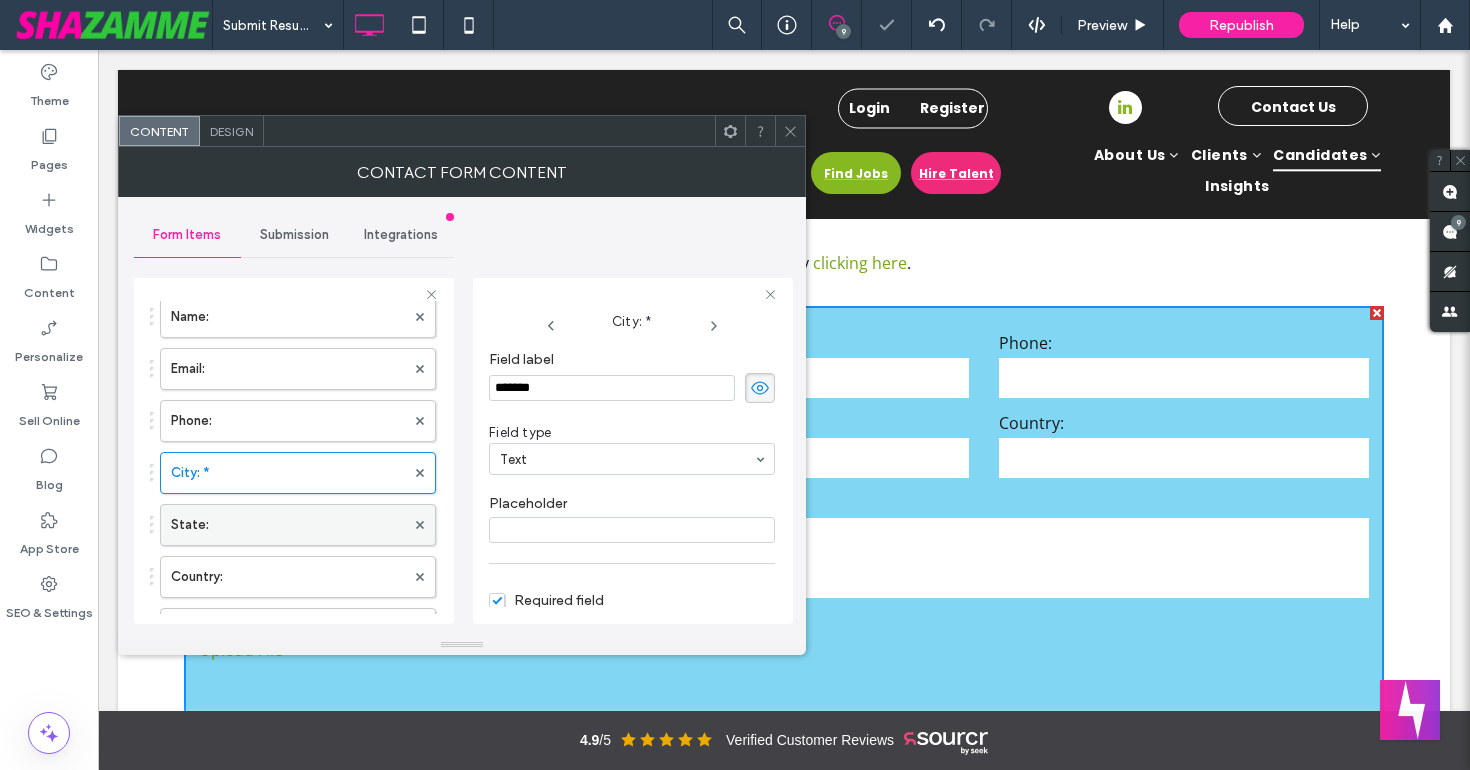 click on "State:" at bounding box center (288, 525) 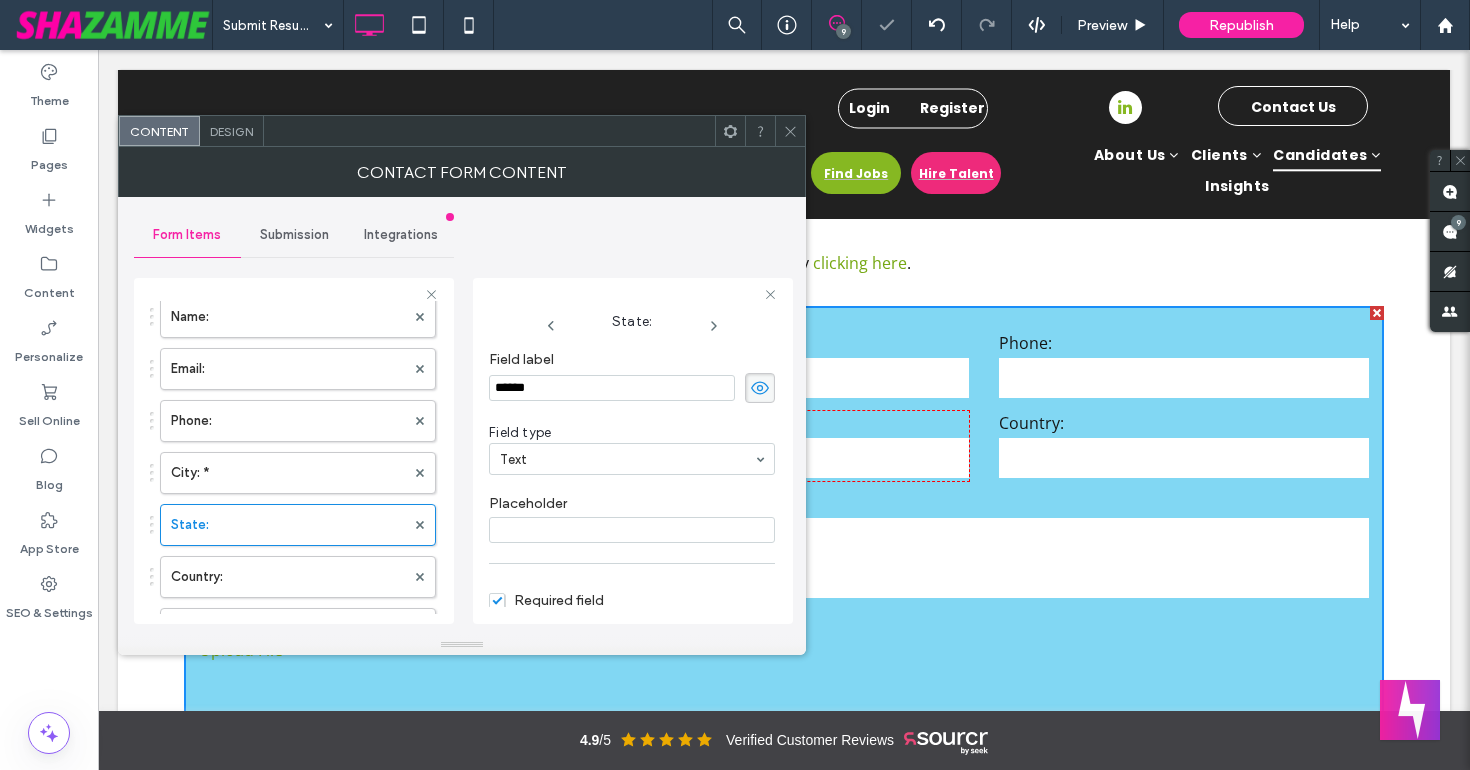 click on "******" at bounding box center (612, 388) 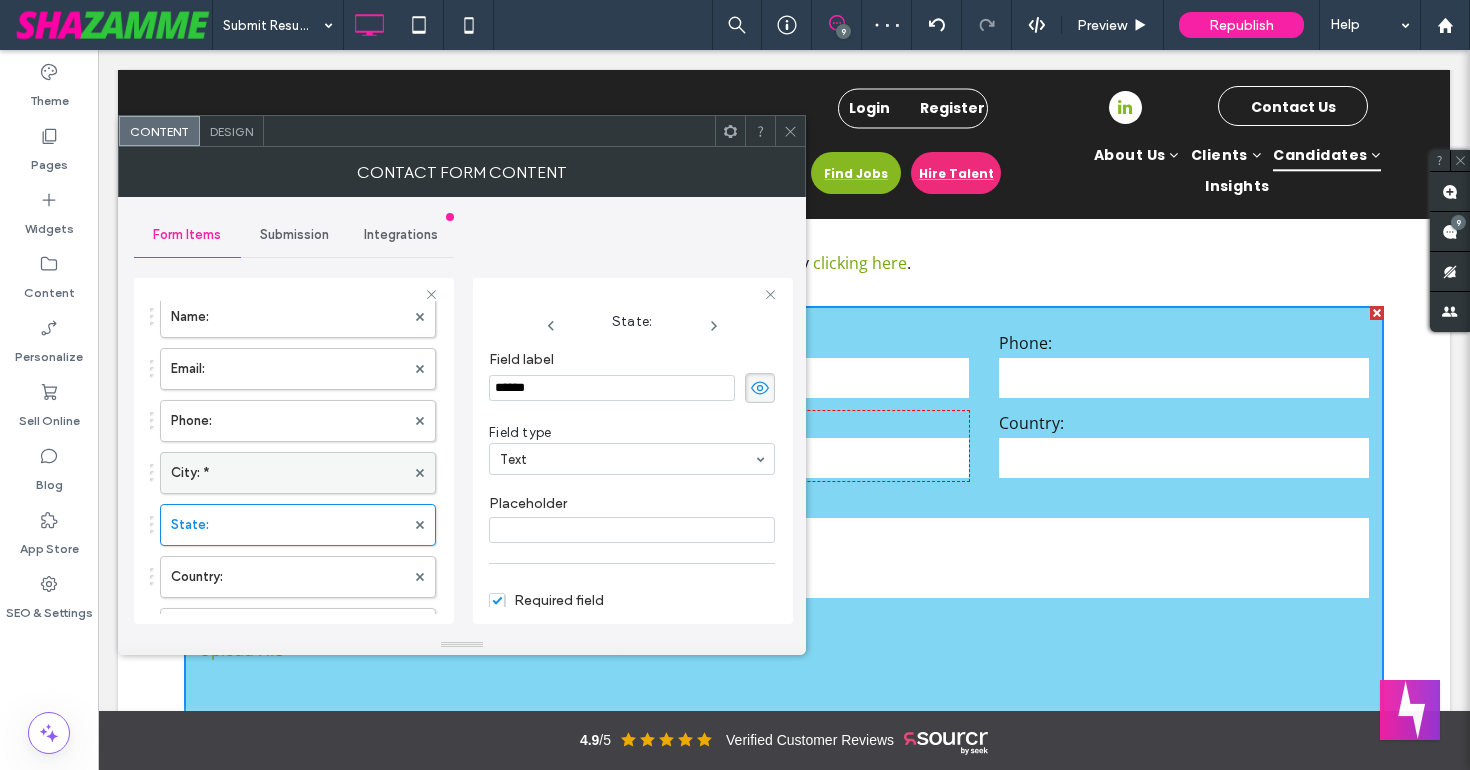 click on "City: *" at bounding box center [288, 473] 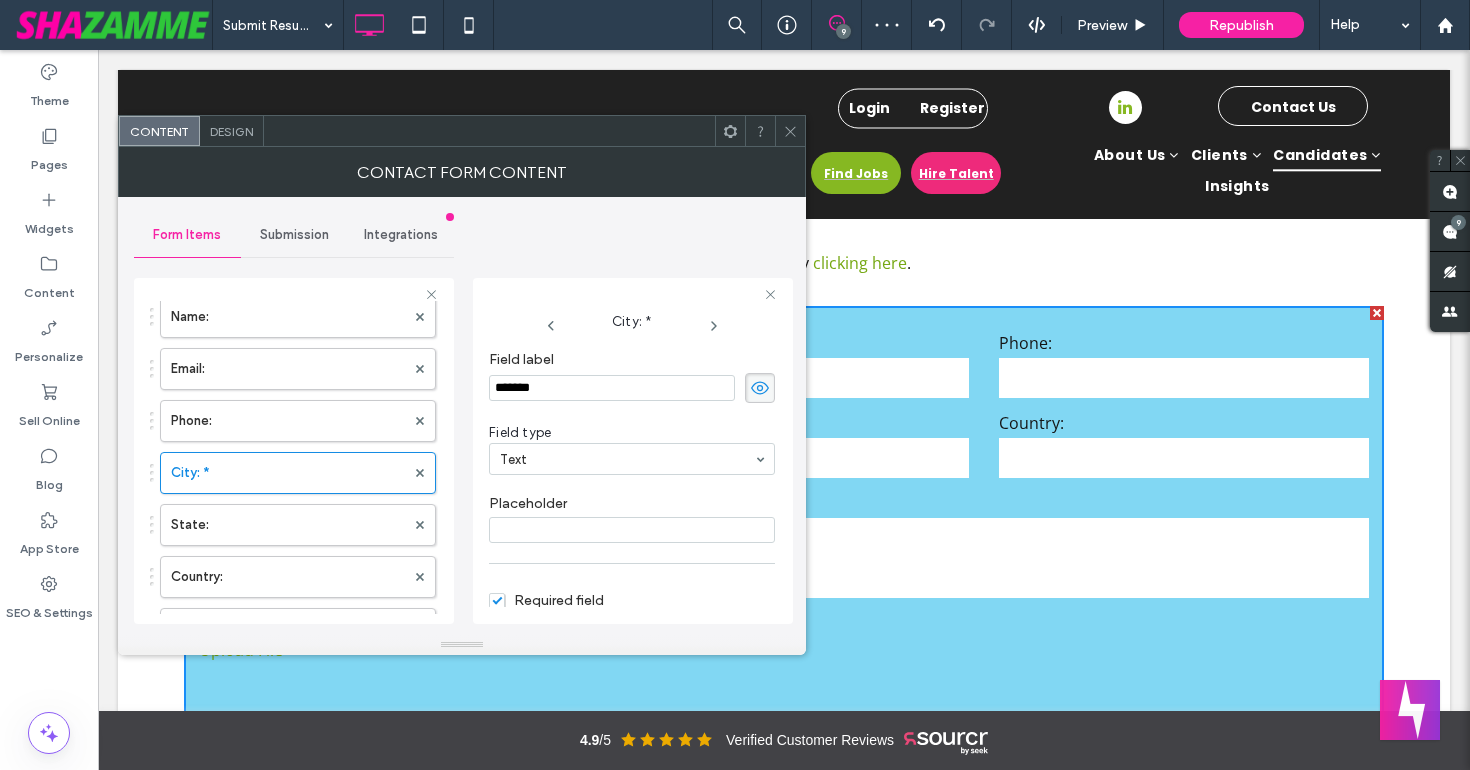 click on "*******" at bounding box center [612, 388] 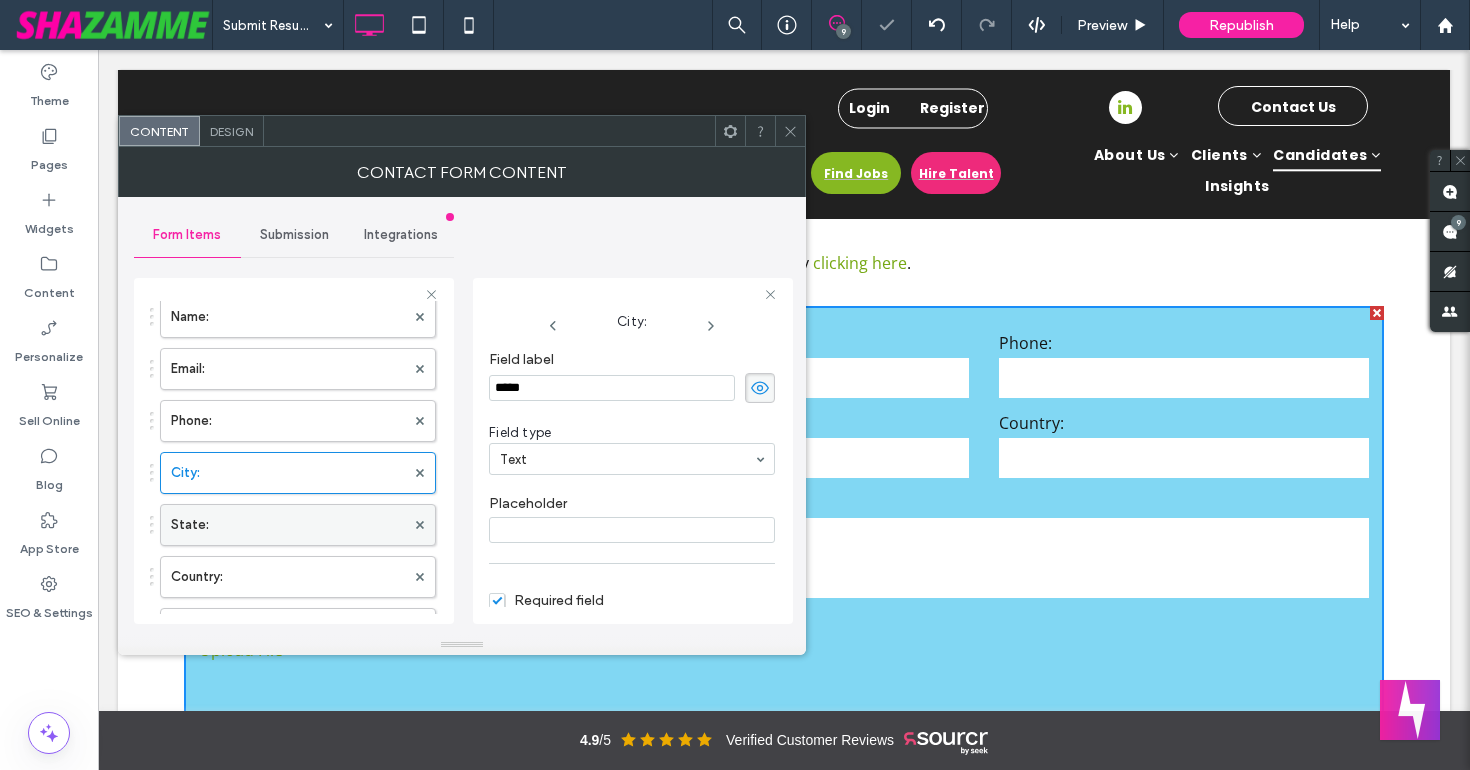 click on "State:" at bounding box center [288, 525] 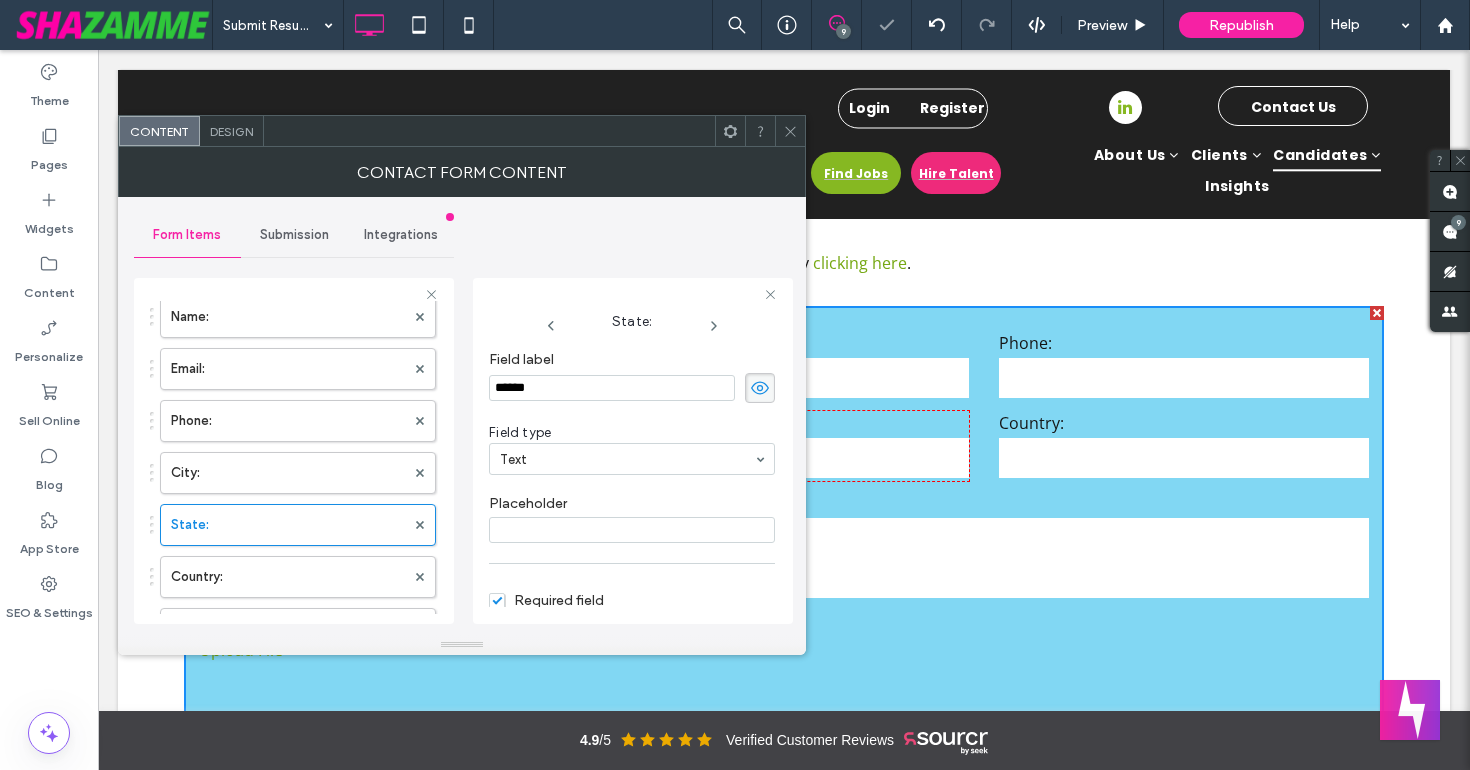 click on "******" at bounding box center [612, 388] 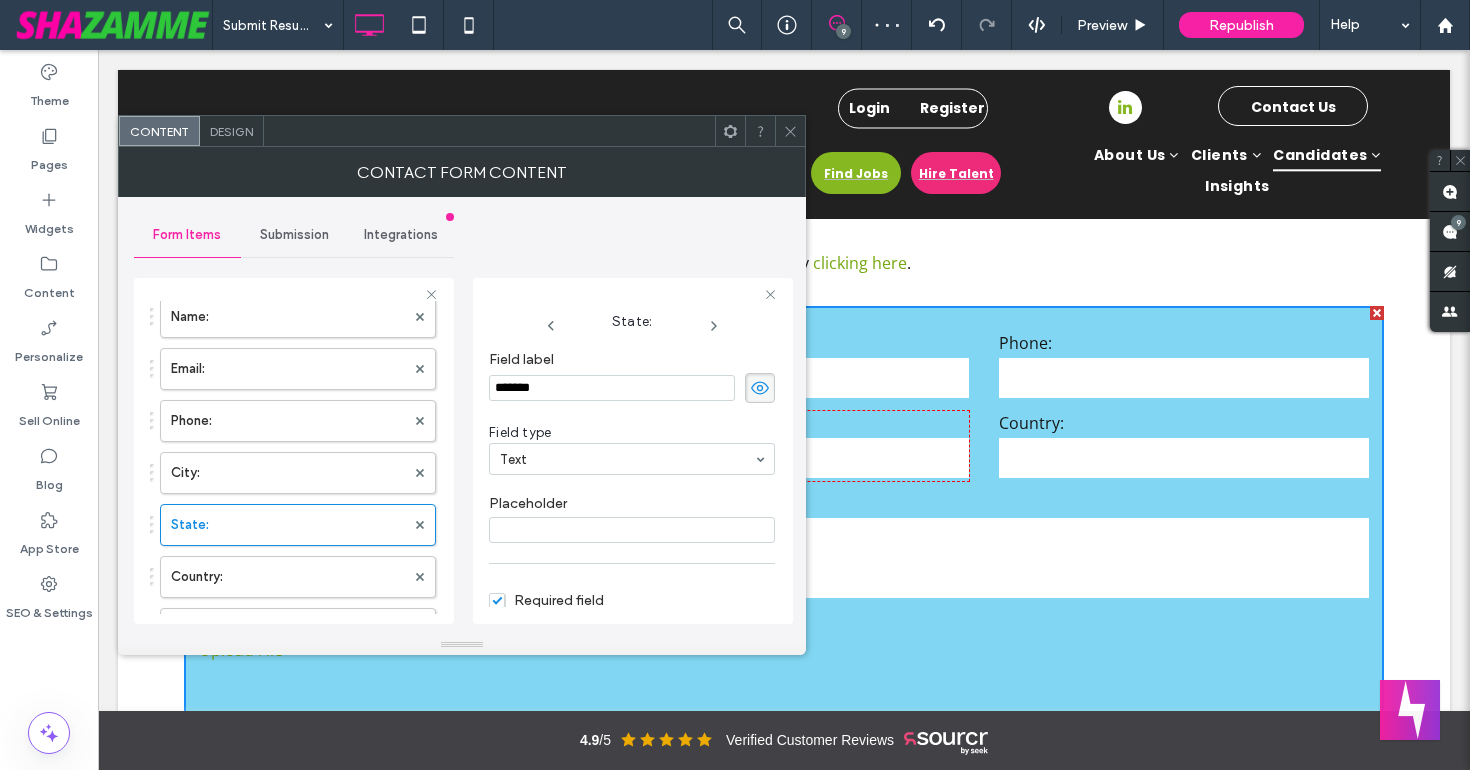 type on "********" 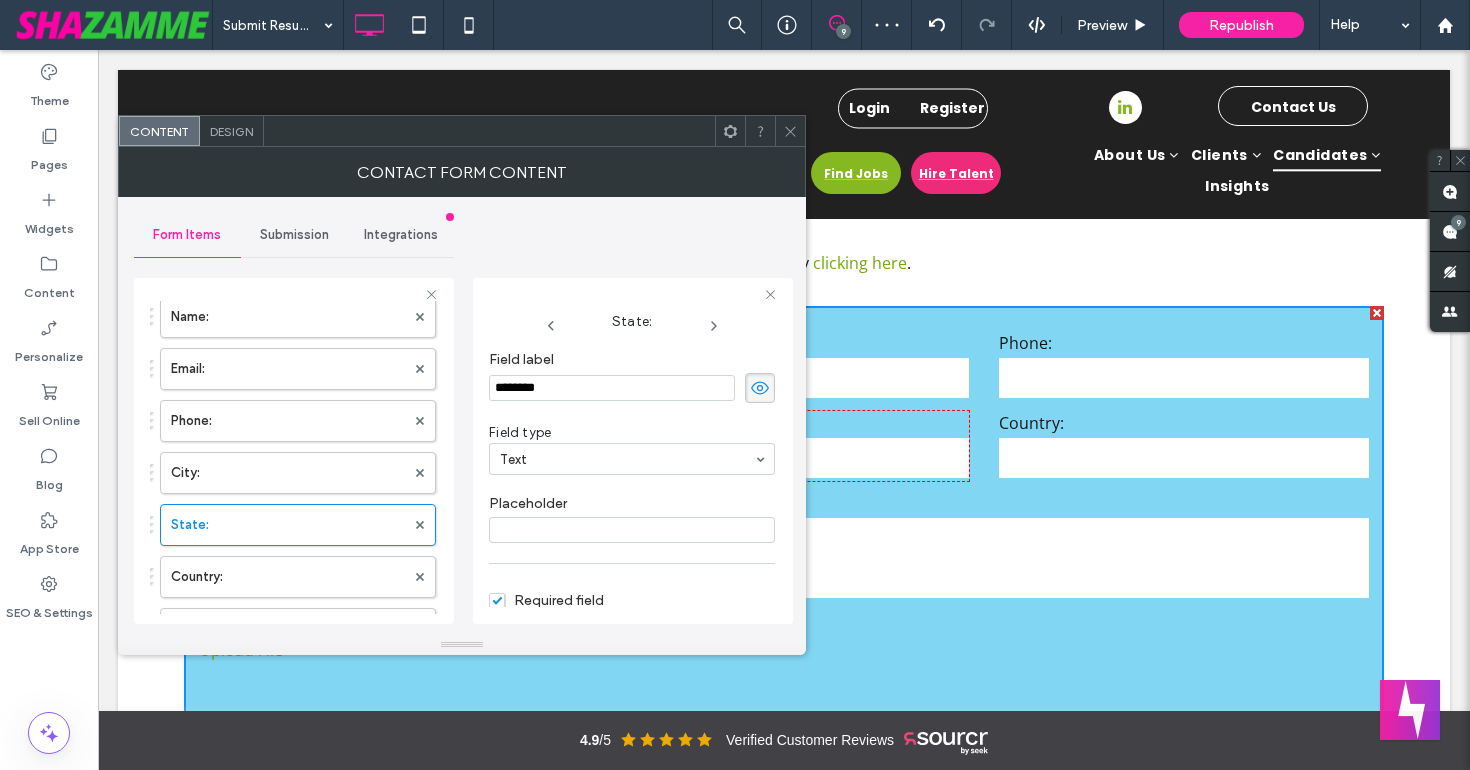 click on "Field type" at bounding box center [628, 433] 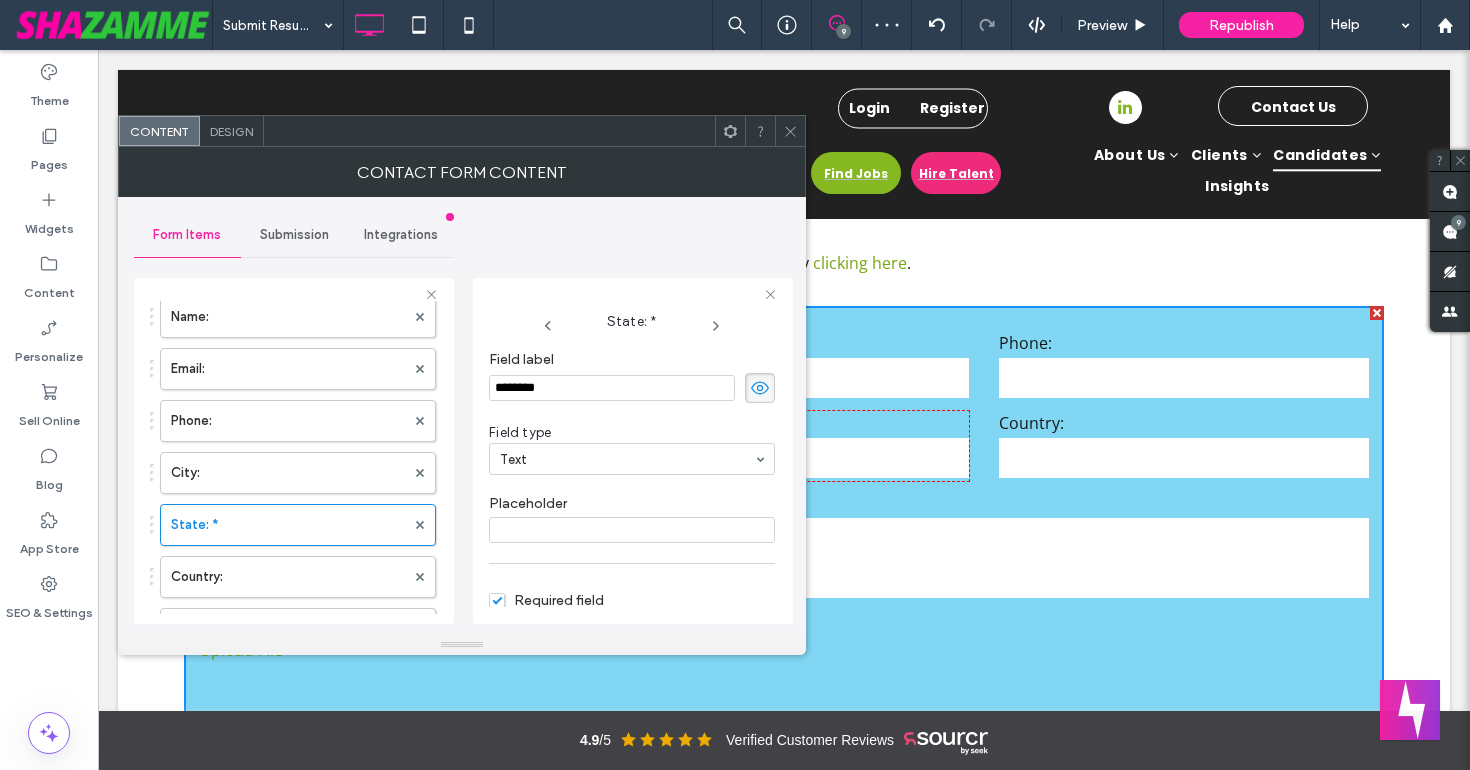 click 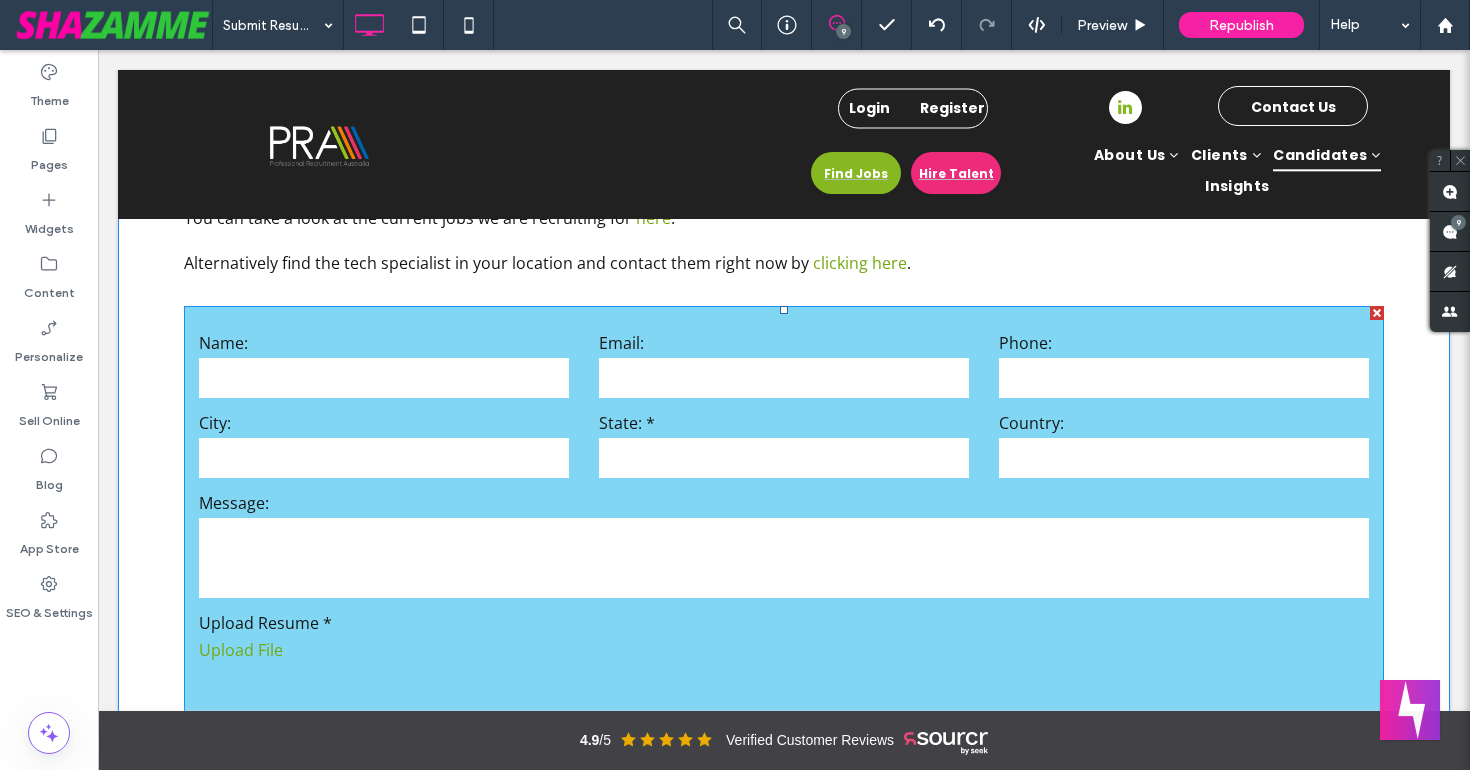 click at bounding box center [784, 378] 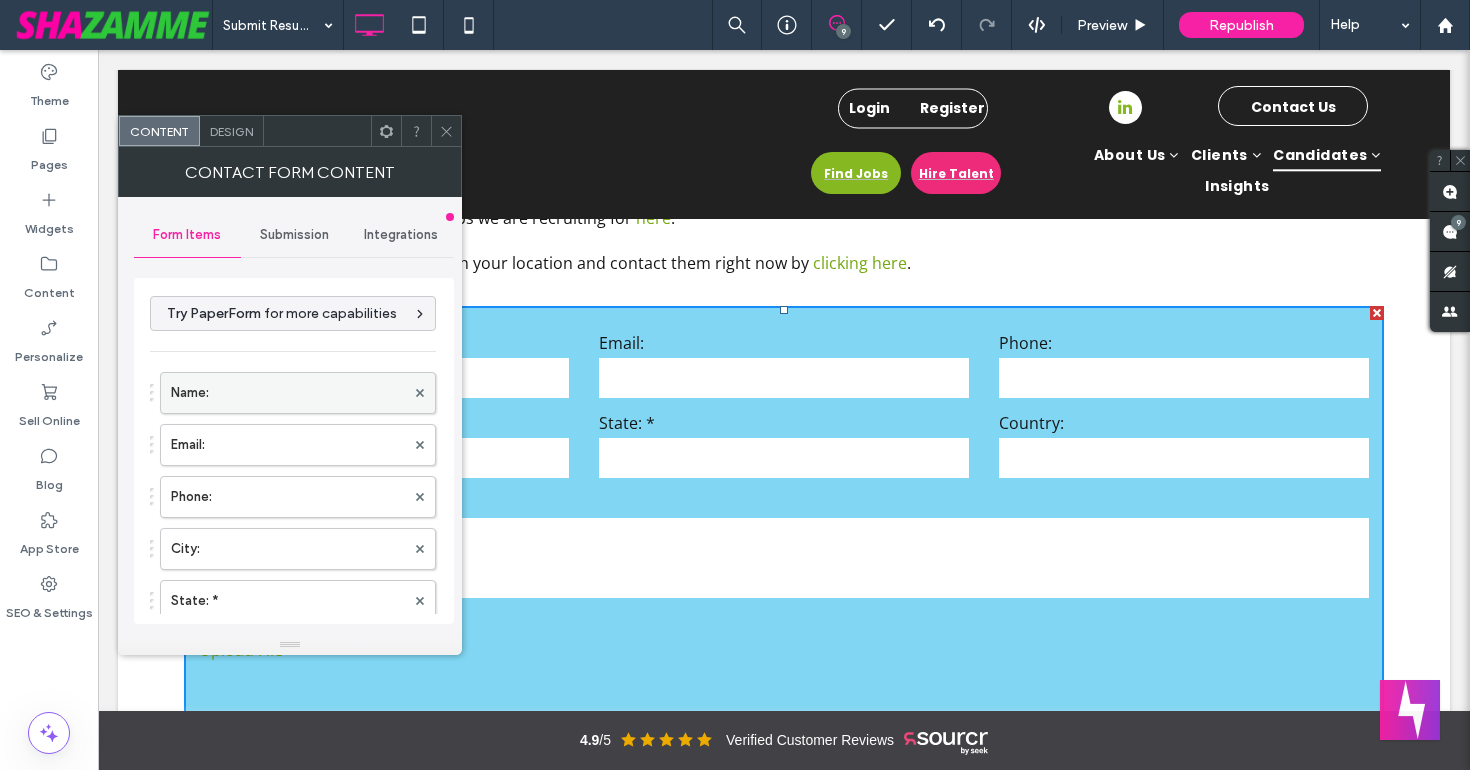 click on "Name:" at bounding box center (288, 393) 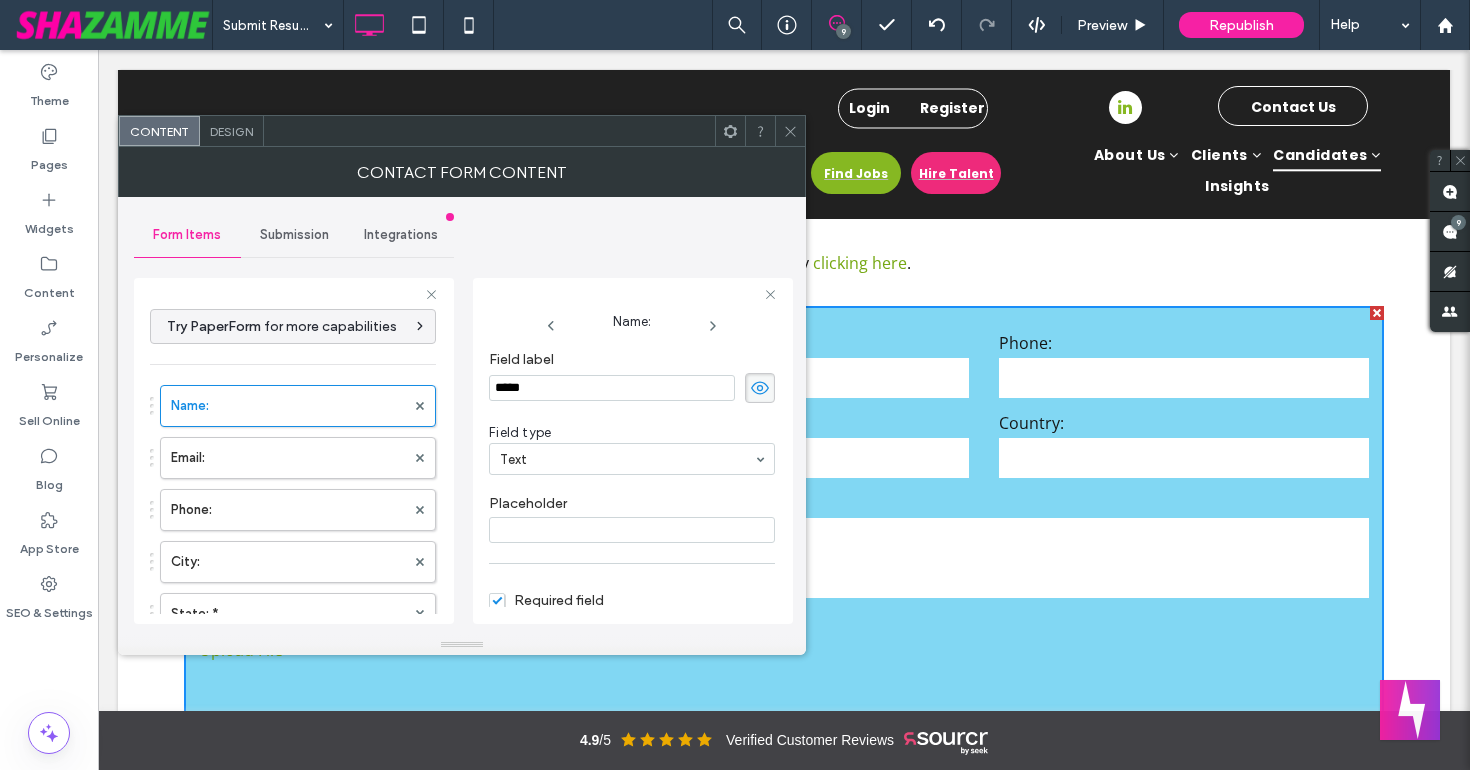 click on "*****" at bounding box center (612, 388) 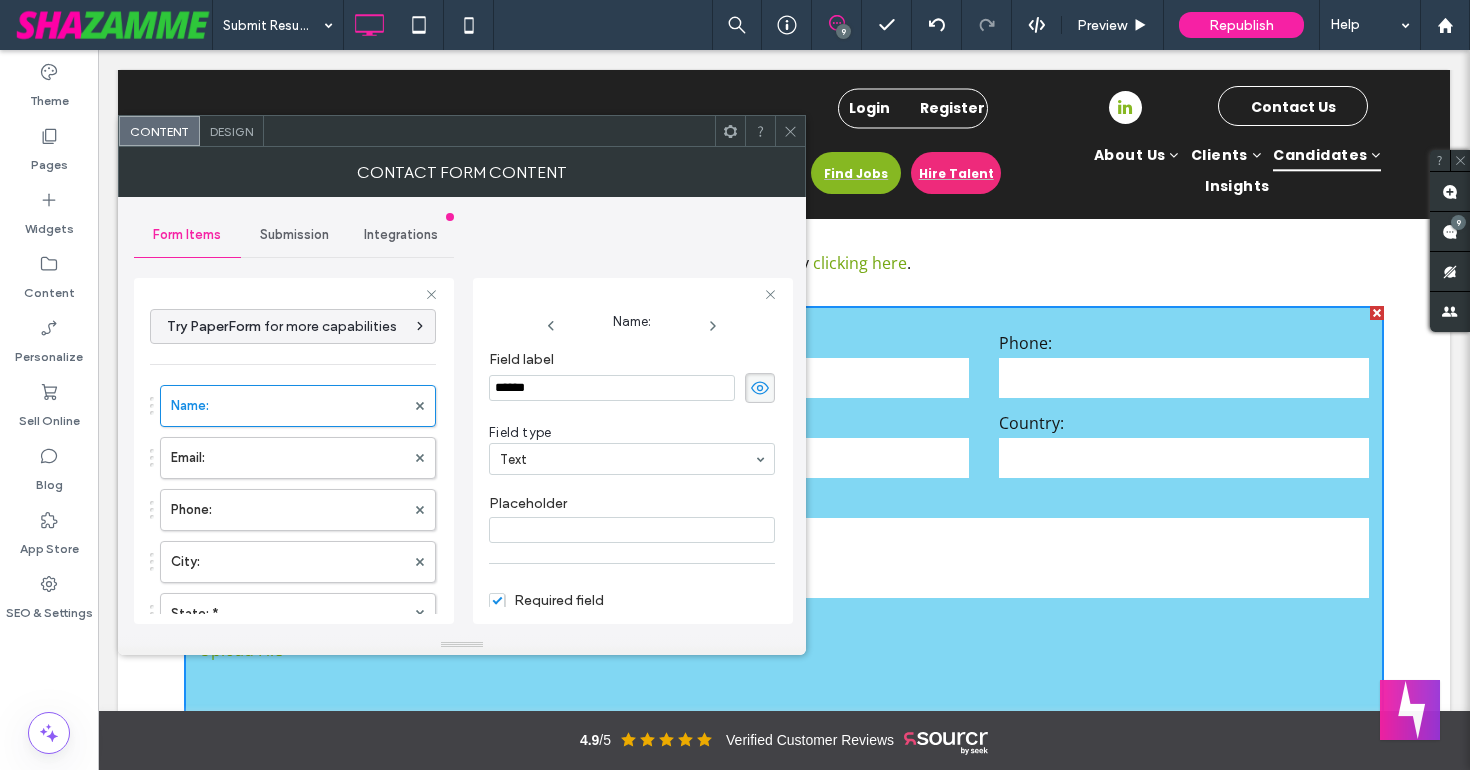type on "*******" 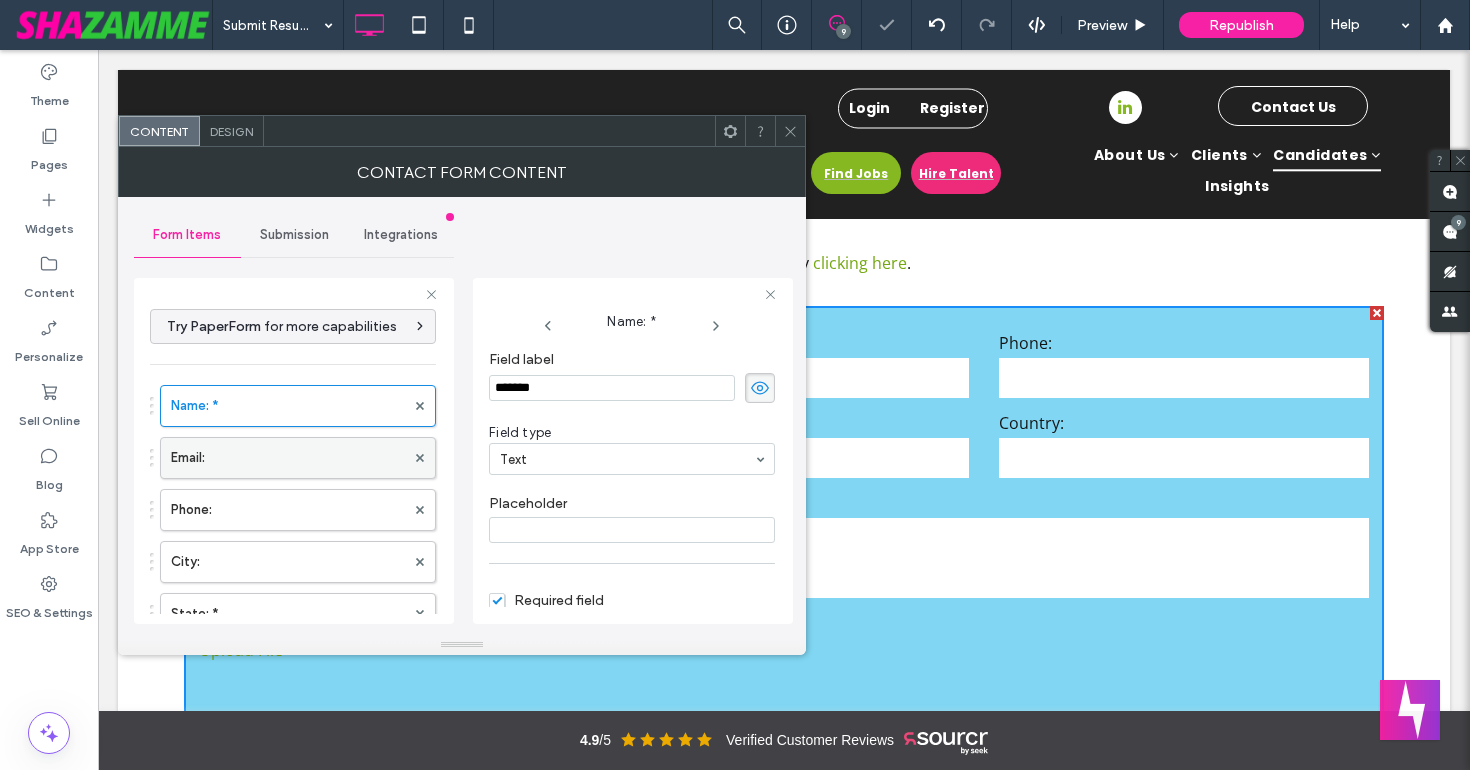 click on "Email:" at bounding box center [288, 458] 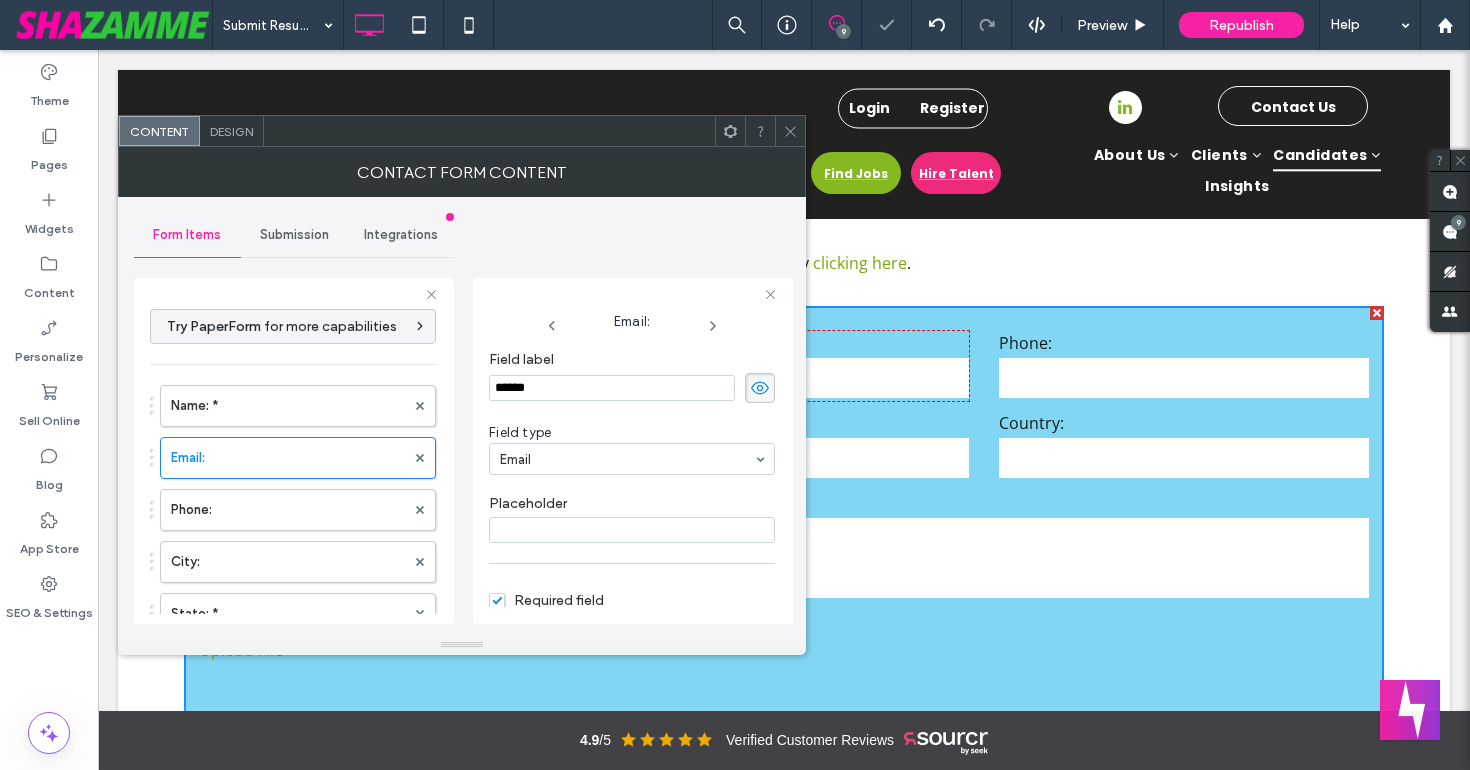 click on "******" at bounding box center [612, 388] 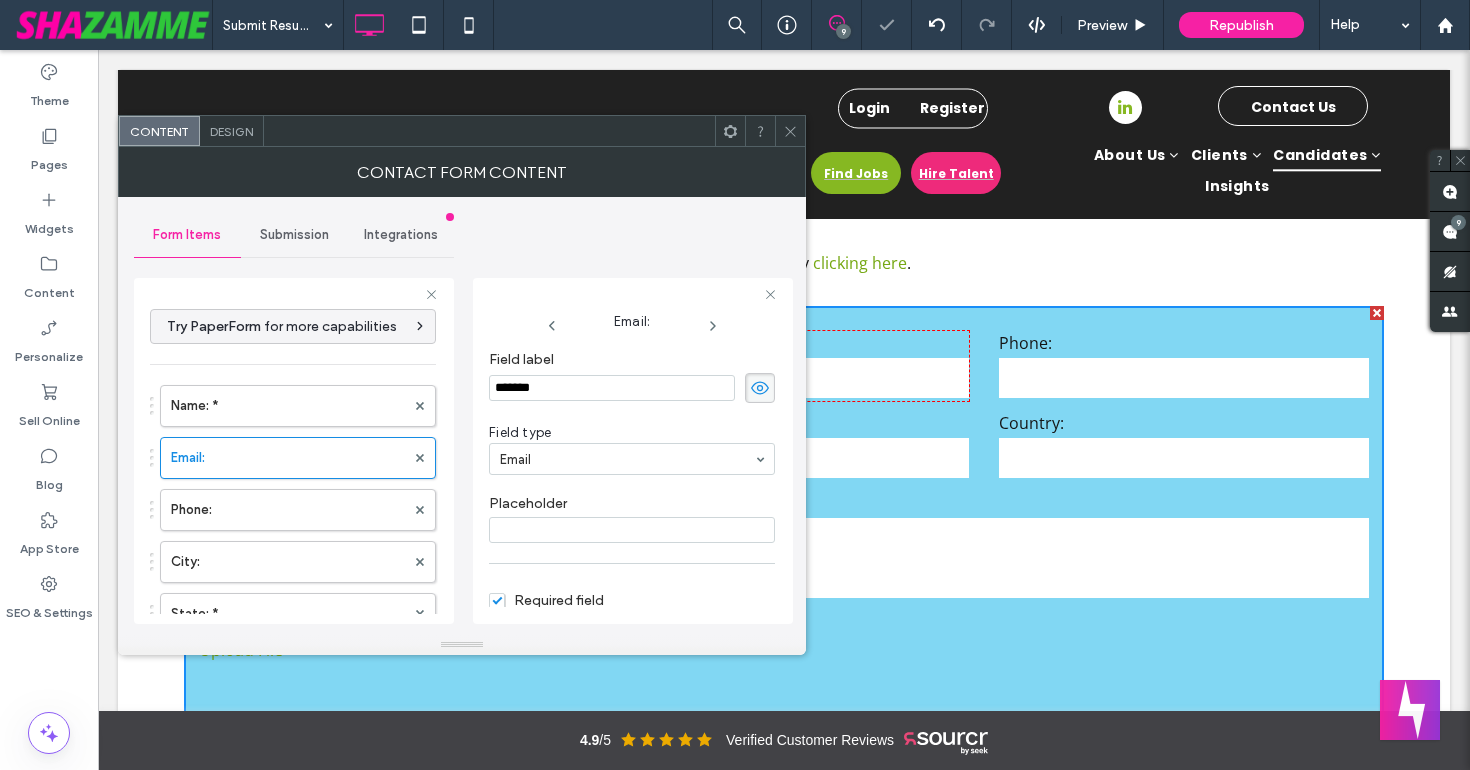 type on "********" 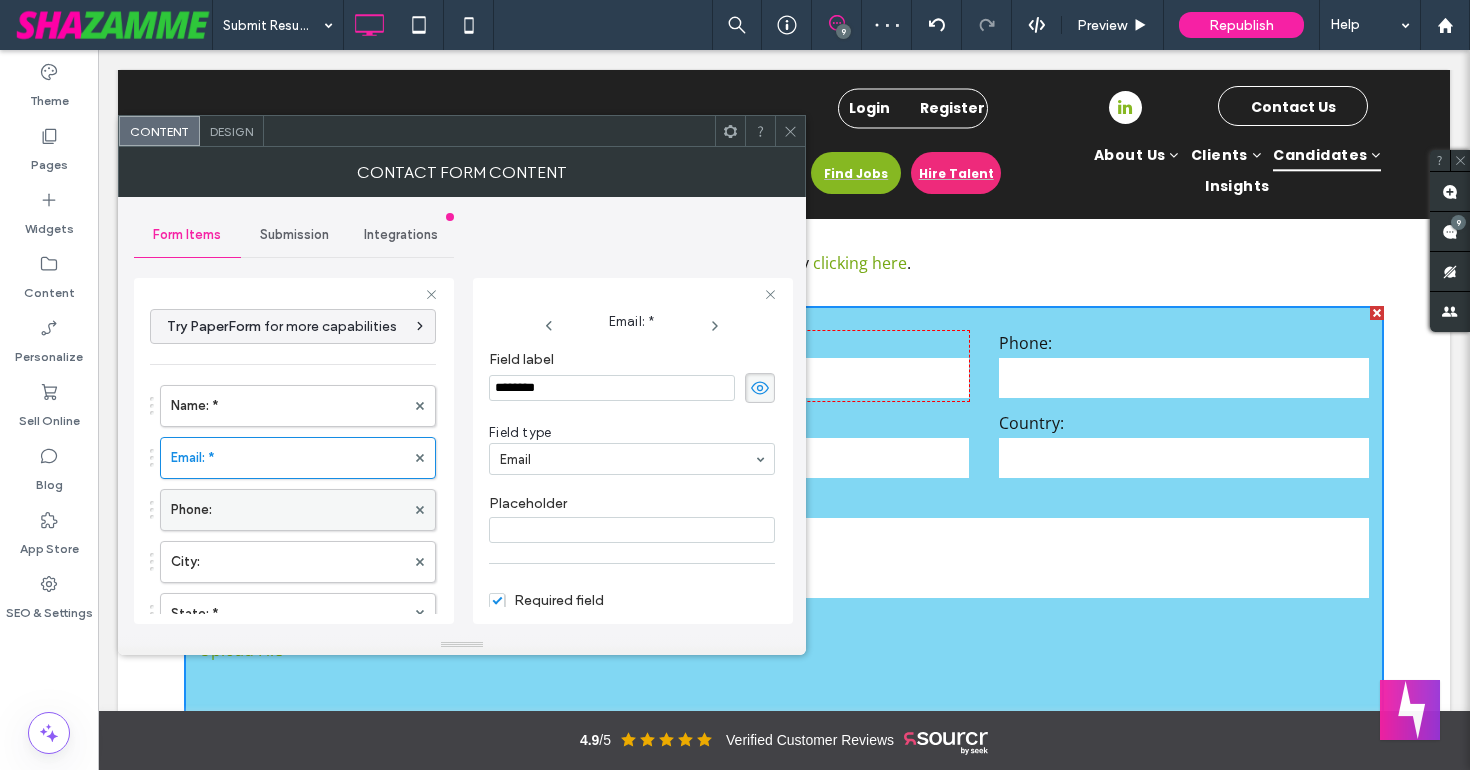 click on "Phone:" at bounding box center (288, 510) 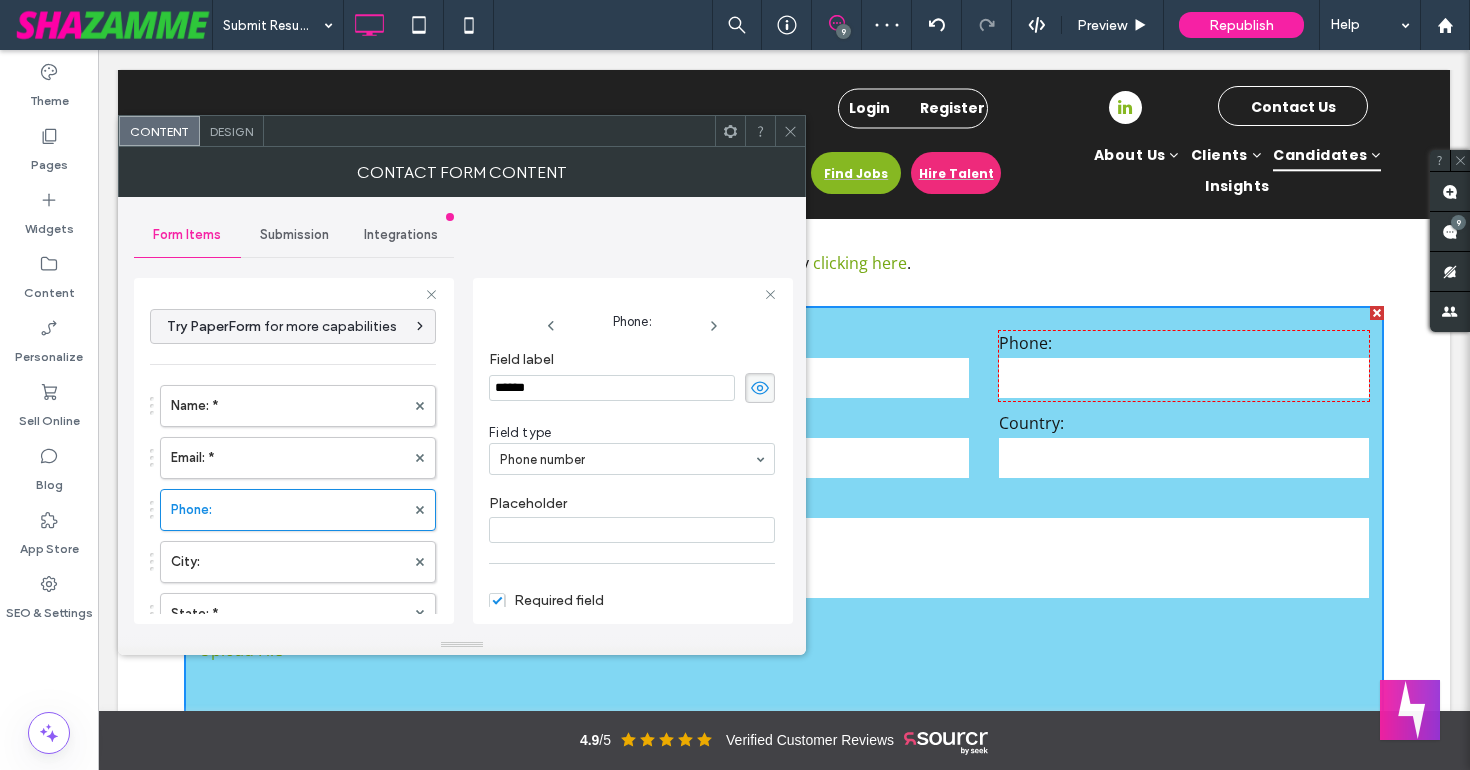 click on "******" at bounding box center [612, 388] 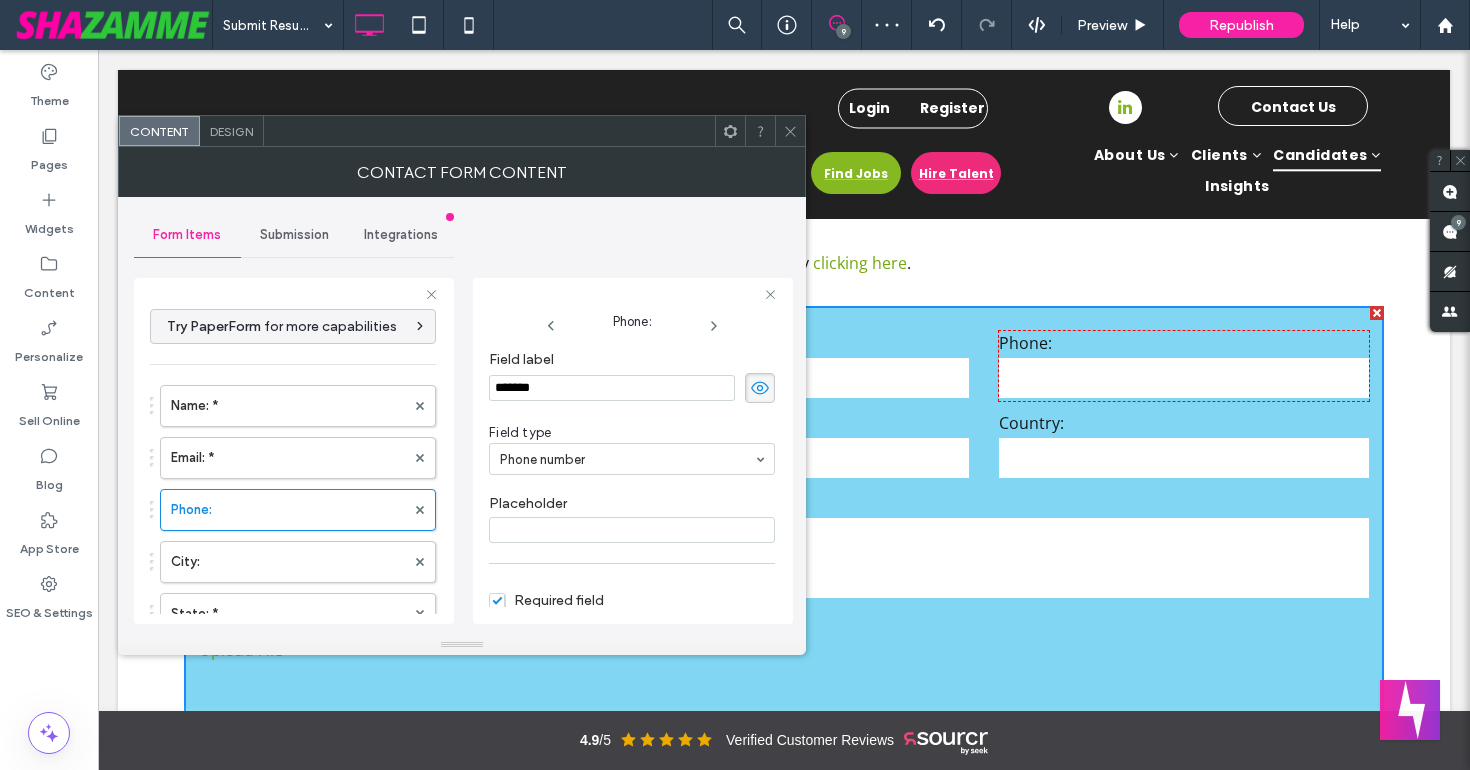 type on "********" 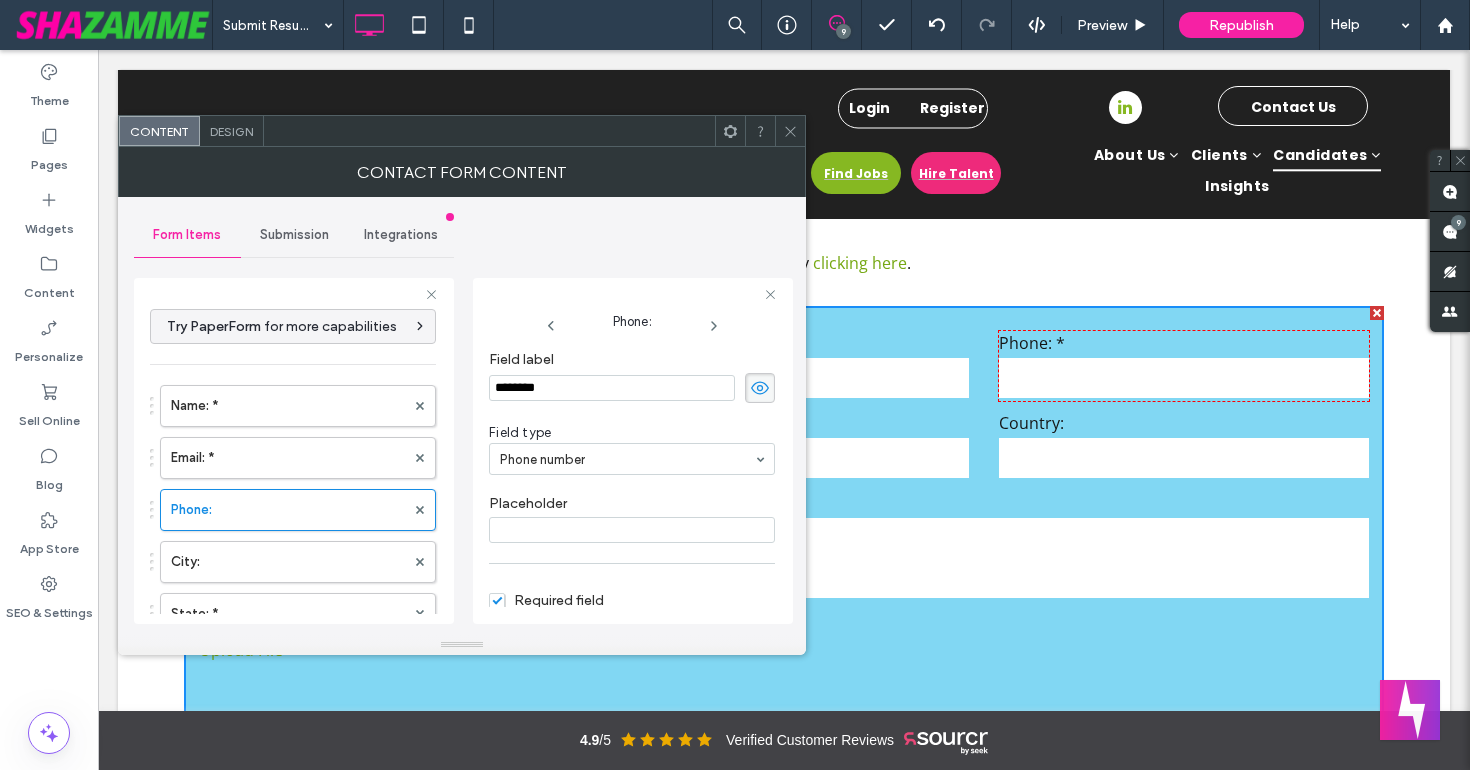 click on "**********" at bounding box center [294, 451] 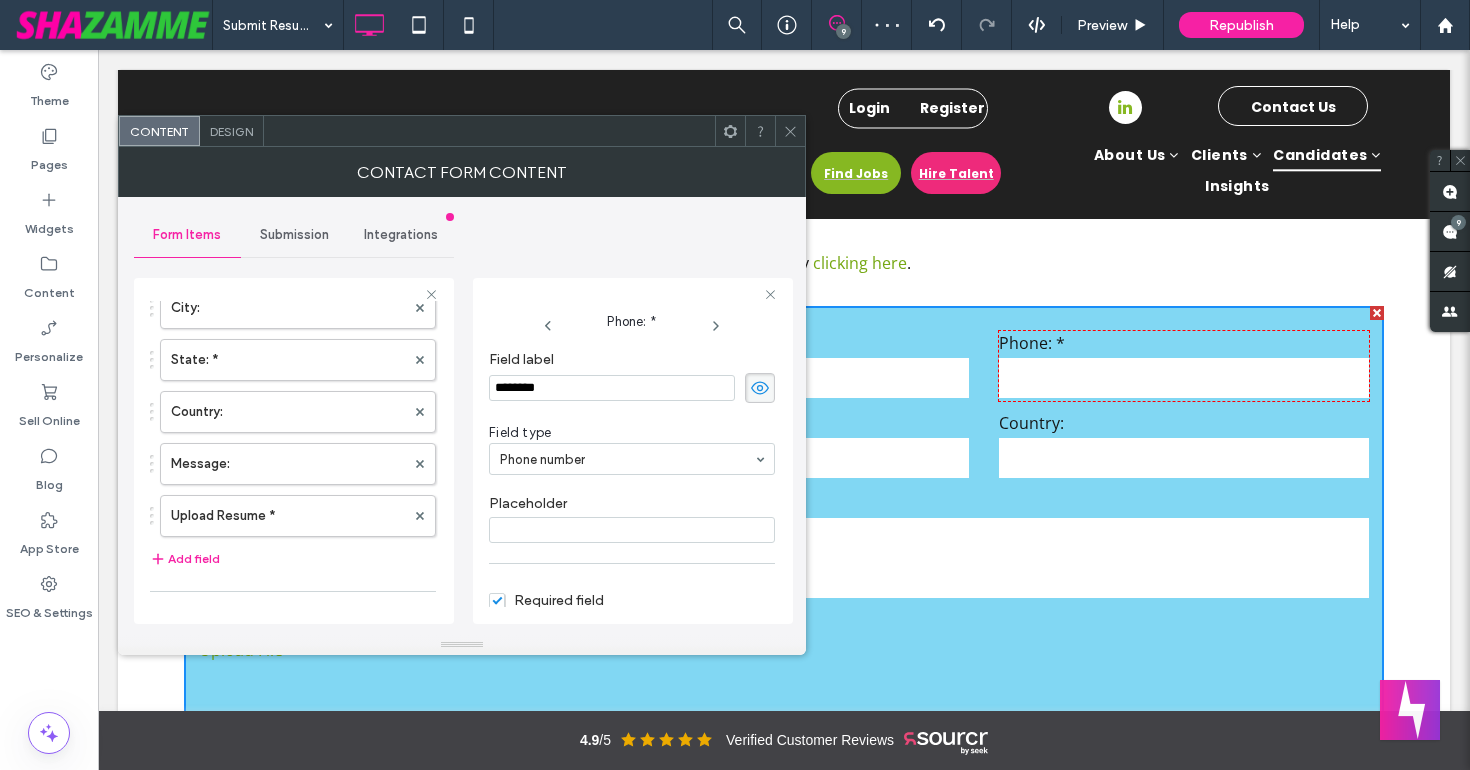 scroll, scrollTop: 267, scrollLeft: 0, axis: vertical 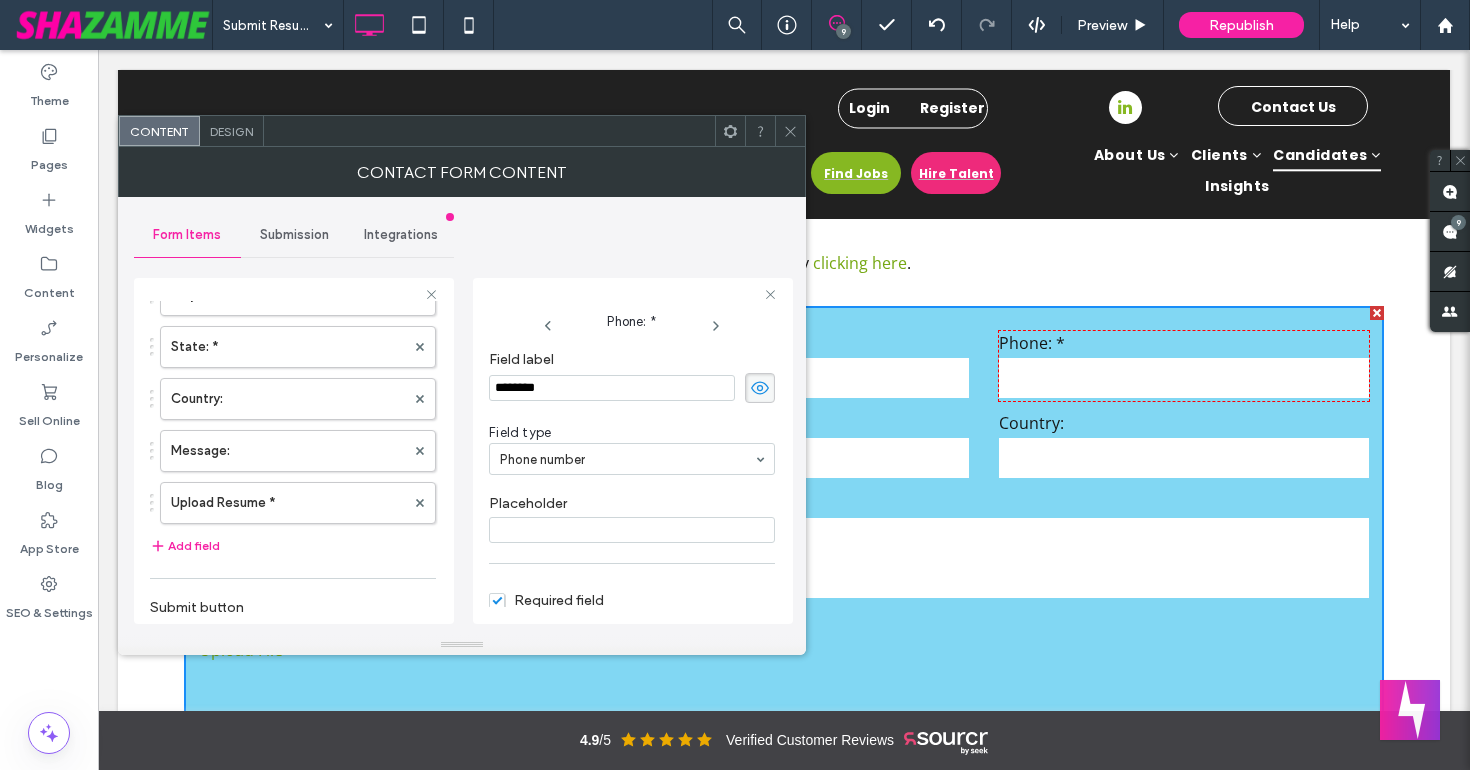 click at bounding box center [790, 131] 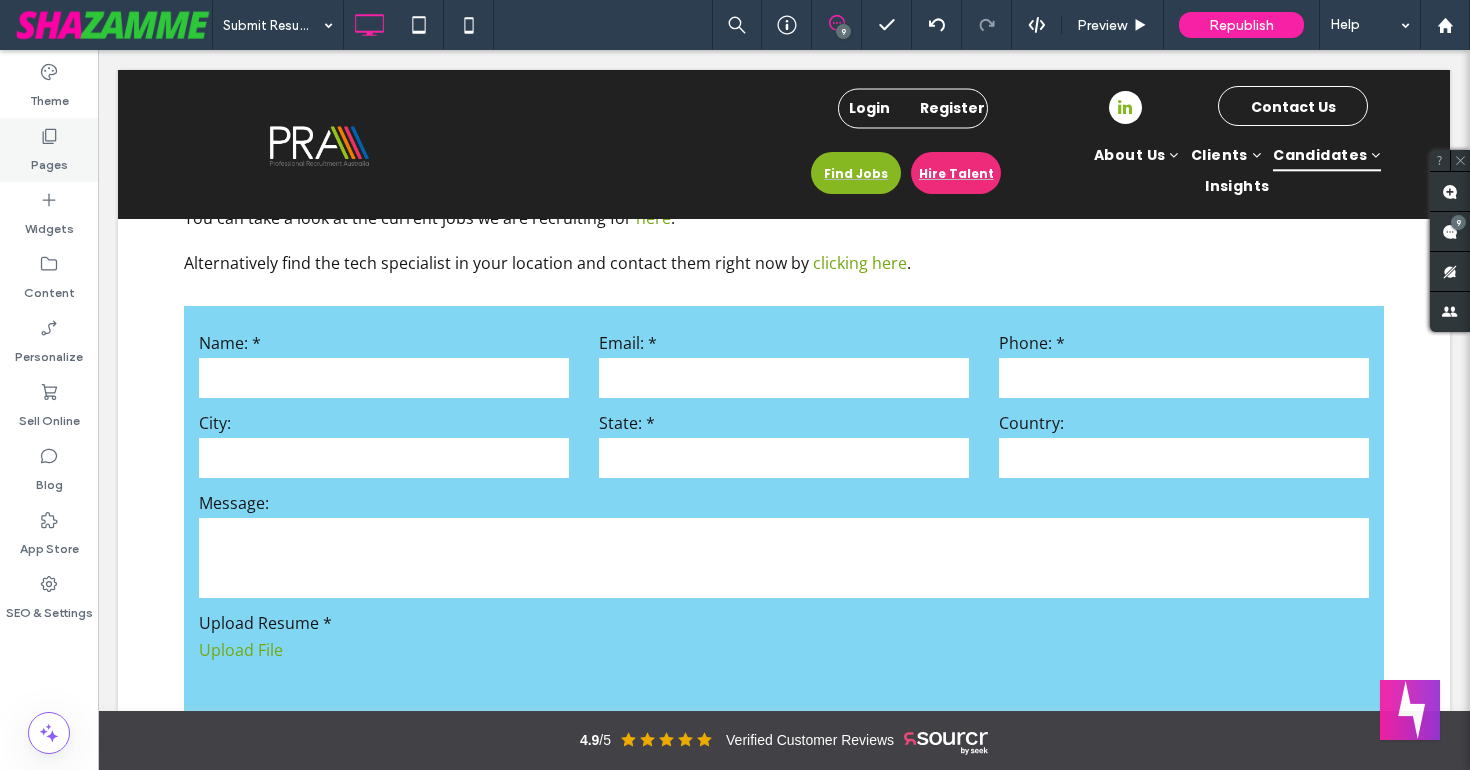 drag, startPoint x: 49, startPoint y: 145, endPoint x: 68, endPoint y: 145, distance: 19 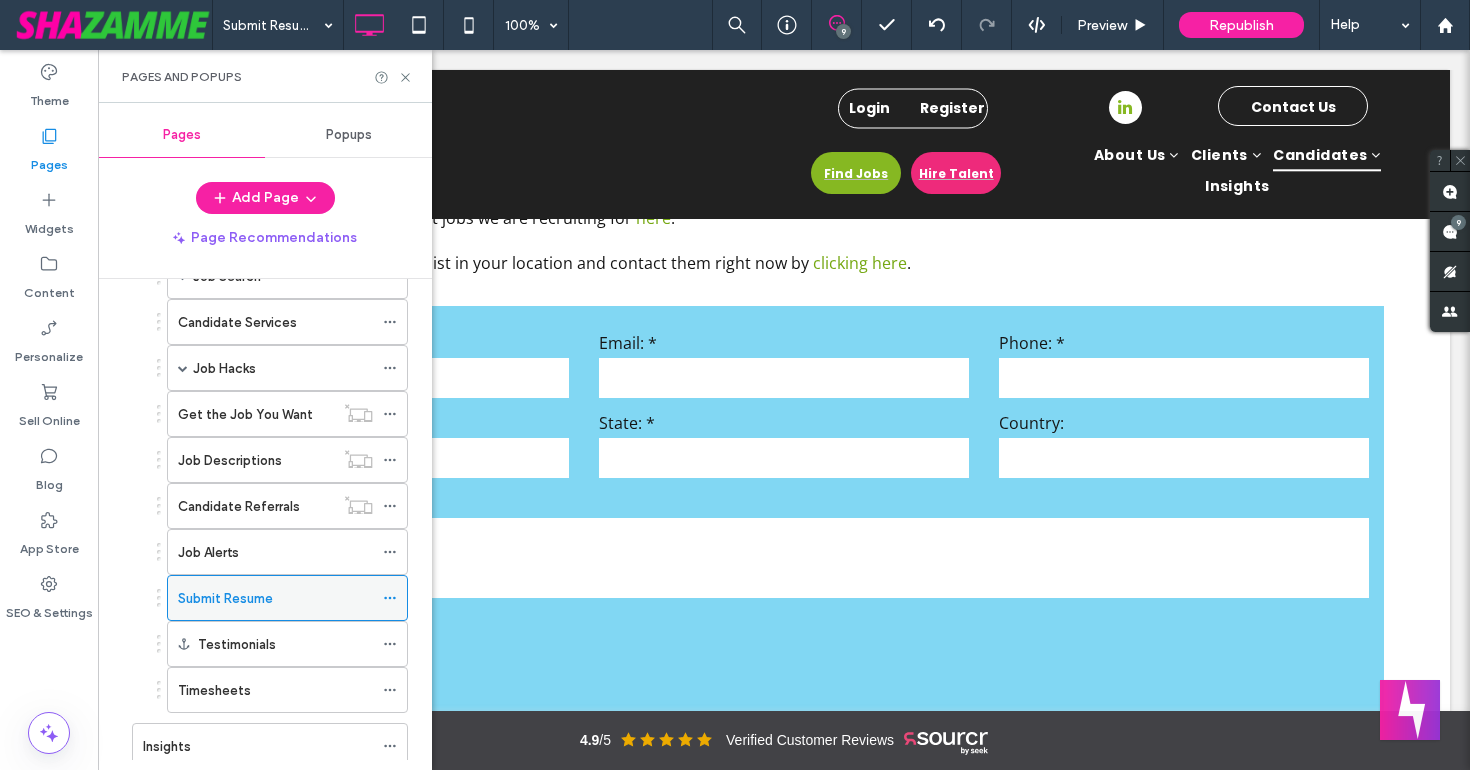 scroll, scrollTop: 375, scrollLeft: 0, axis: vertical 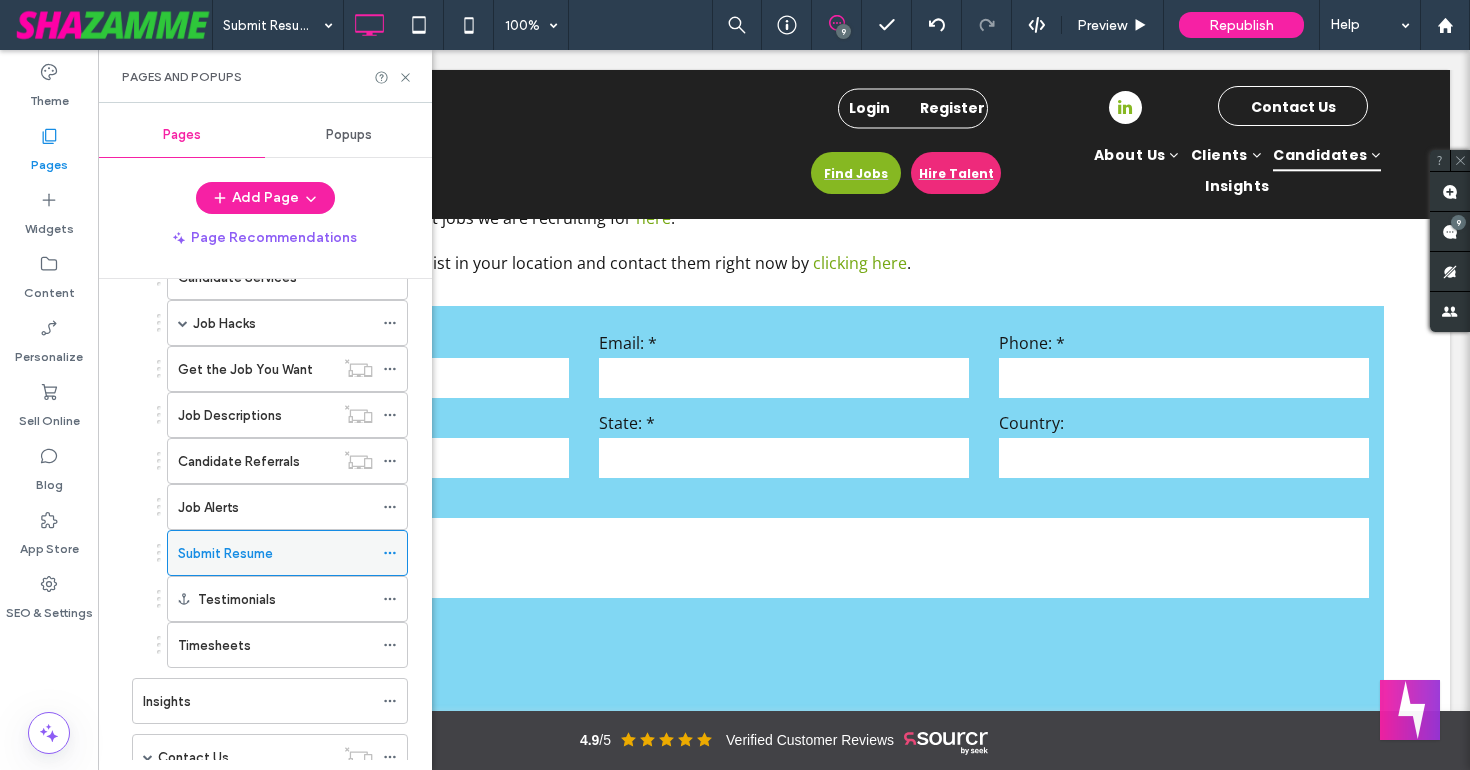 click 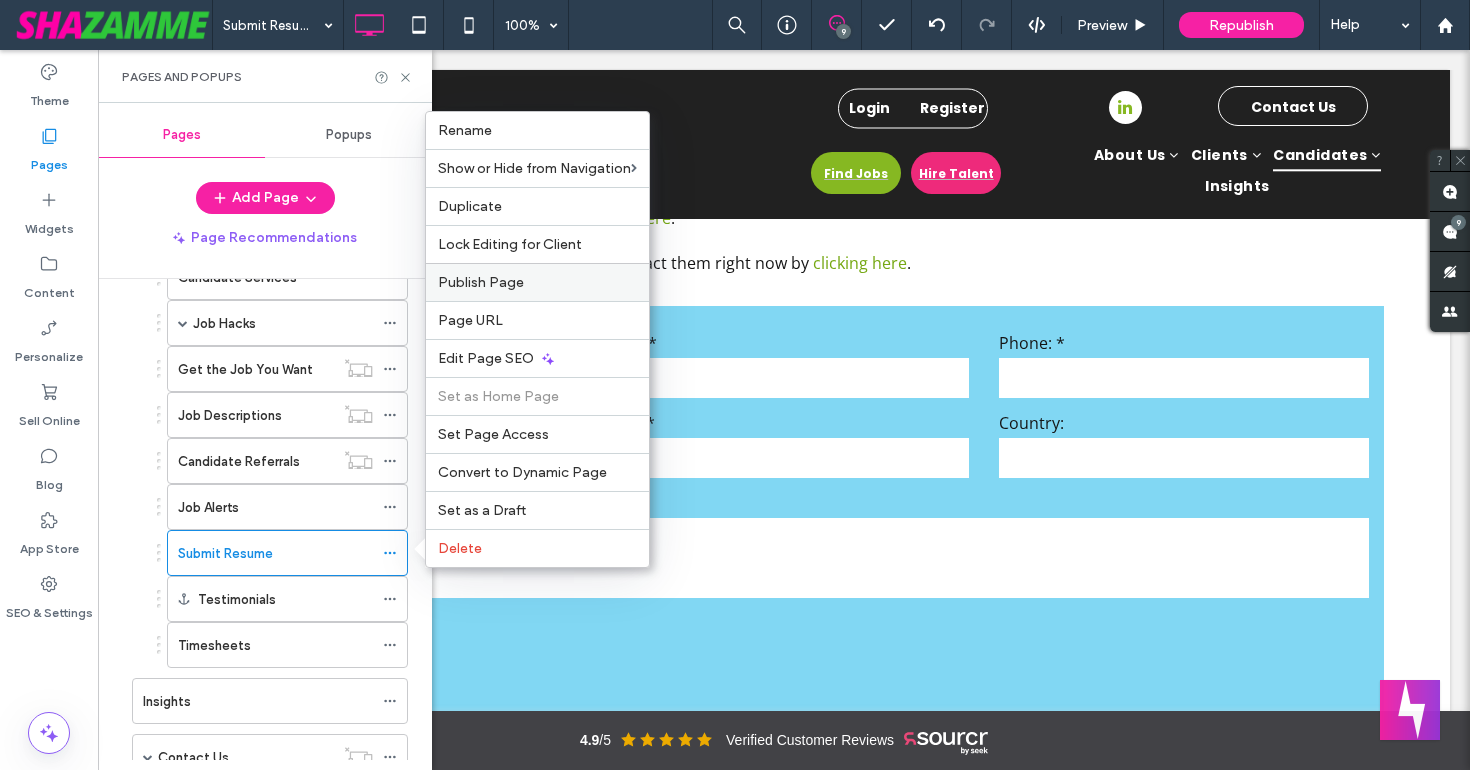 click on "Publish Page" at bounding box center [481, 282] 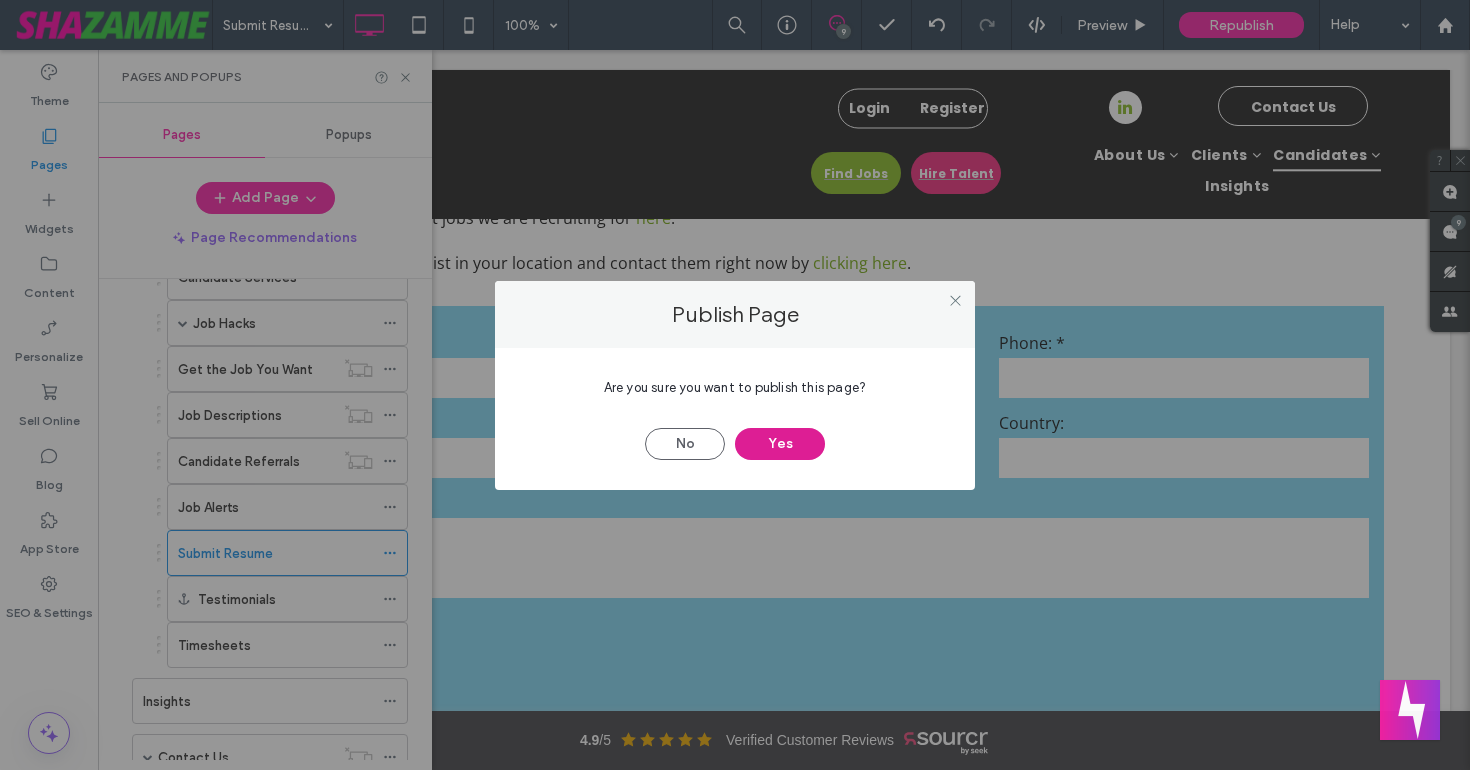 click on "Yes" at bounding box center [780, 444] 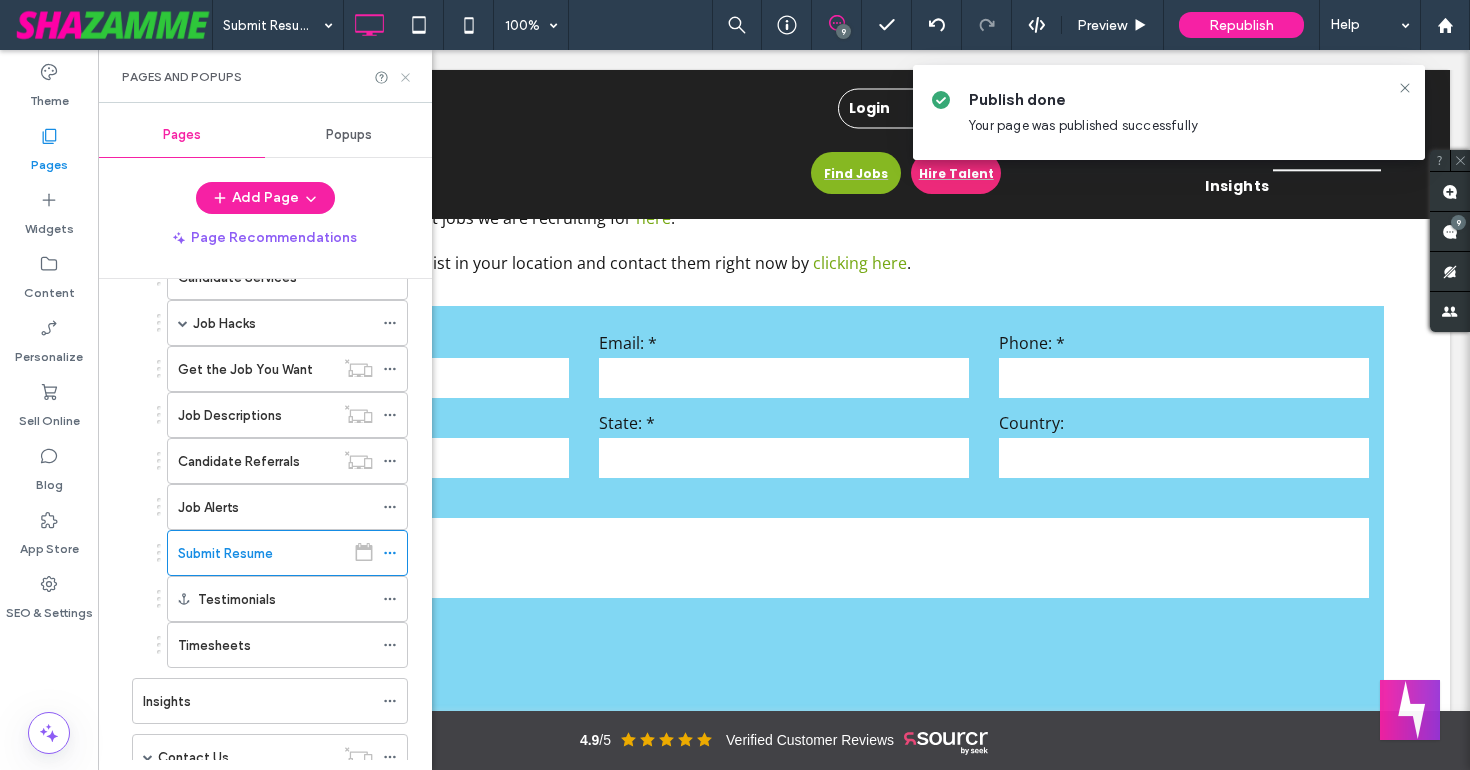 click 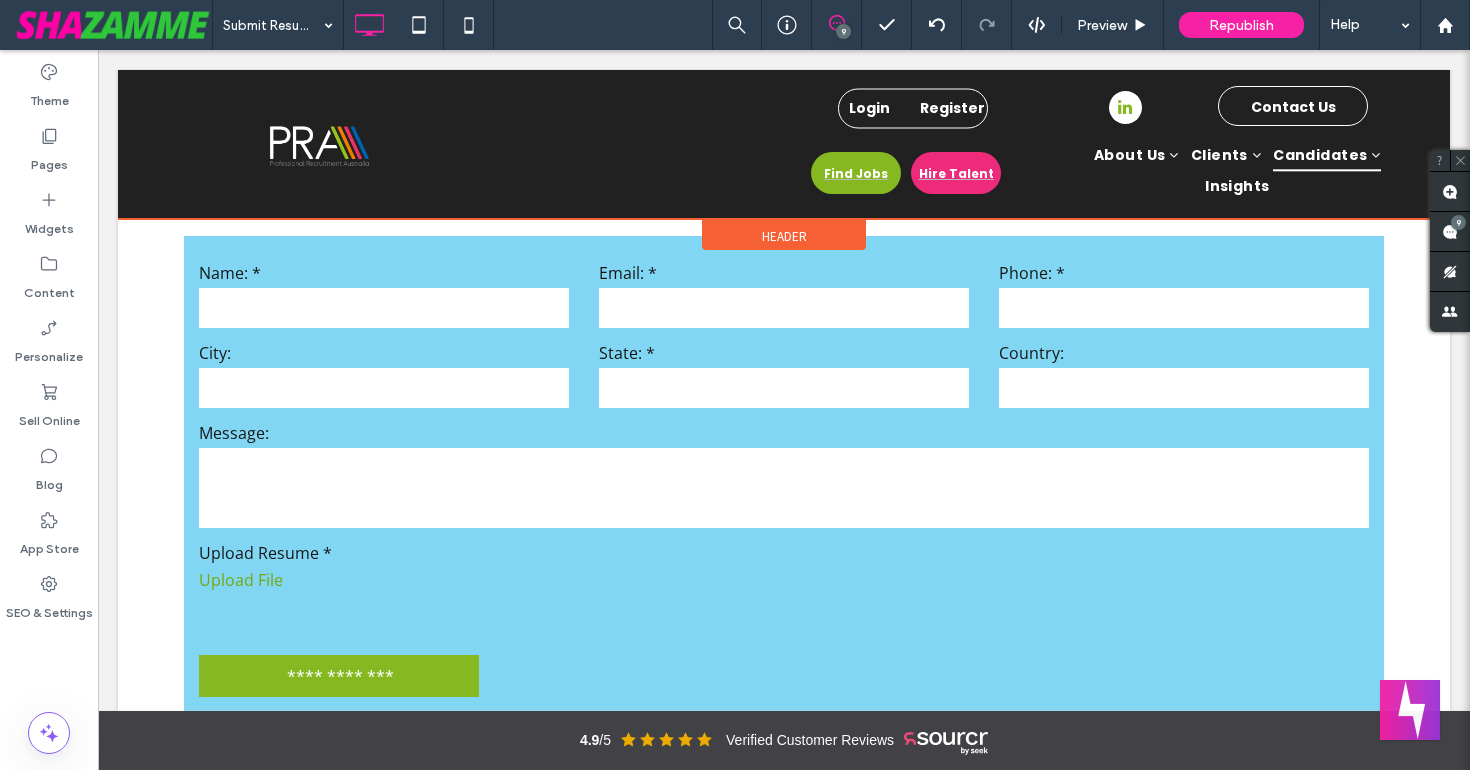 scroll, scrollTop: 747, scrollLeft: 0, axis: vertical 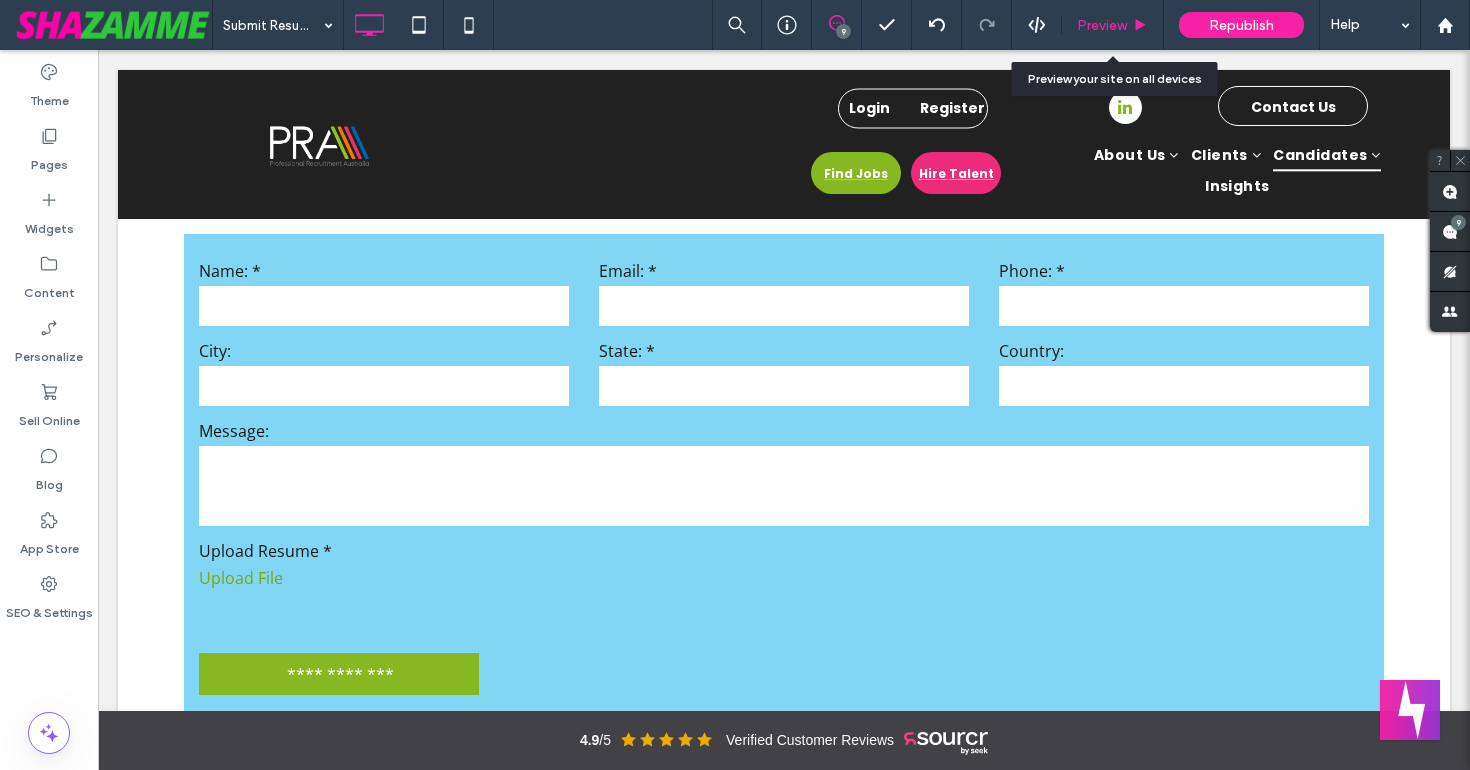 click on "Preview" at bounding box center (1102, 25) 